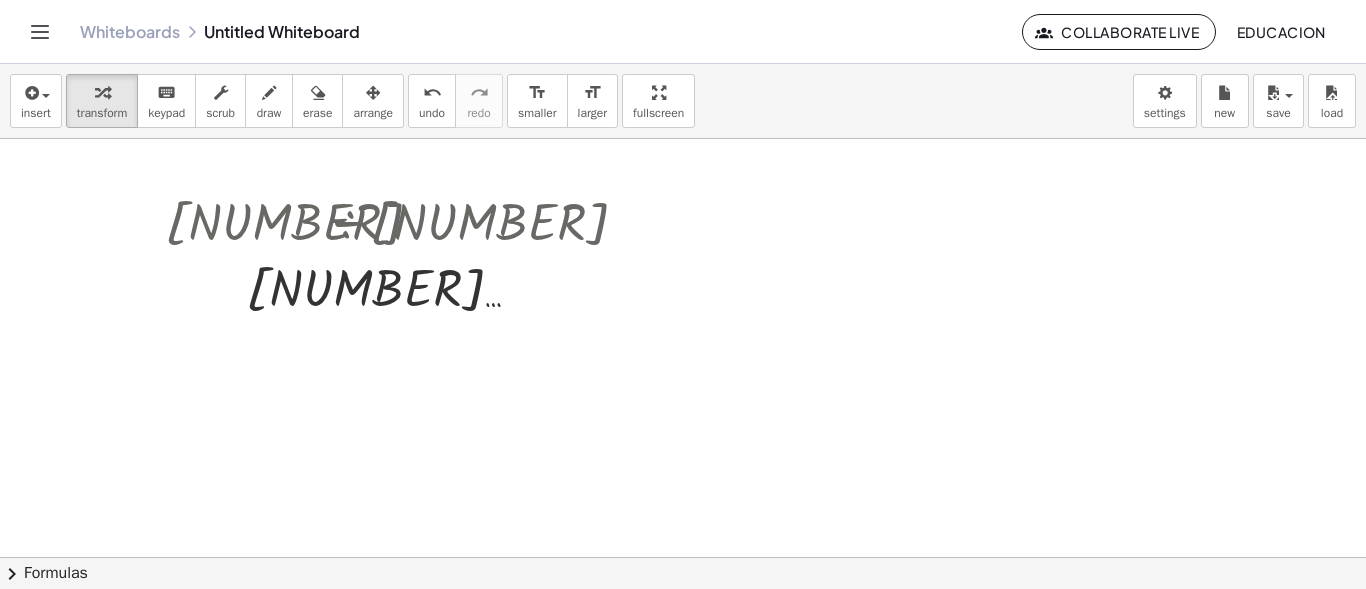 scroll, scrollTop: 0, scrollLeft: 0, axis: both 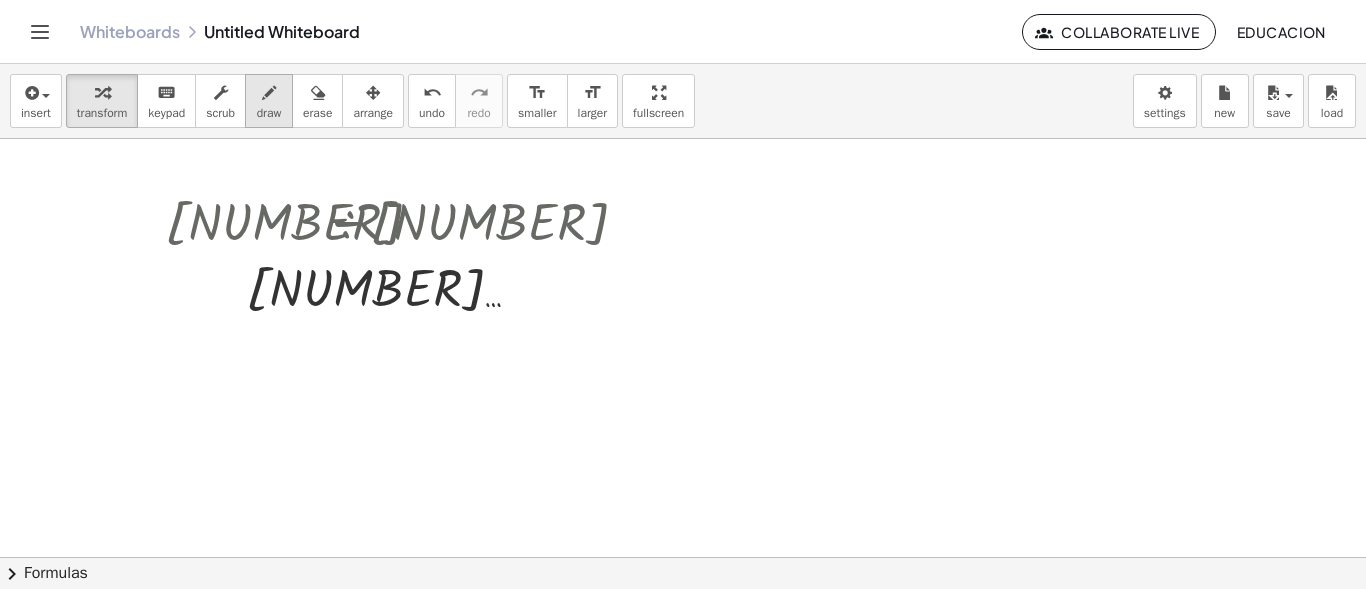 click at bounding box center (269, 93) 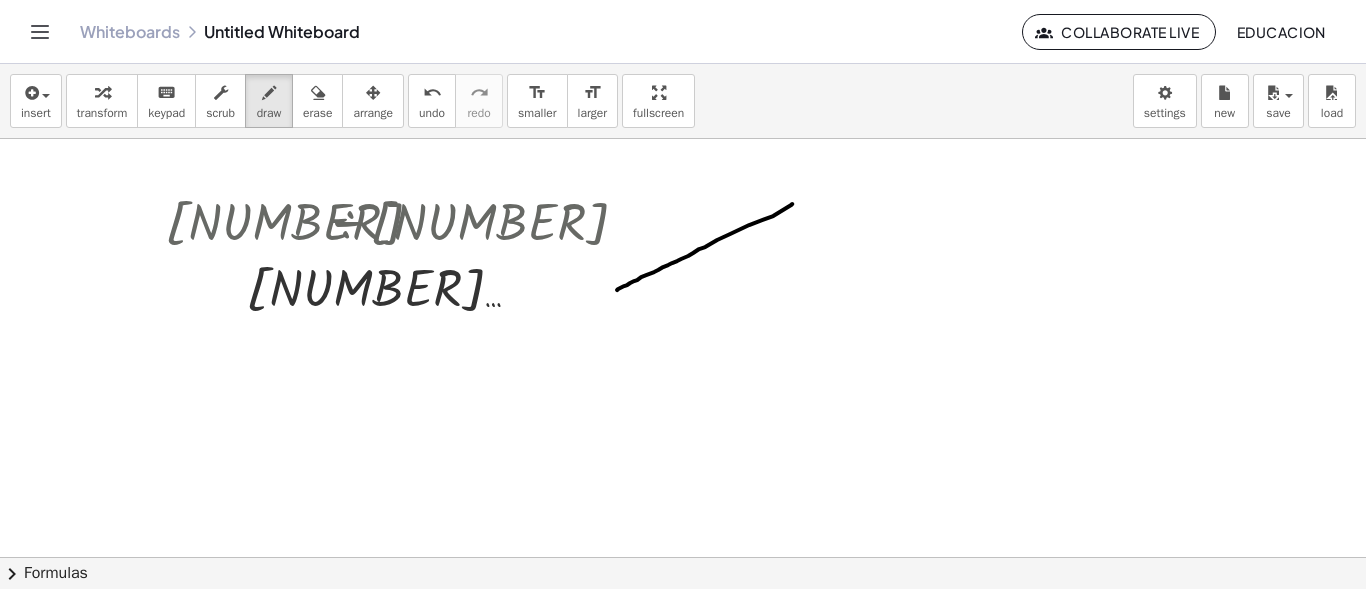 drag, startPoint x: 792, startPoint y: 203, endPoint x: 617, endPoint y: 289, distance: 194.98975 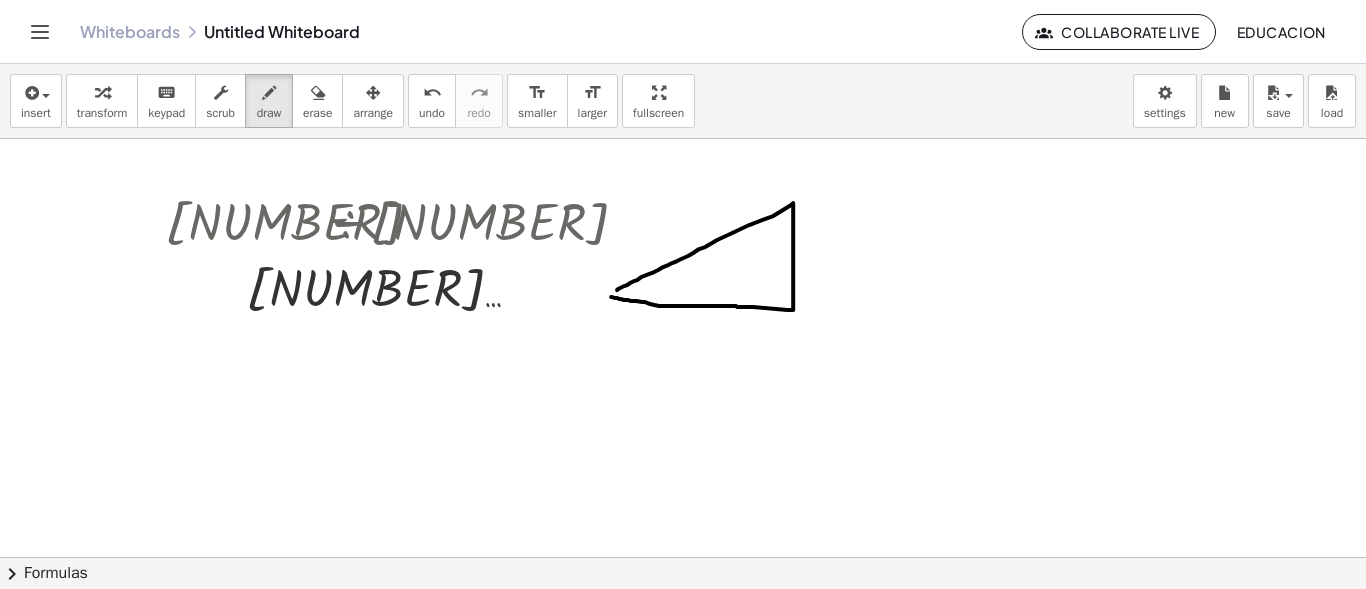 drag, startPoint x: 793, startPoint y: 202, endPoint x: 611, endPoint y: 296, distance: 204.8414 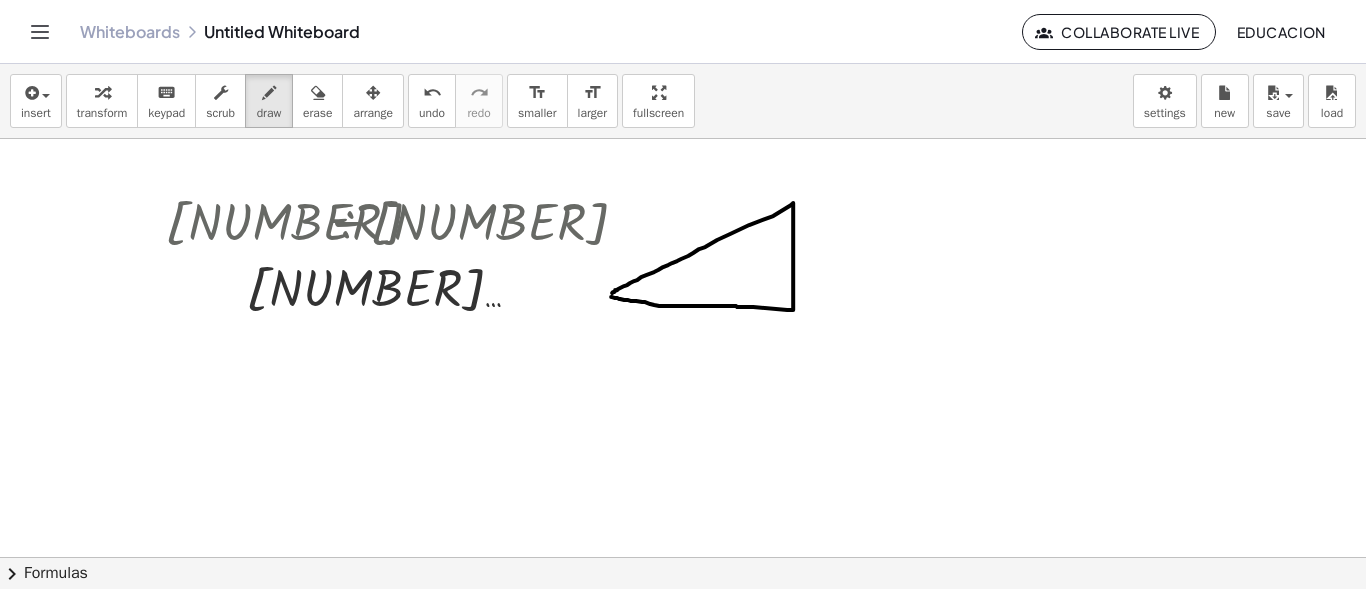 click at bounding box center [683, 609] 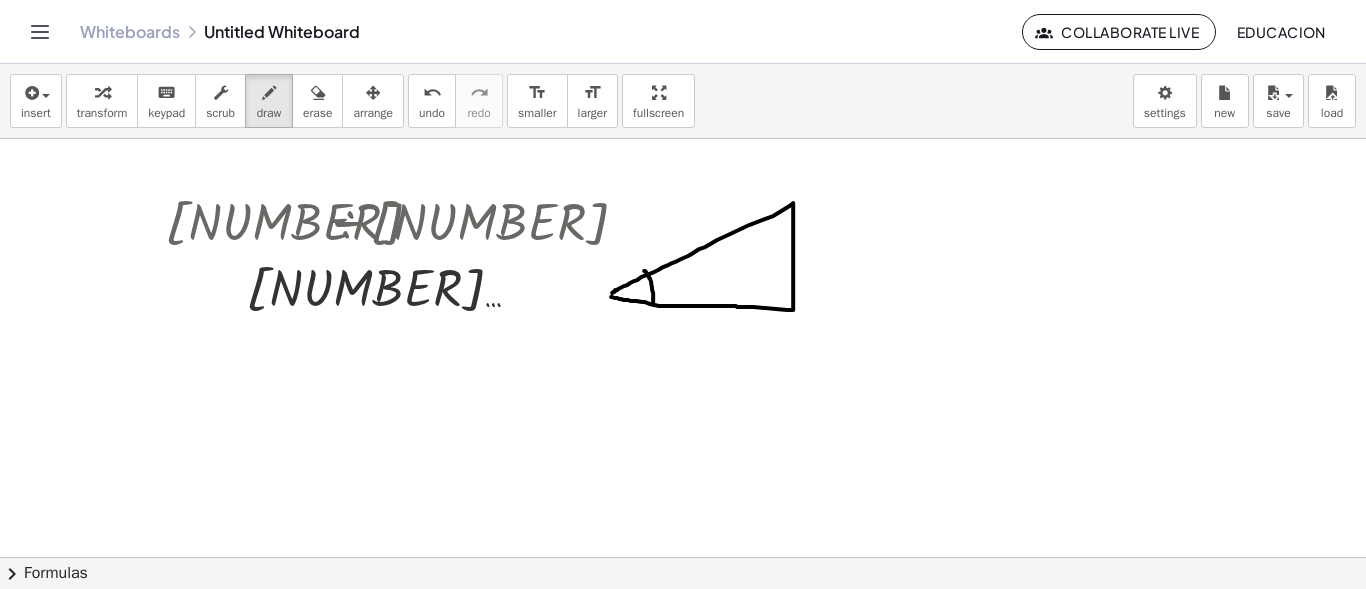 drag, startPoint x: 645, startPoint y: 270, endPoint x: 653, endPoint y: 304, distance: 34.928497 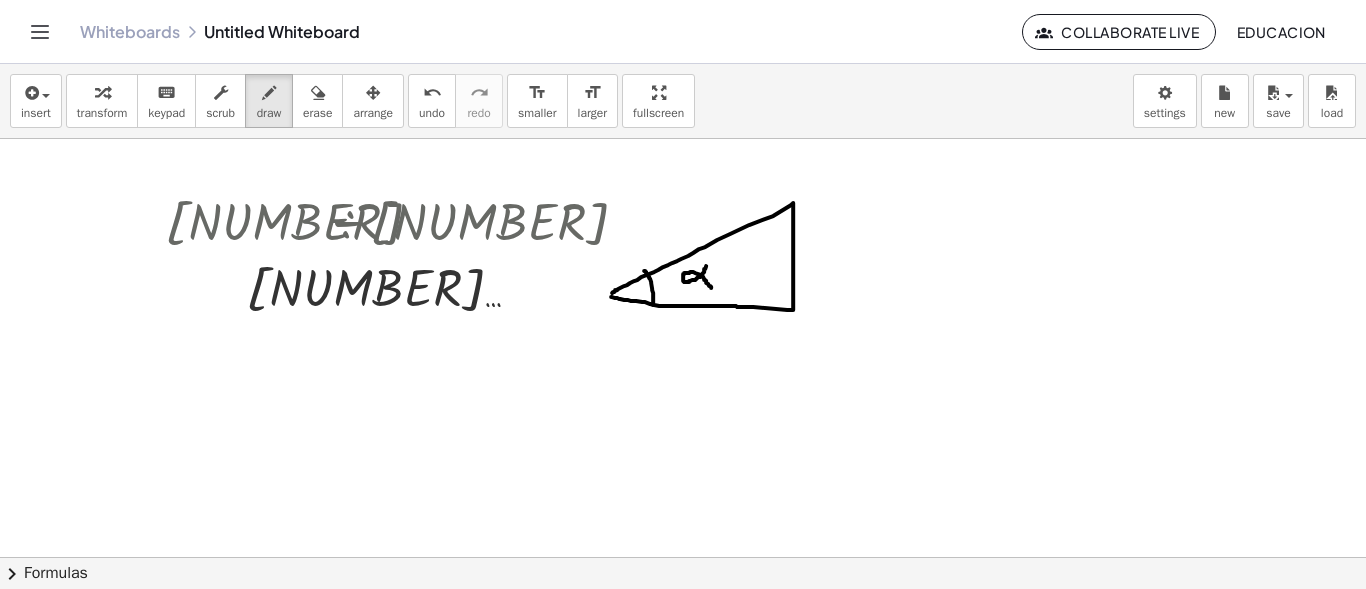 drag, startPoint x: 706, startPoint y: 265, endPoint x: 711, endPoint y: 287, distance: 22.561028 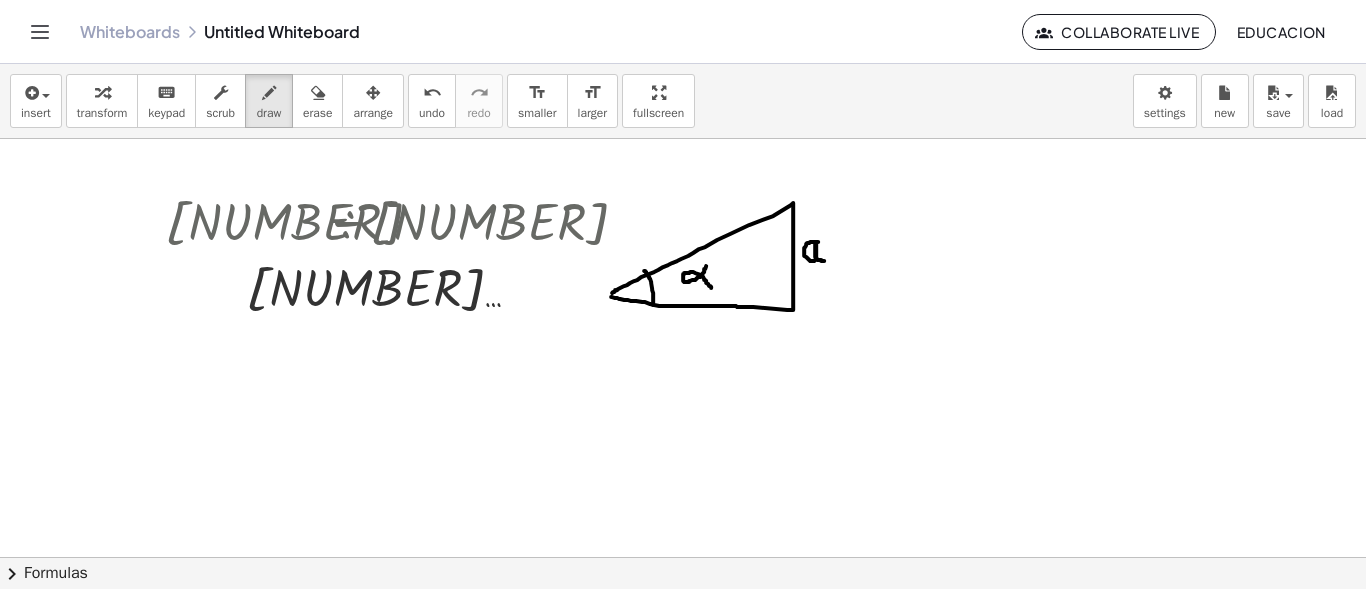 drag, startPoint x: 818, startPoint y: 241, endPoint x: 824, endPoint y: 260, distance: 19.924858 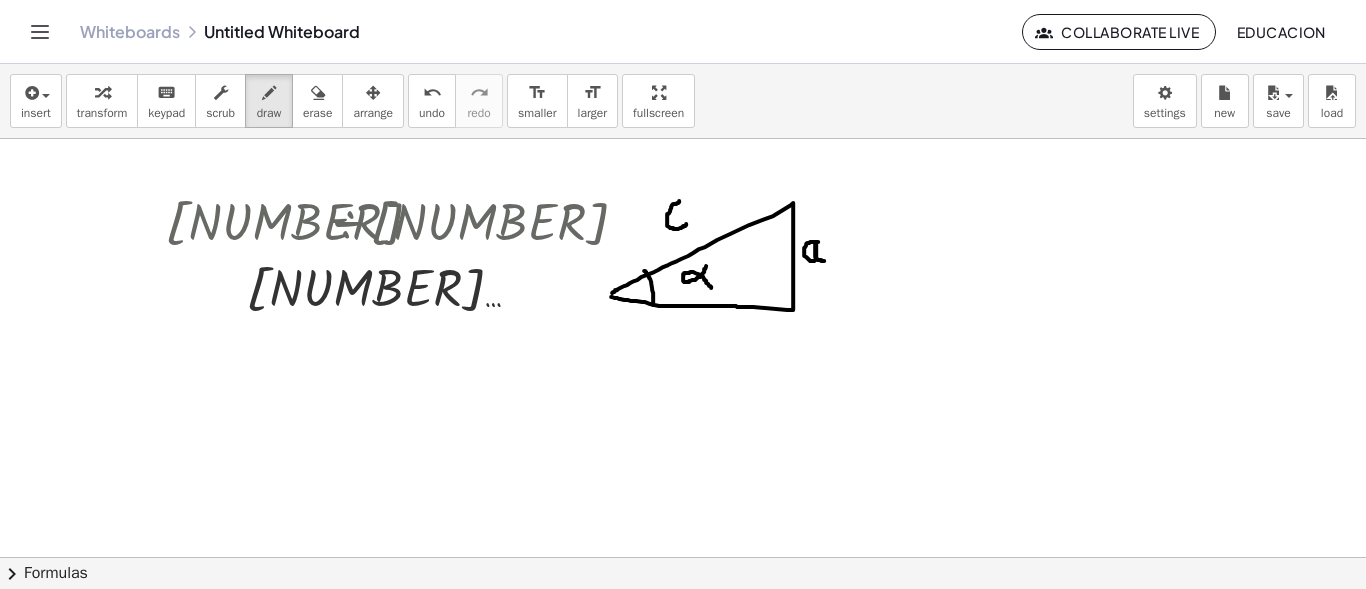 drag, startPoint x: 679, startPoint y: 200, endPoint x: 683, endPoint y: 239, distance: 39.20459 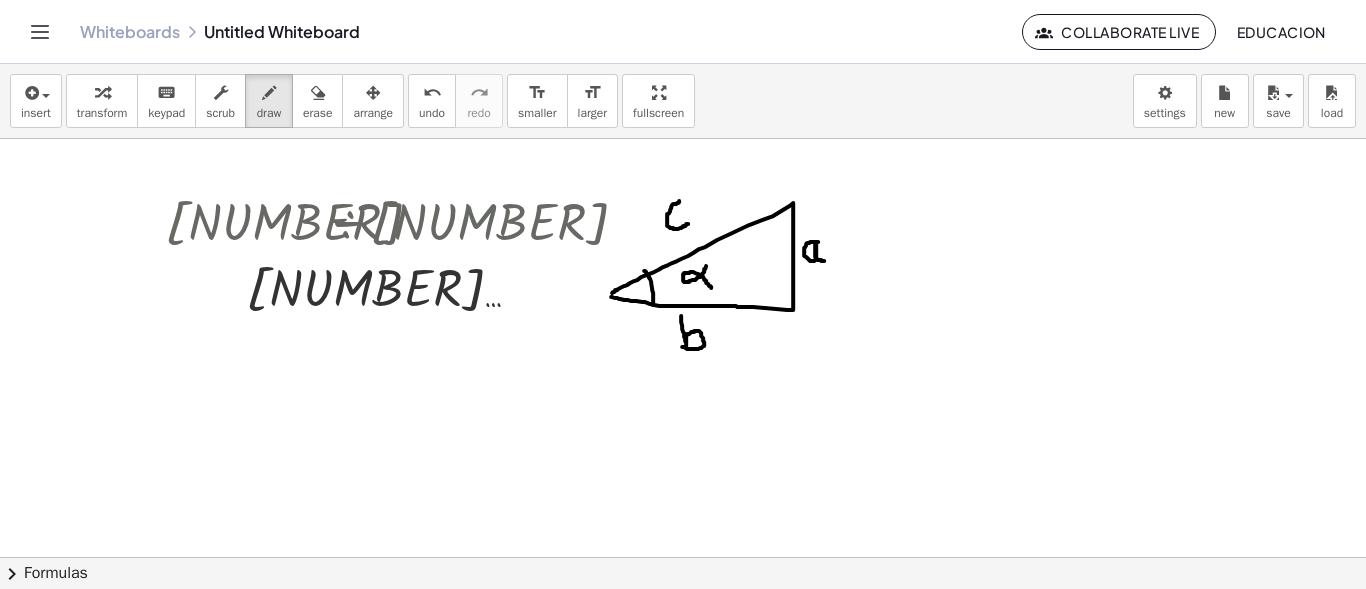 drag, startPoint x: 681, startPoint y: 315, endPoint x: 682, endPoint y: 346, distance: 31.016125 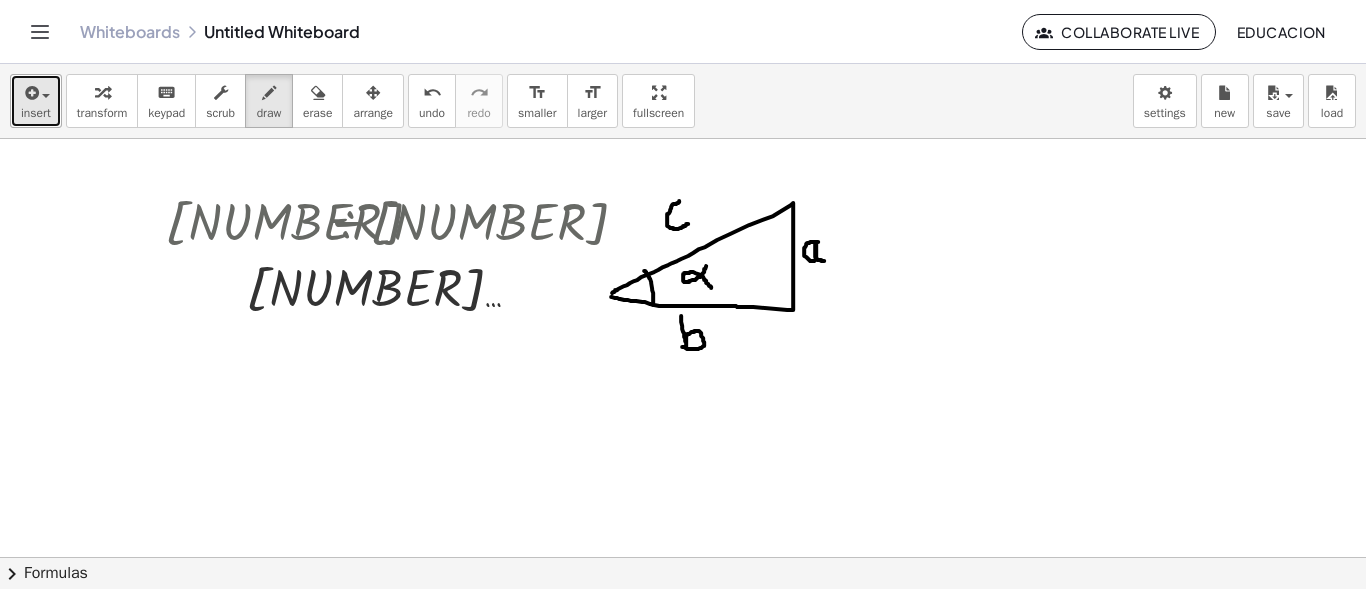click at bounding box center [46, 96] 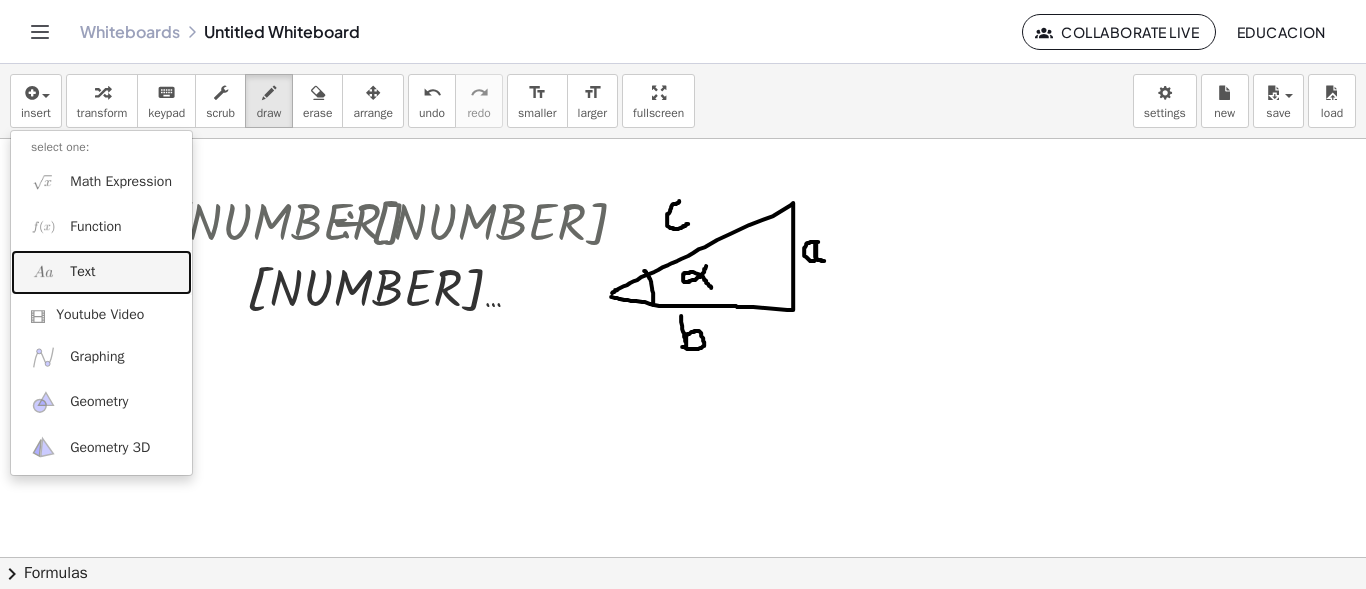 click on "Text" at bounding box center [82, 272] 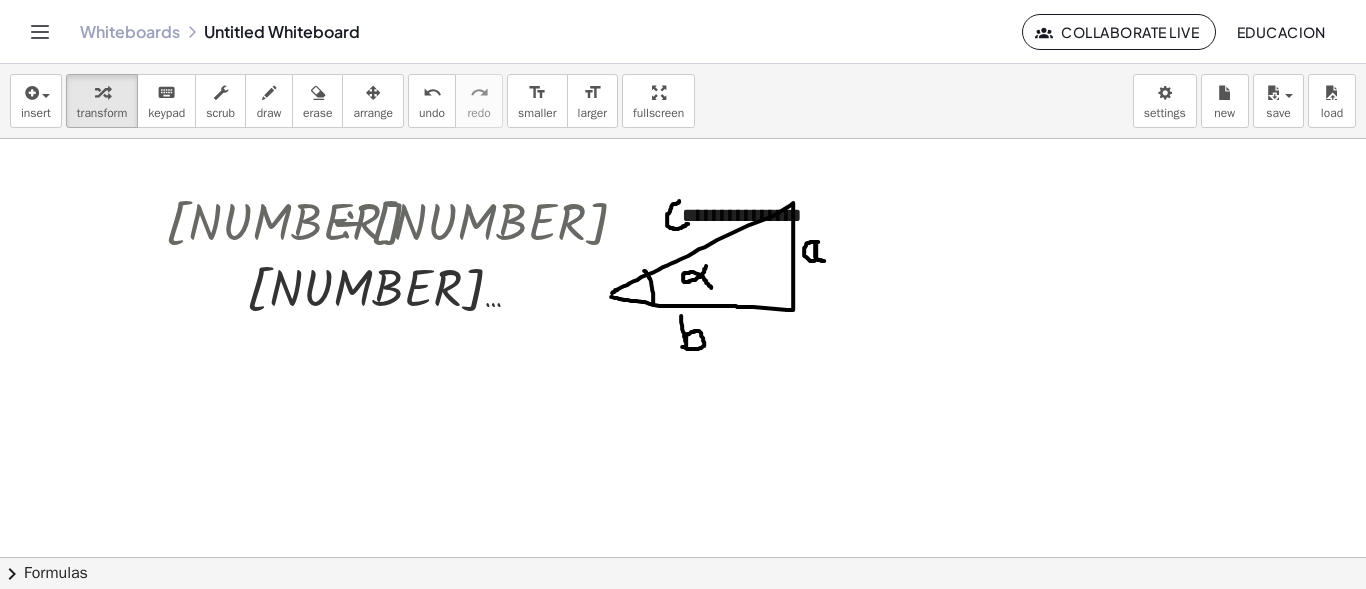 type 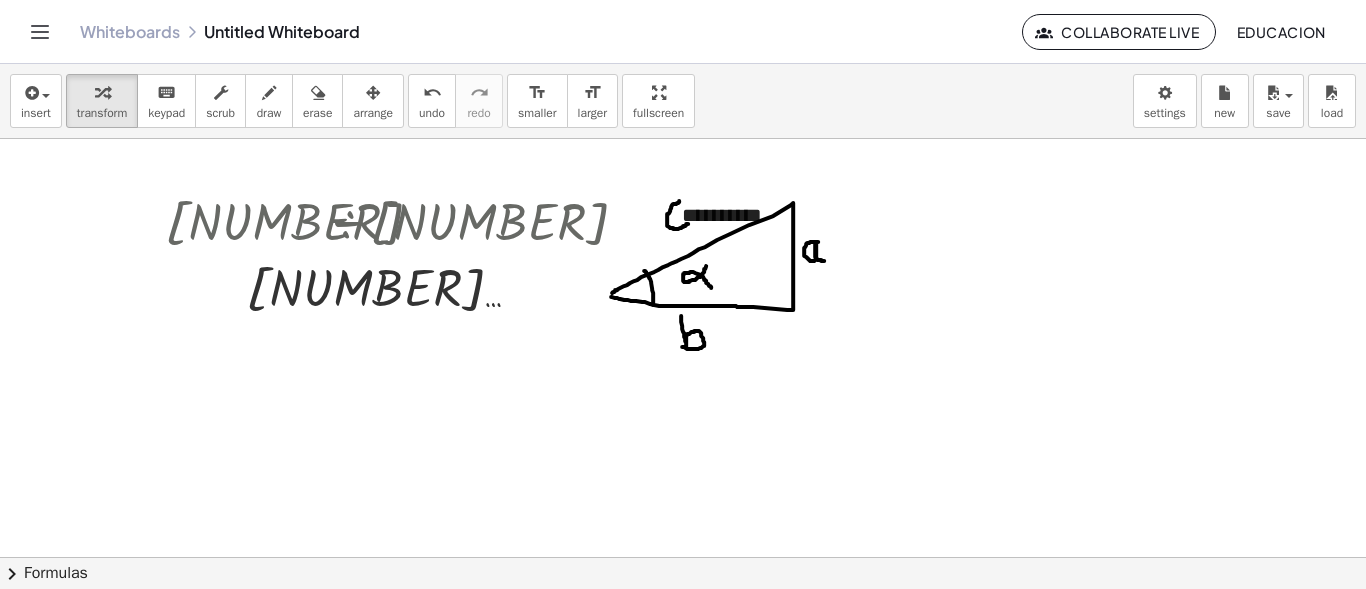 click at bounding box center [683, 609] 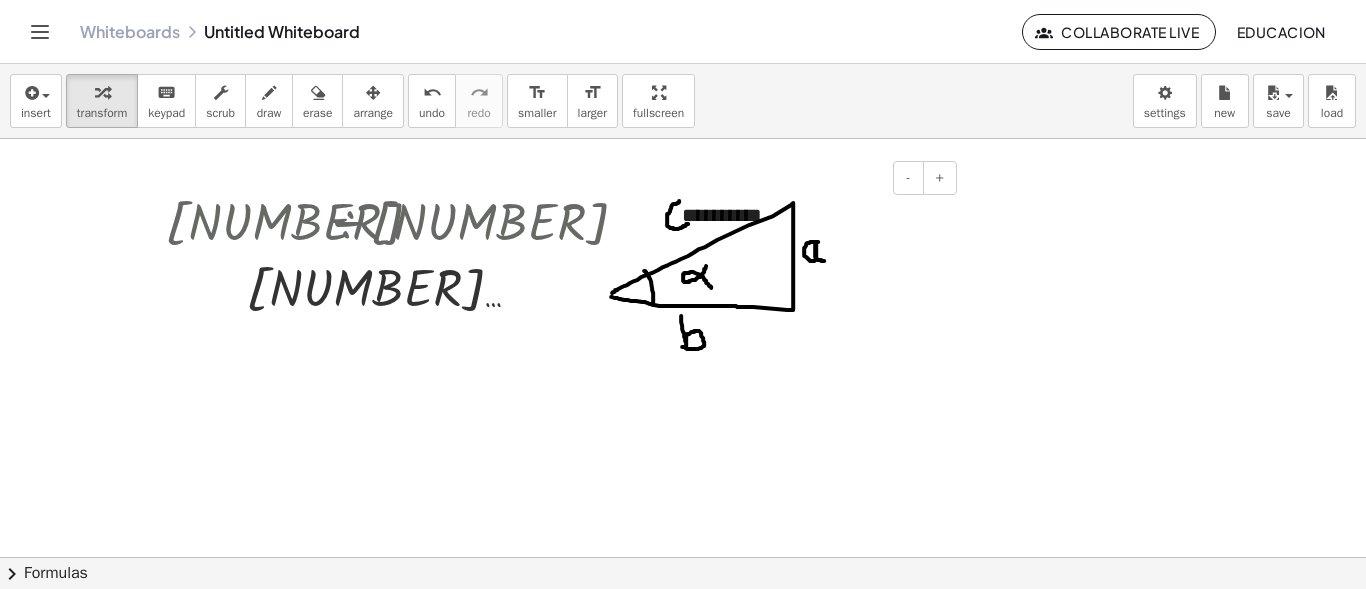 click on "**********" at bounding box center (812, 215) 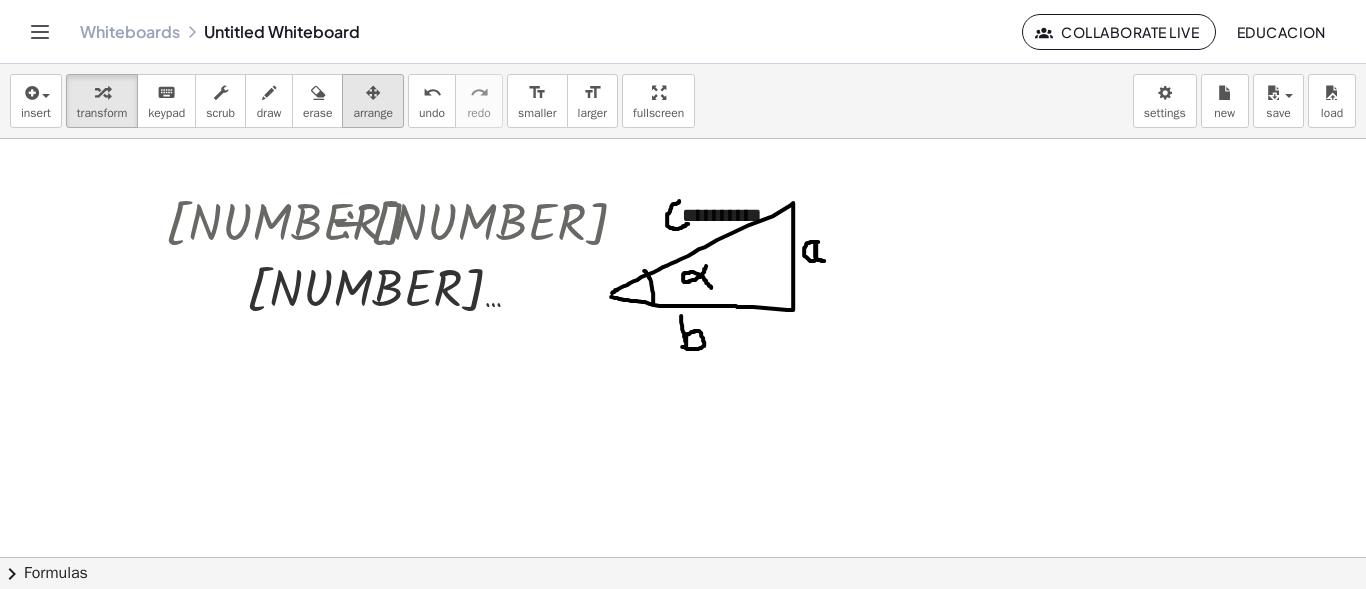 click at bounding box center [373, 92] 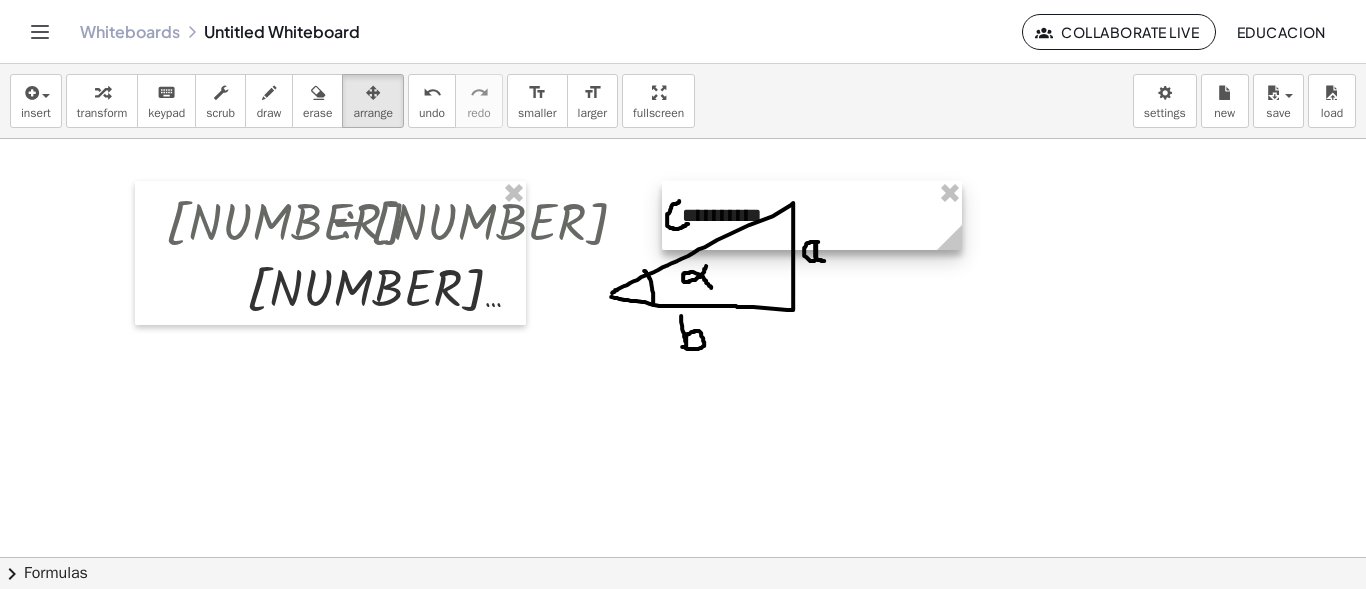 click at bounding box center (812, 215) 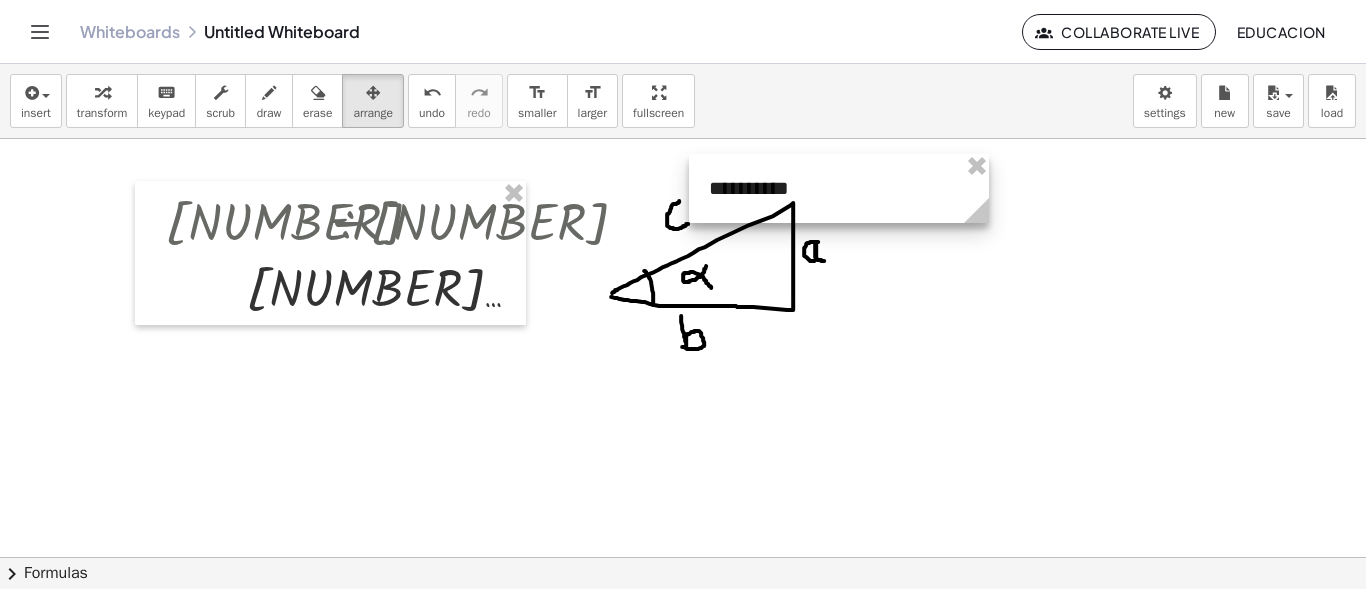 drag, startPoint x: 818, startPoint y: 210, endPoint x: 845, endPoint y: 183, distance: 38.183765 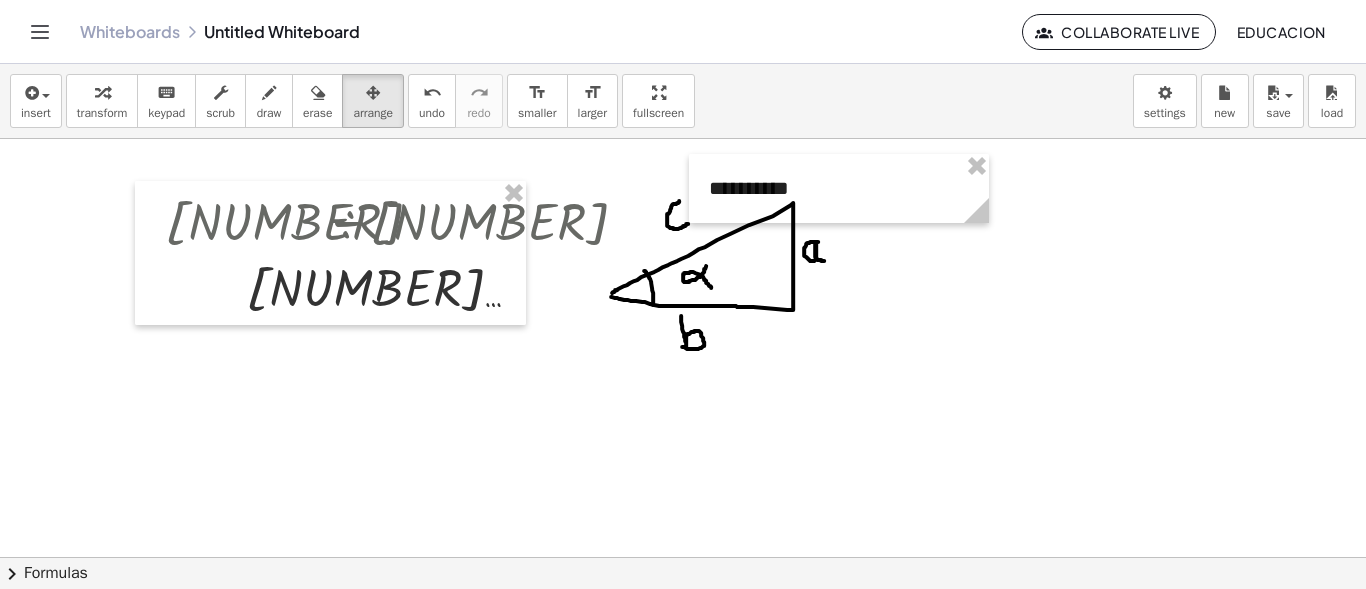 click at bounding box center [683, 609] 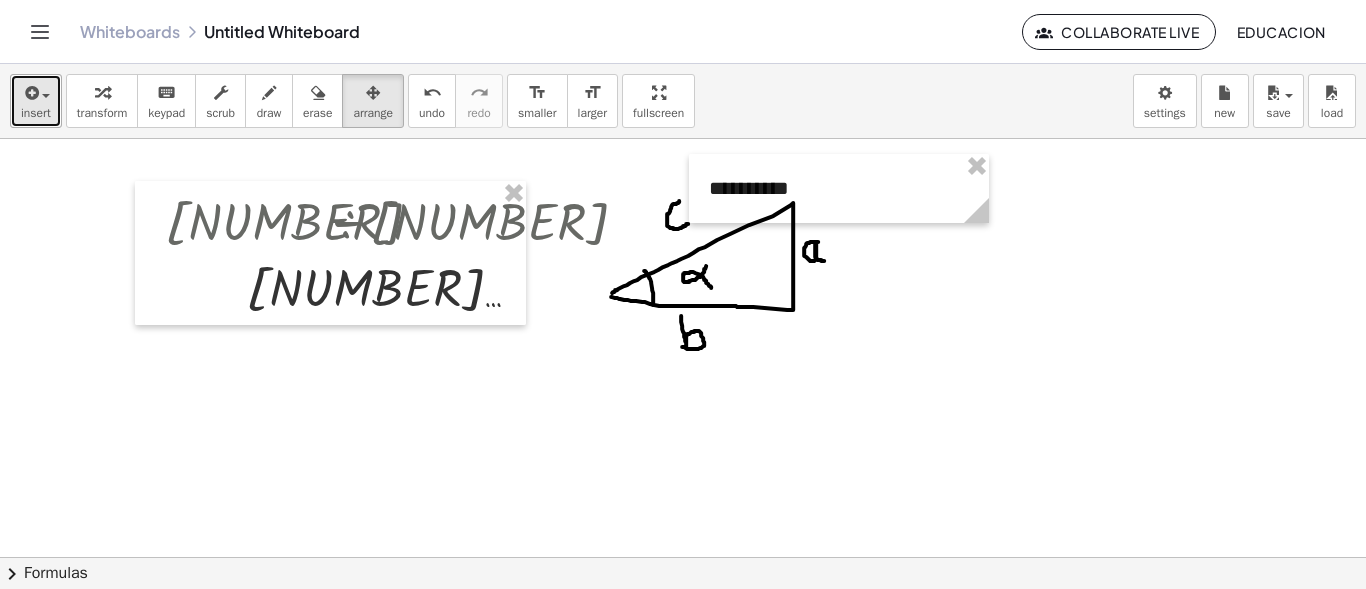 click at bounding box center (41, 95) 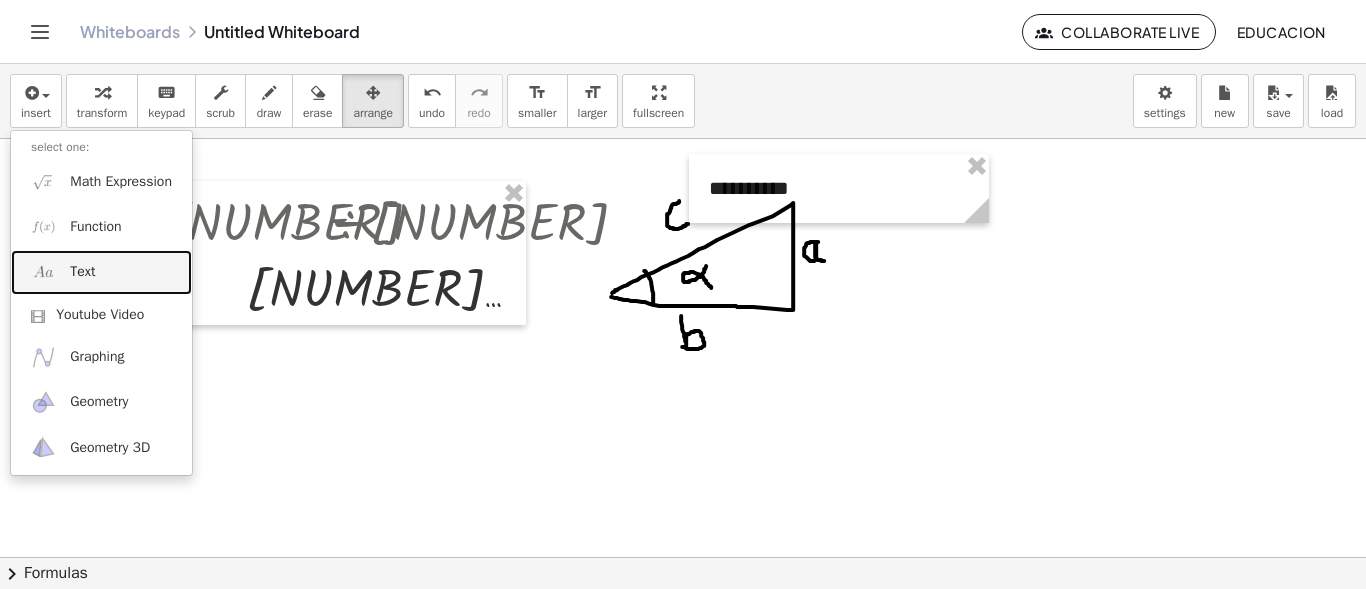 click on "Text" at bounding box center (82, 272) 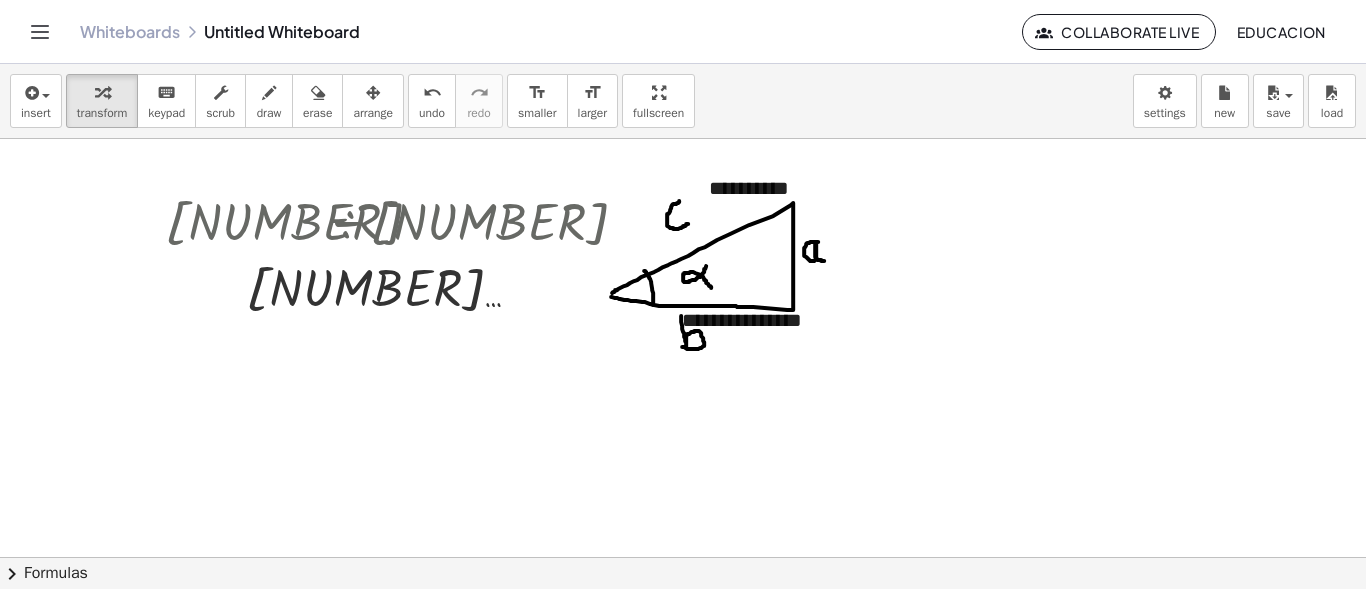 type 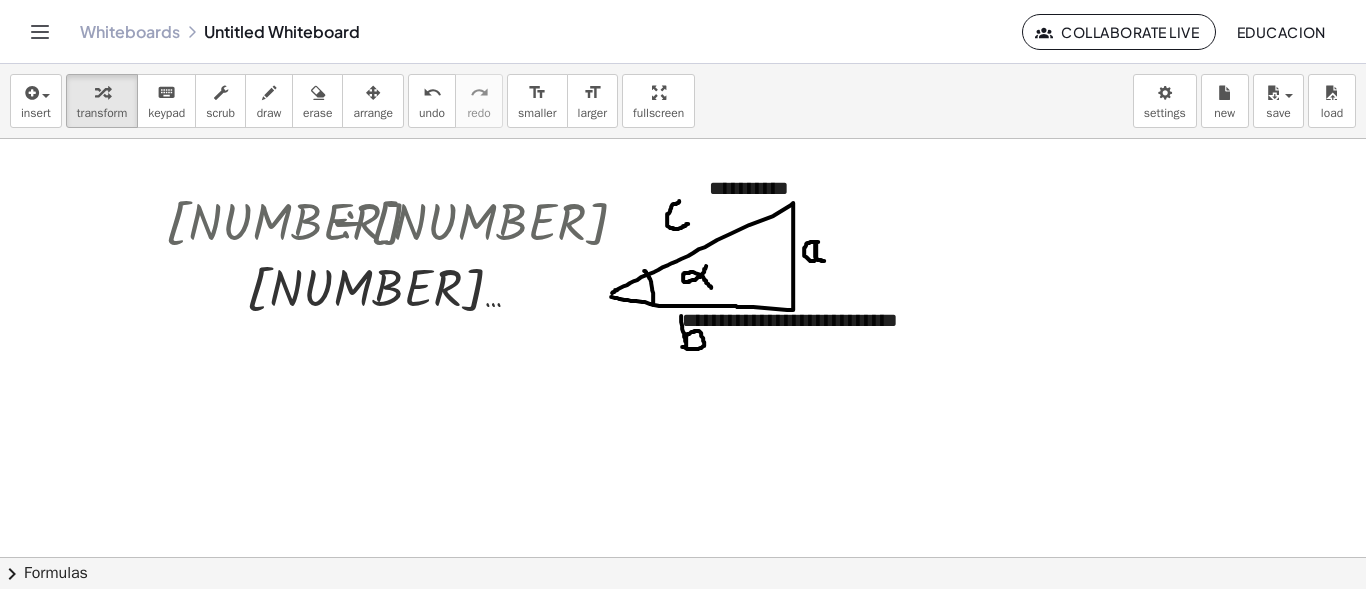 click at bounding box center [683, 609] 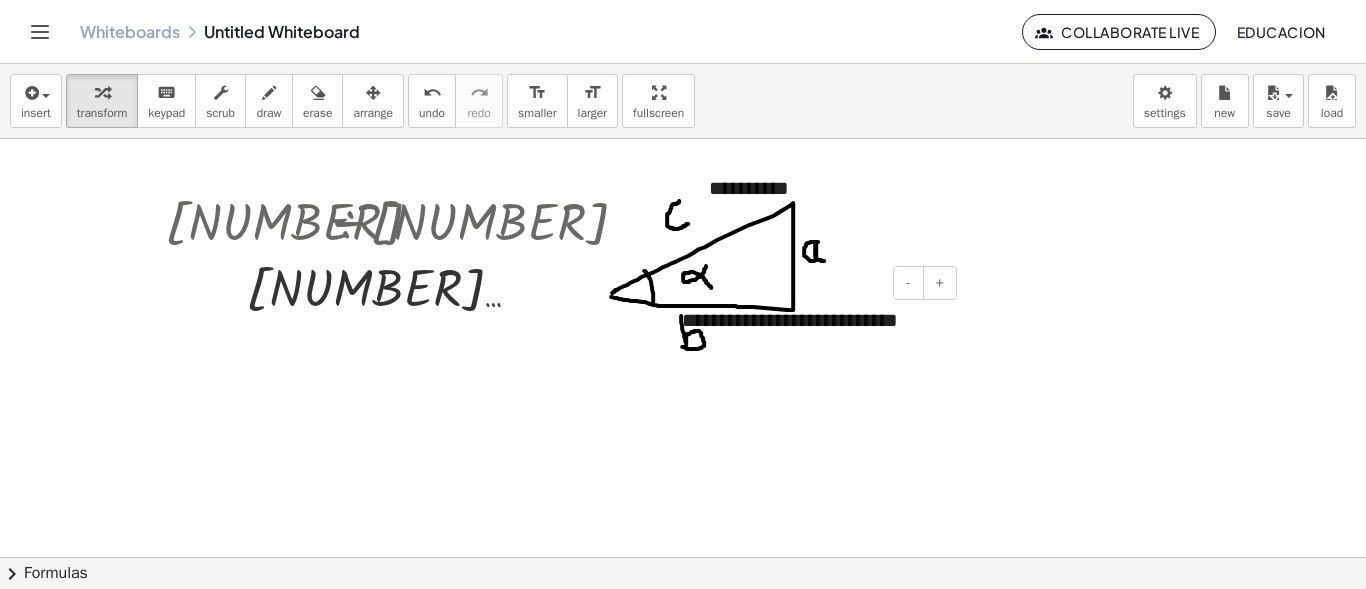 click on "**********" at bounding box center [812, 320] 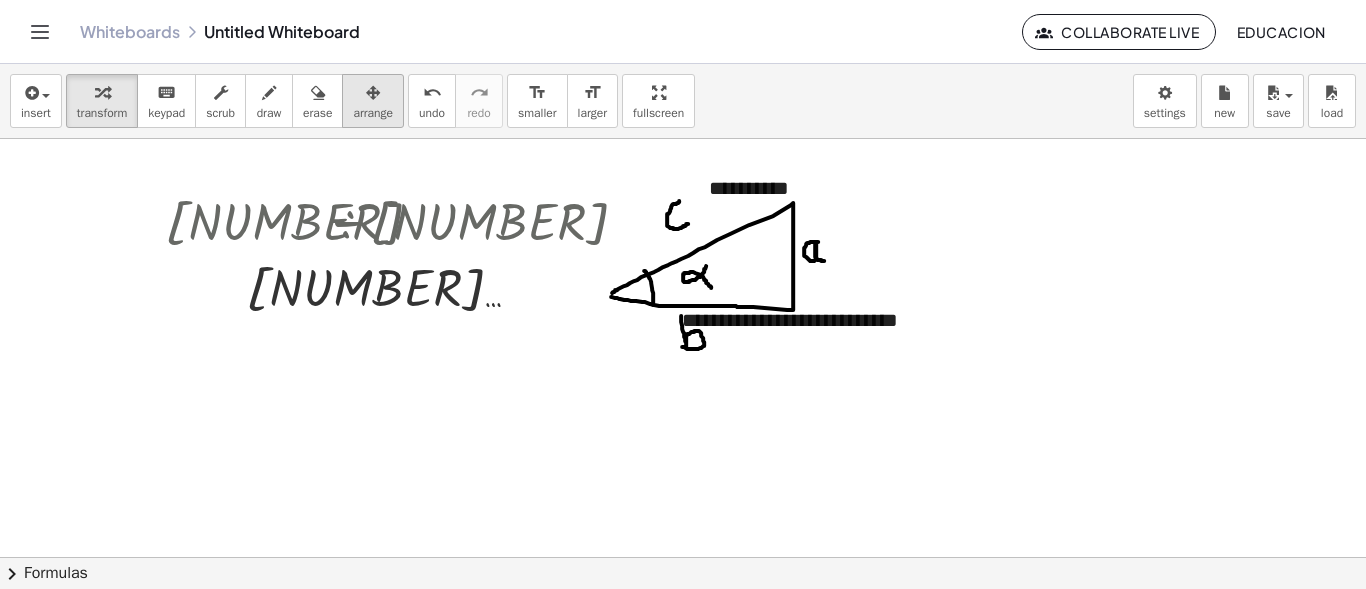 click at bounding box center (373, 93) 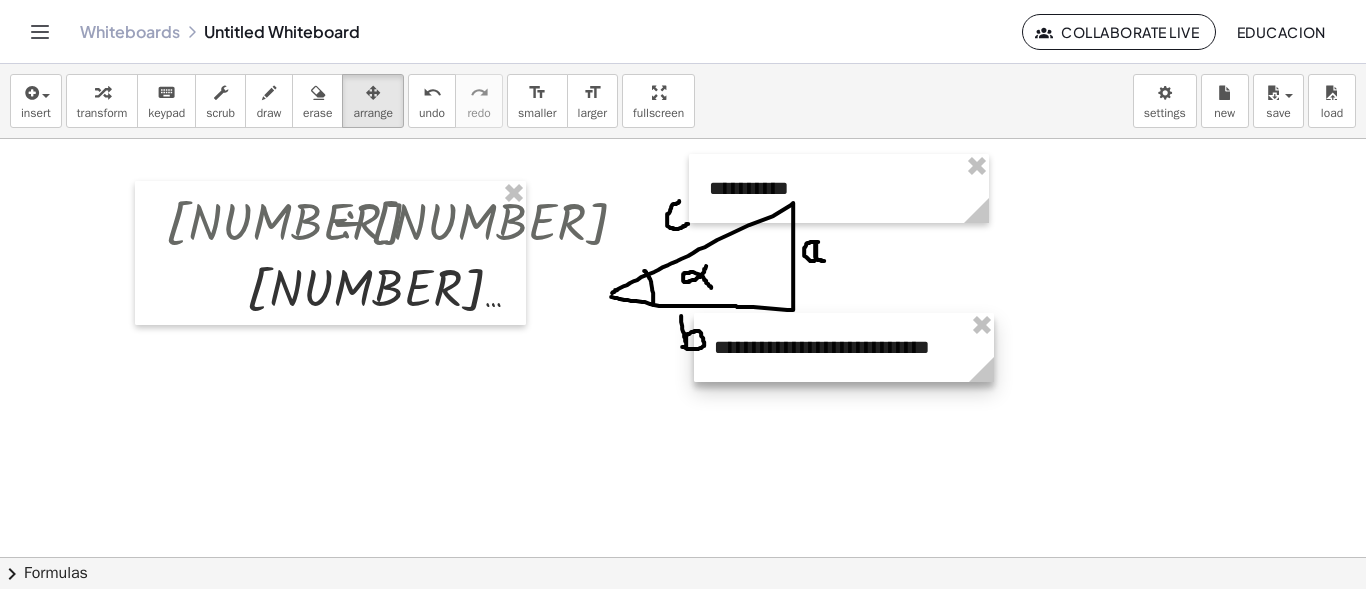 drag, startPoint x: 917, startPoint y: 304, endPoint x: 949, endPoint y: 331, distance: 41.868843 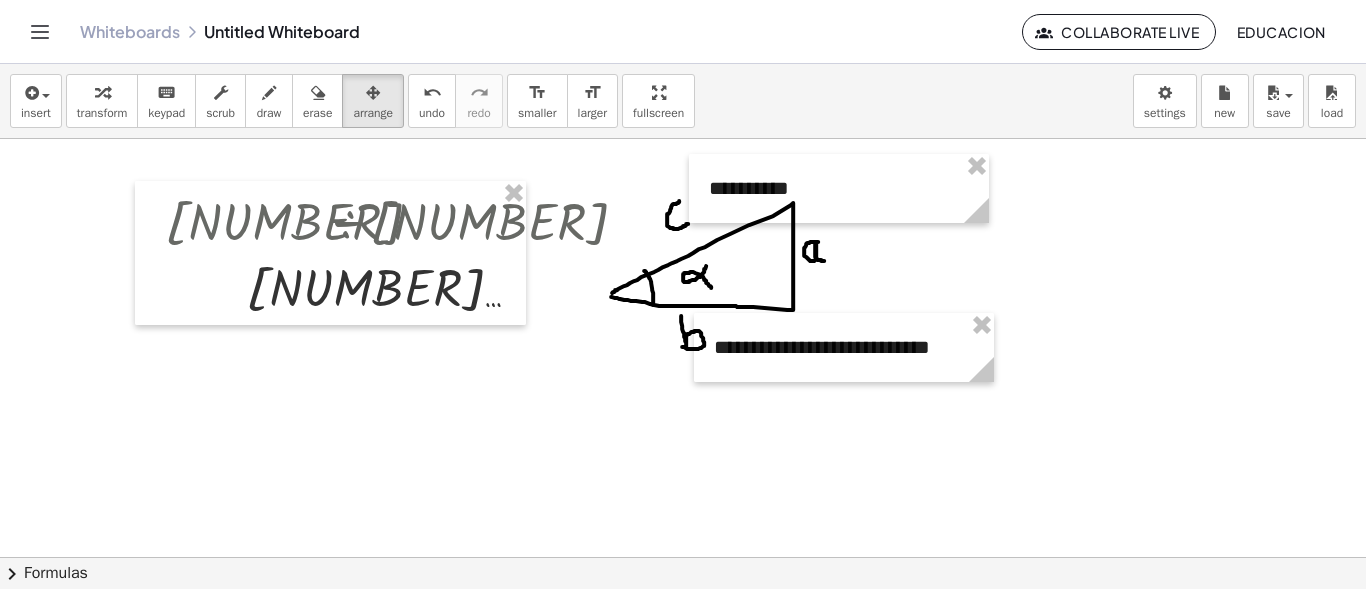click at bounding box center (683, 609) 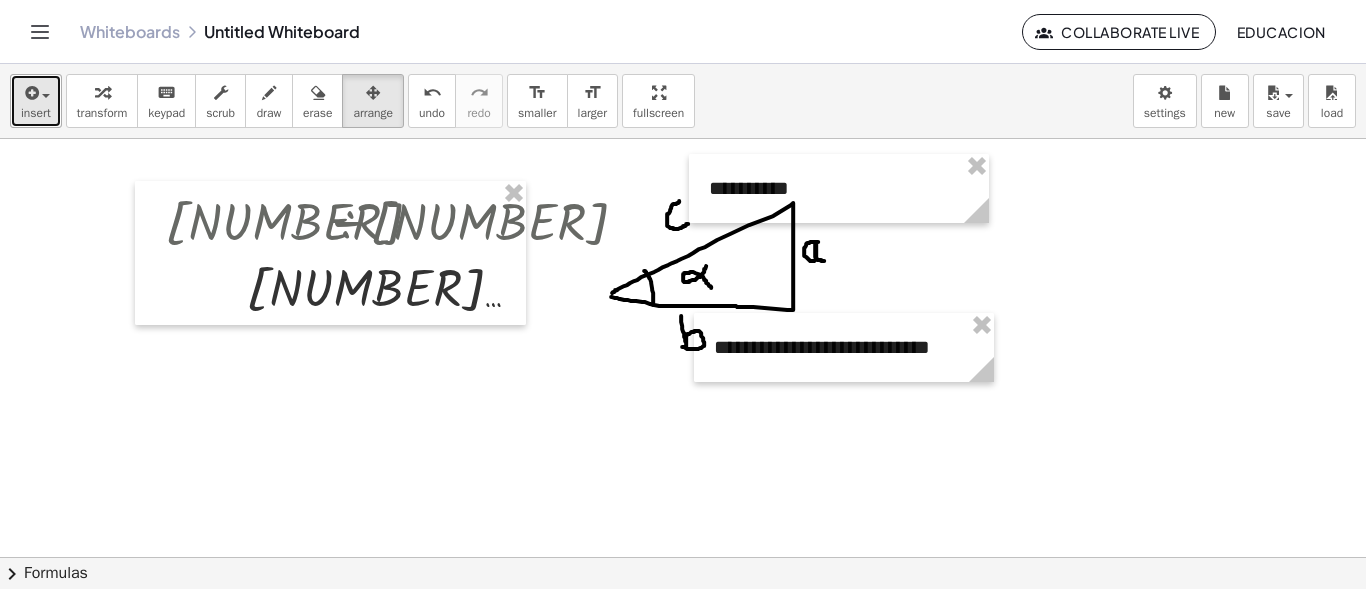click at bounding box center (46, 96) 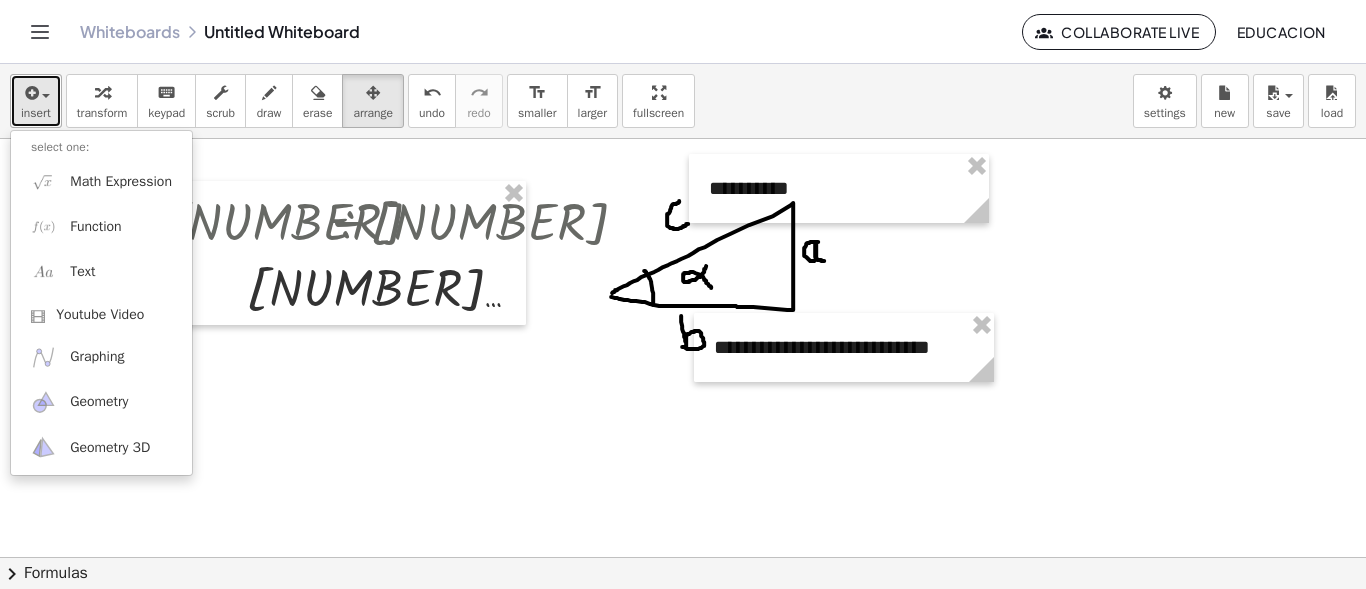 click at bounding box center [36, 92] 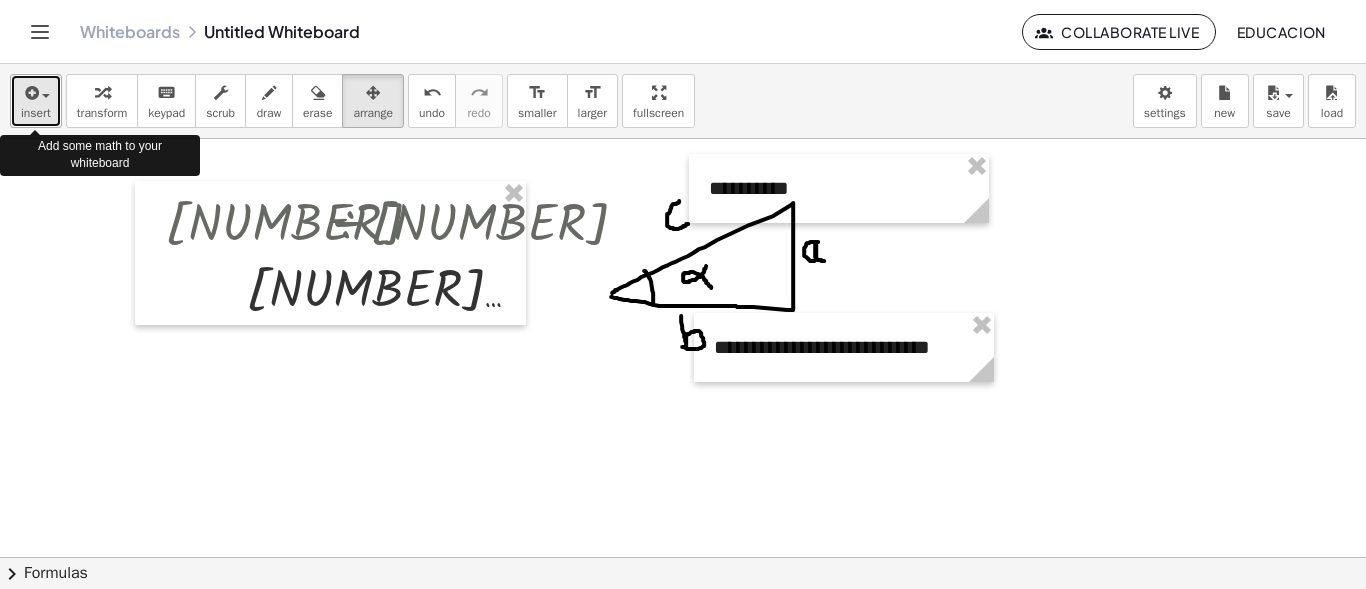 click at bounding box center (36, 92) 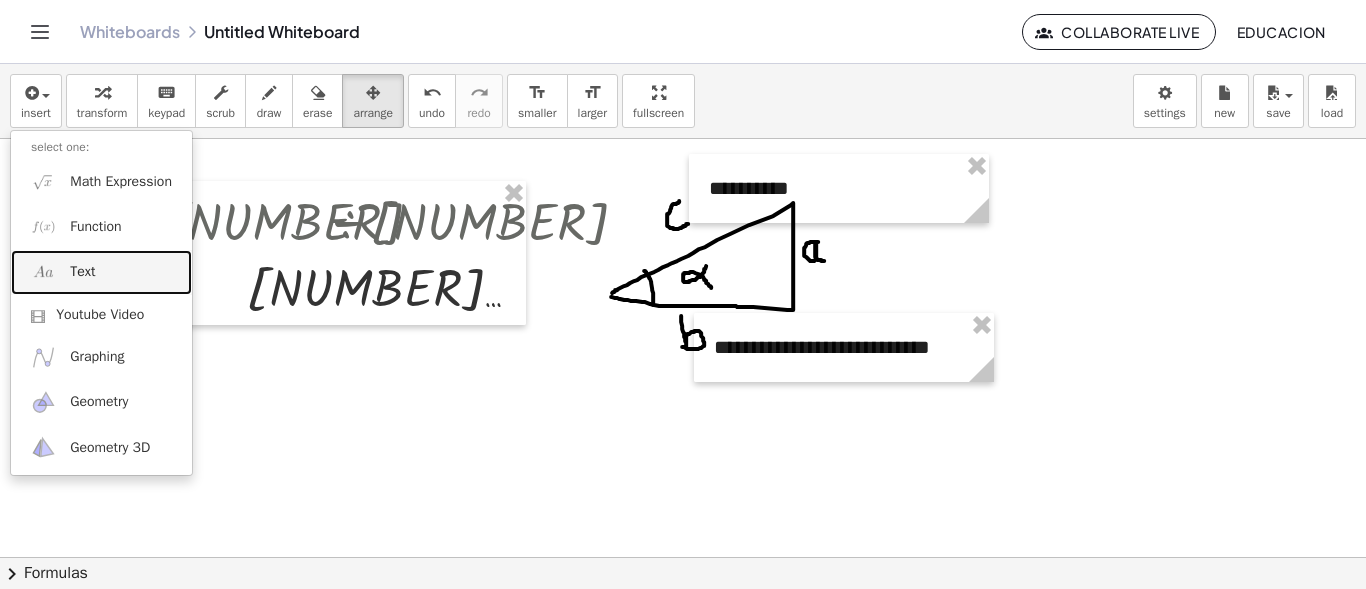 click on "Text" at bounding box center (82, 272) 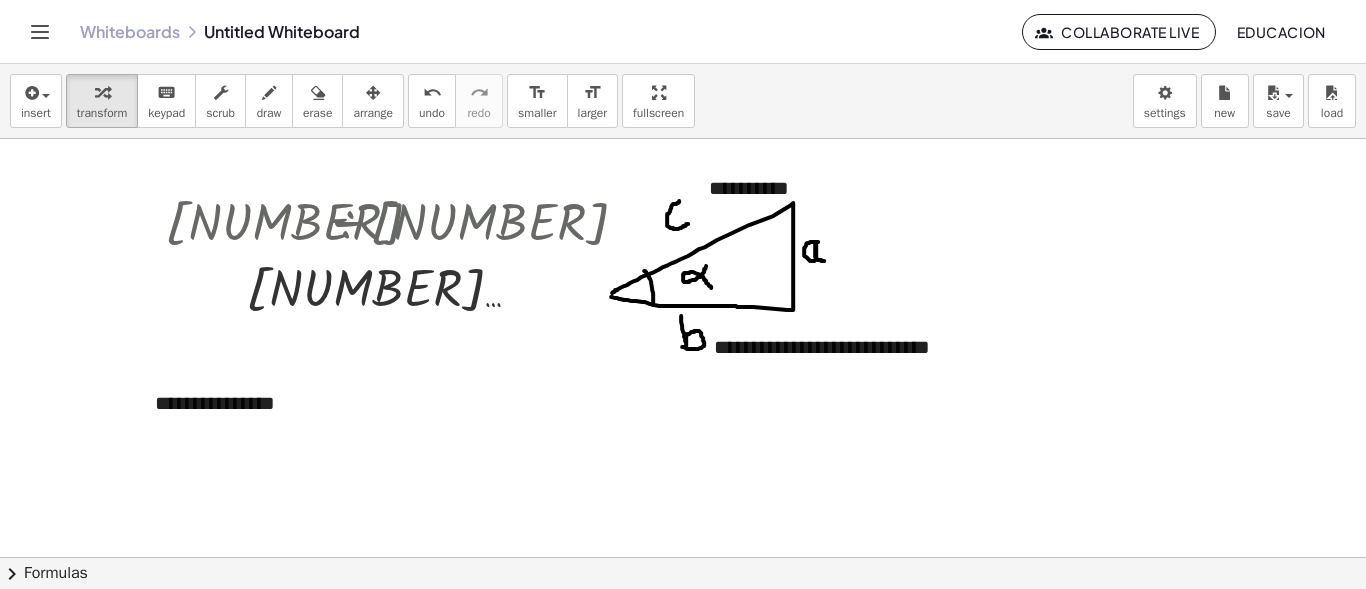 click at bounding box center [683, 609] 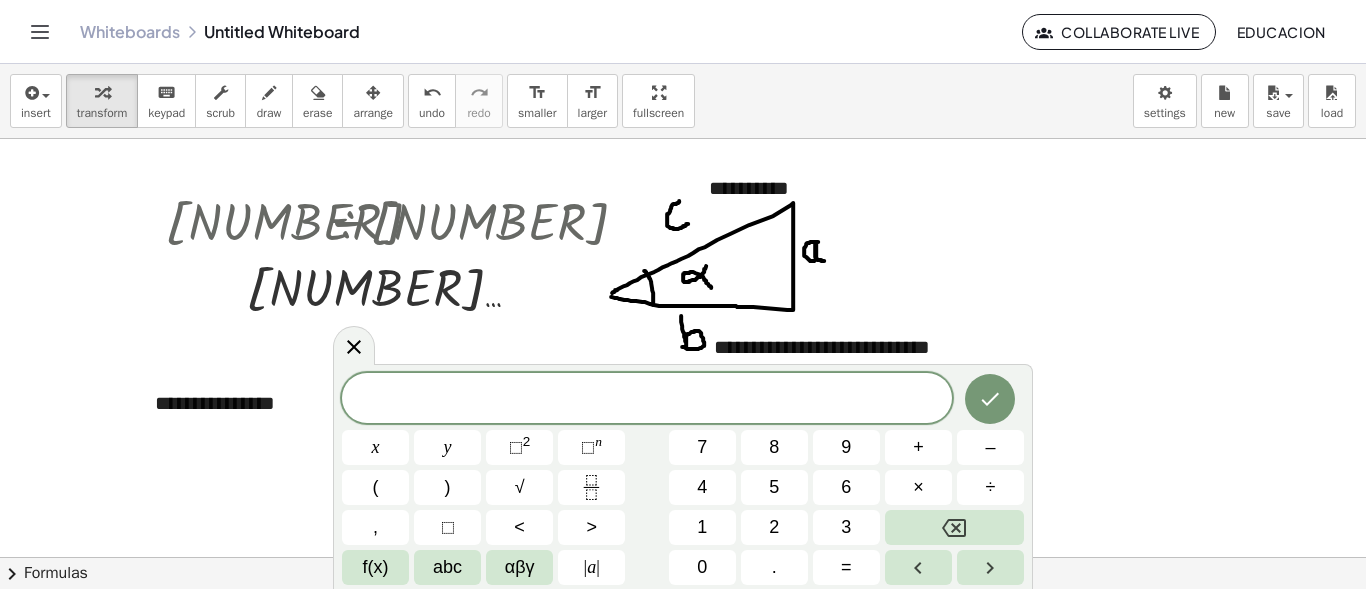click 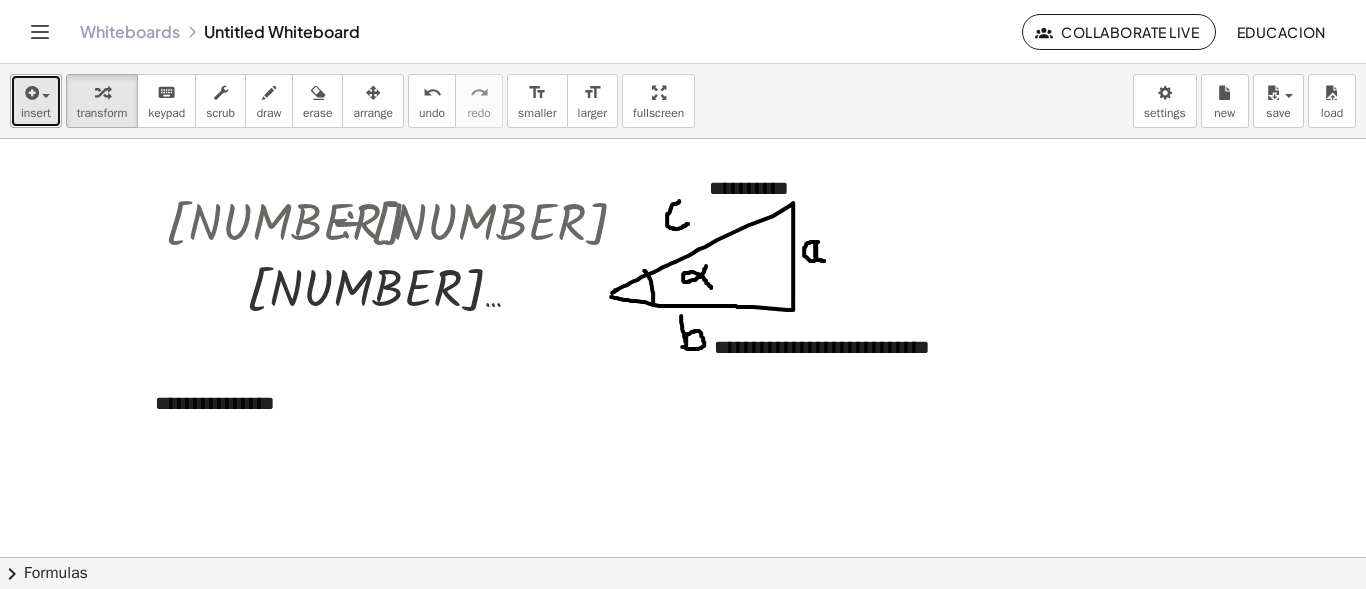 click on "insert" at bounding box center [36, 113] 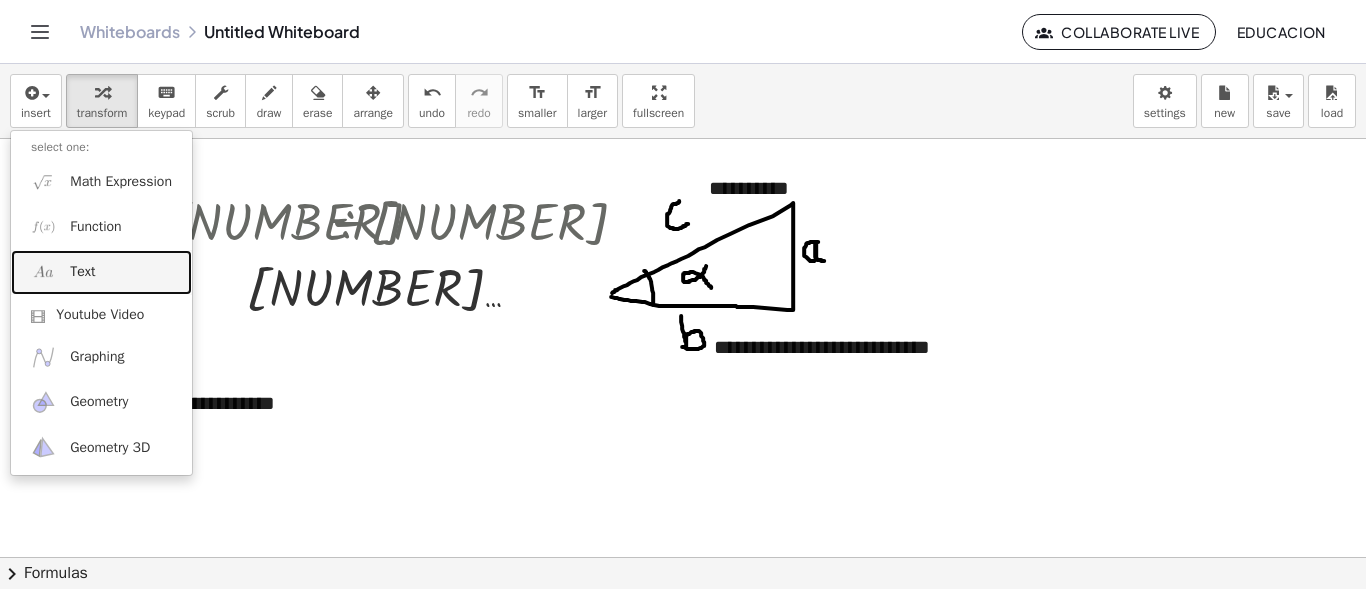 click on "Text" at bounding box center (82, 272) 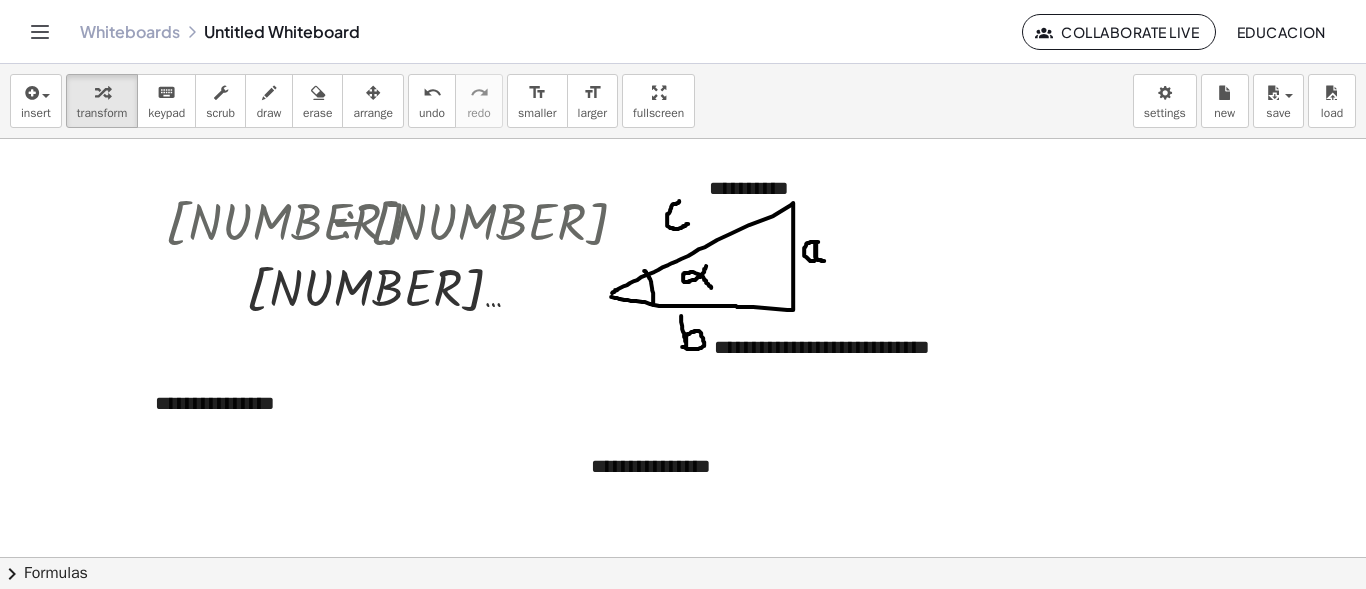 type 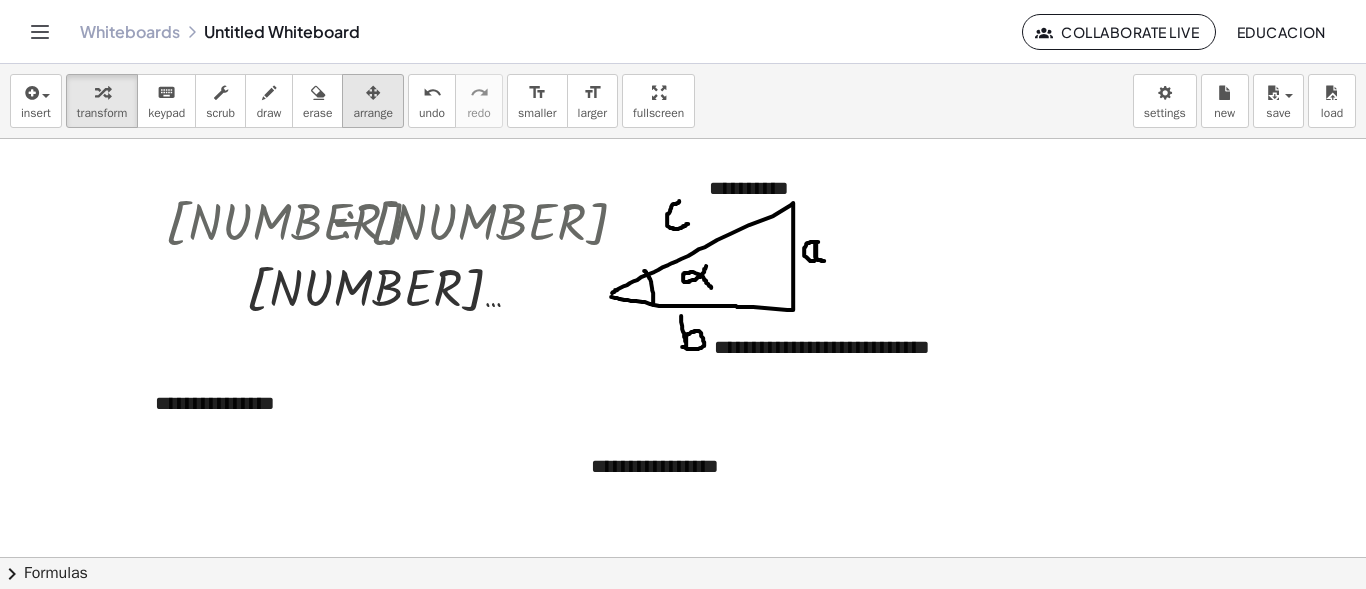 click on "arrange" at bounding box center [373, 113] 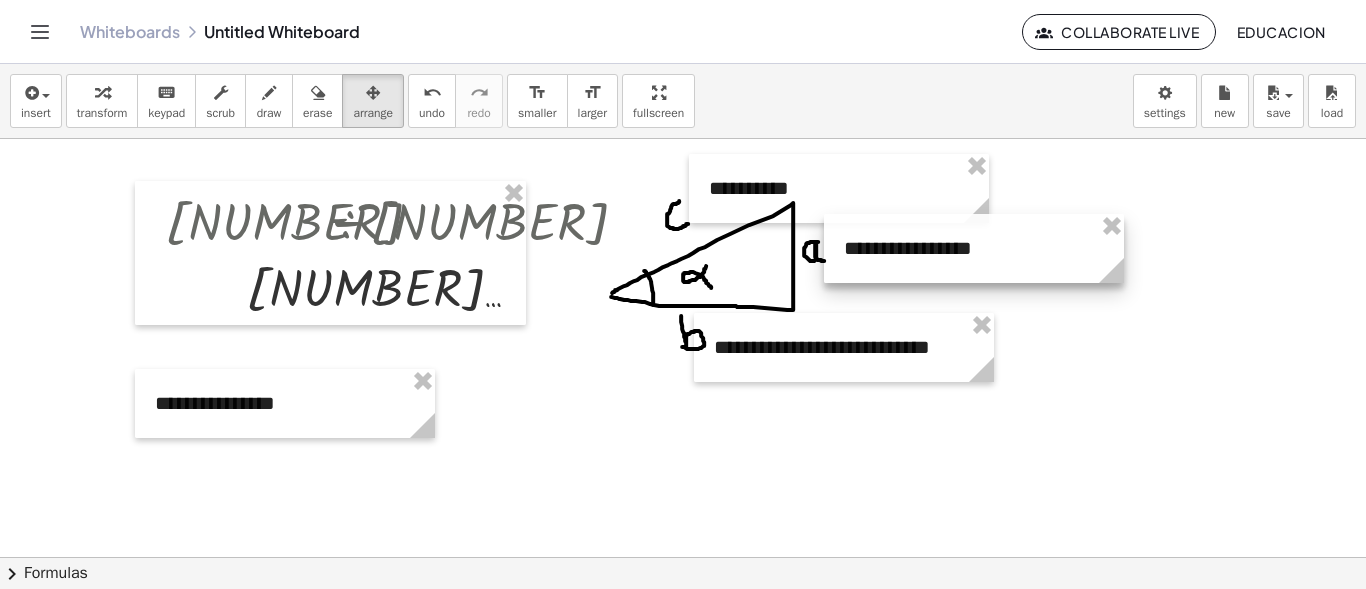 drag, startPoint x: 801, startPoint y: 456, endPoint x: 1054, endPoint y: 238, distance: 333.96558 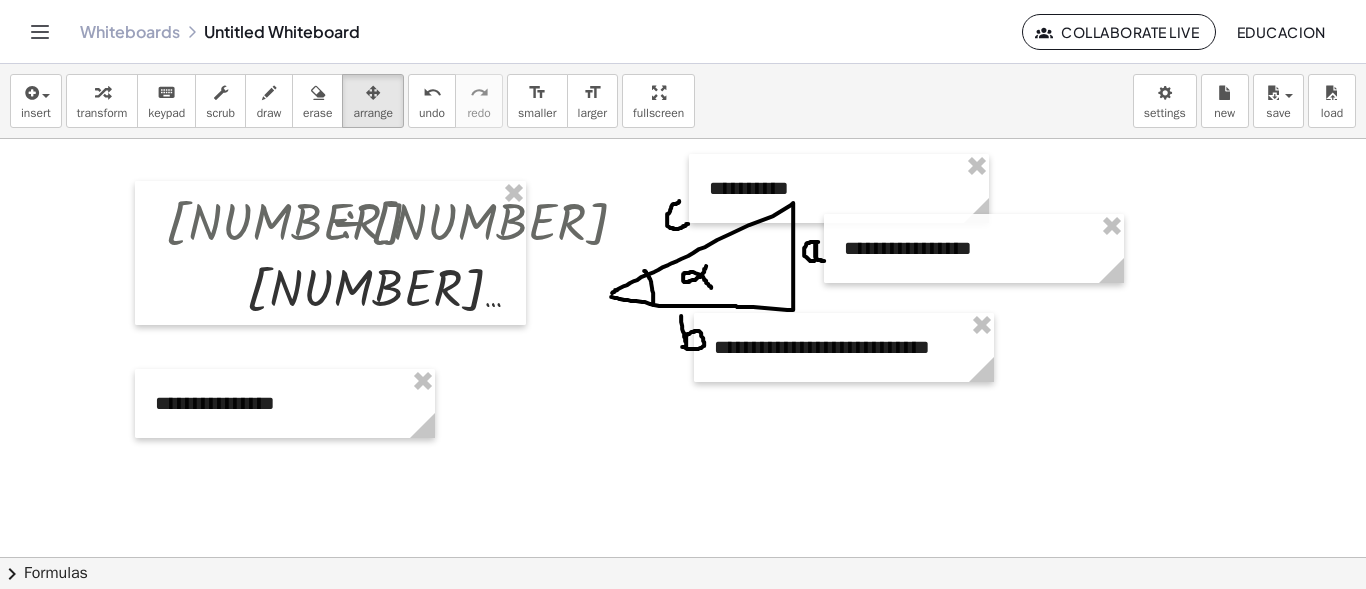click at bounding box center (683, 609) 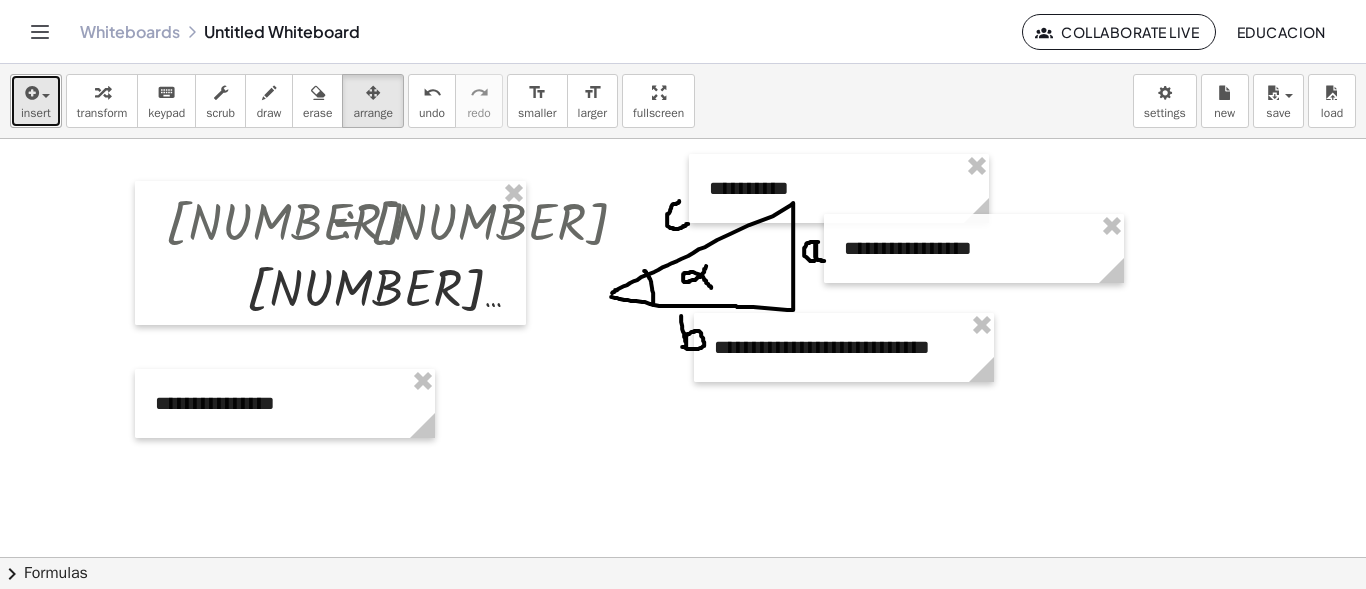 click on "insert" at bounding box center [36, 113] 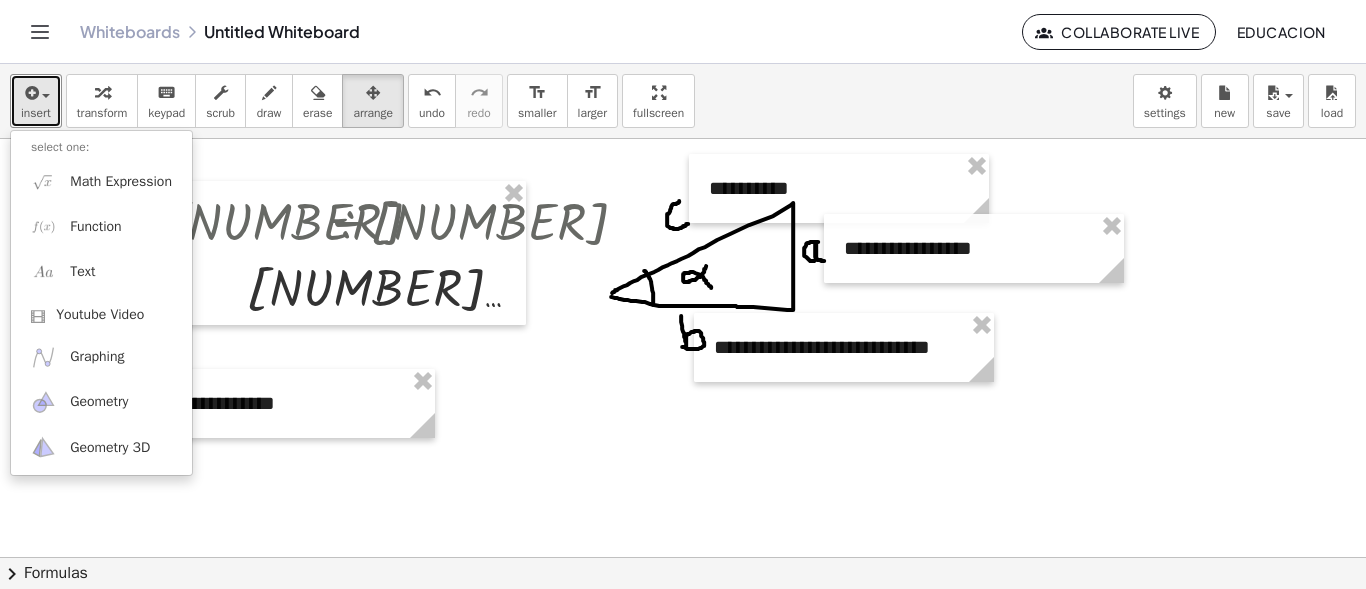 click at bounding box center [683, 609] 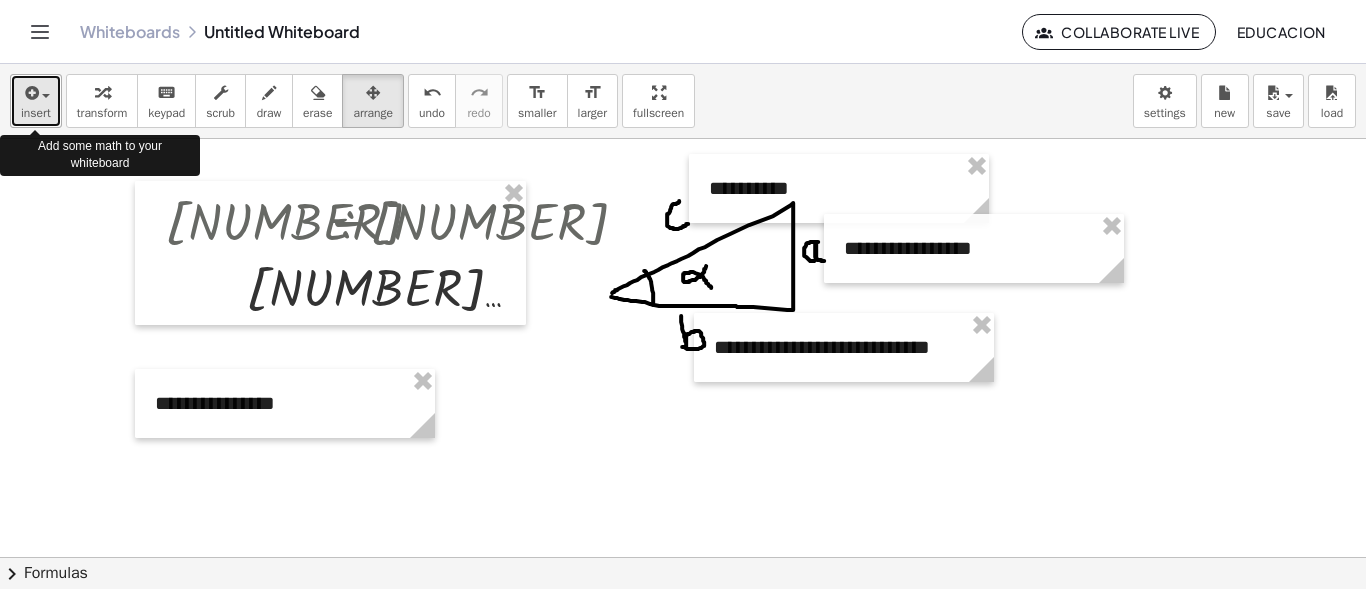 click on "insert" at bounding box center (36, 113) 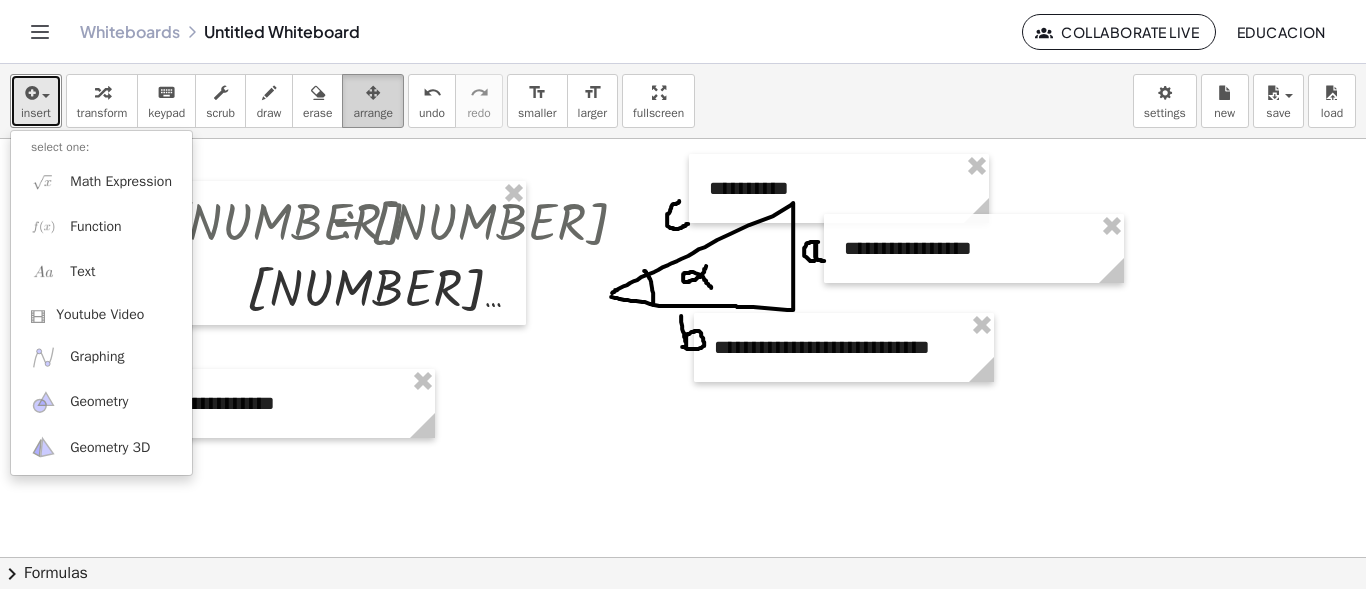 click on "arrange" at bounding box center (373, 101) 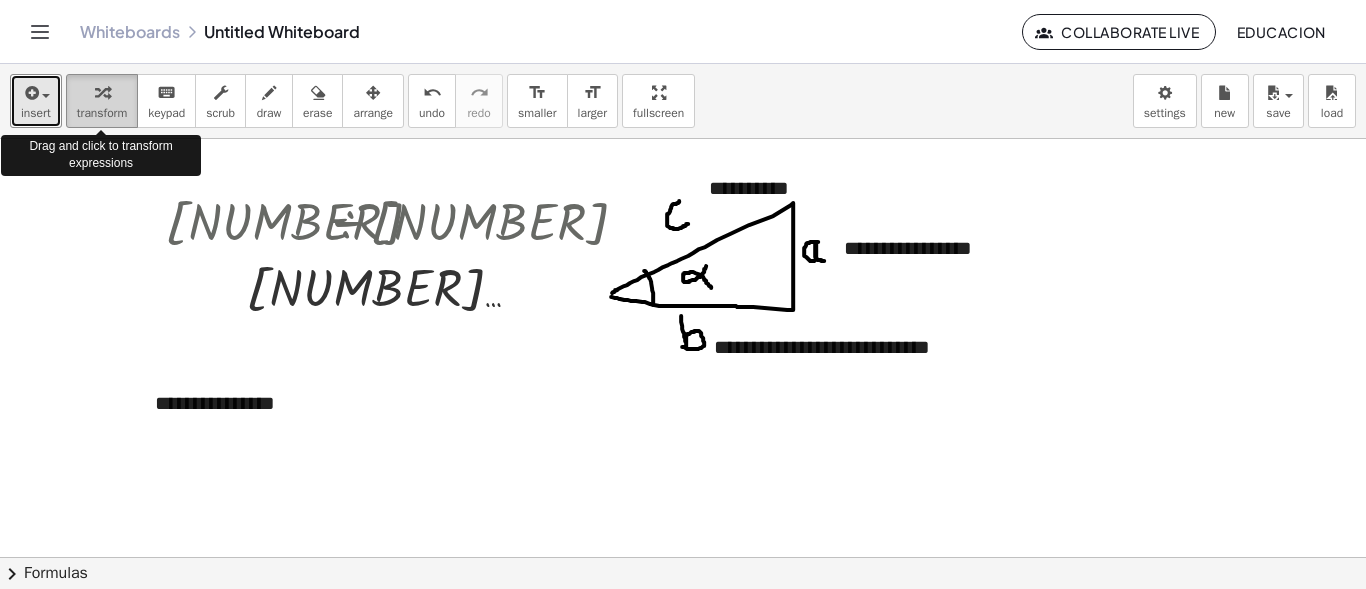 click on "transform" at bounding box center [102, 101] 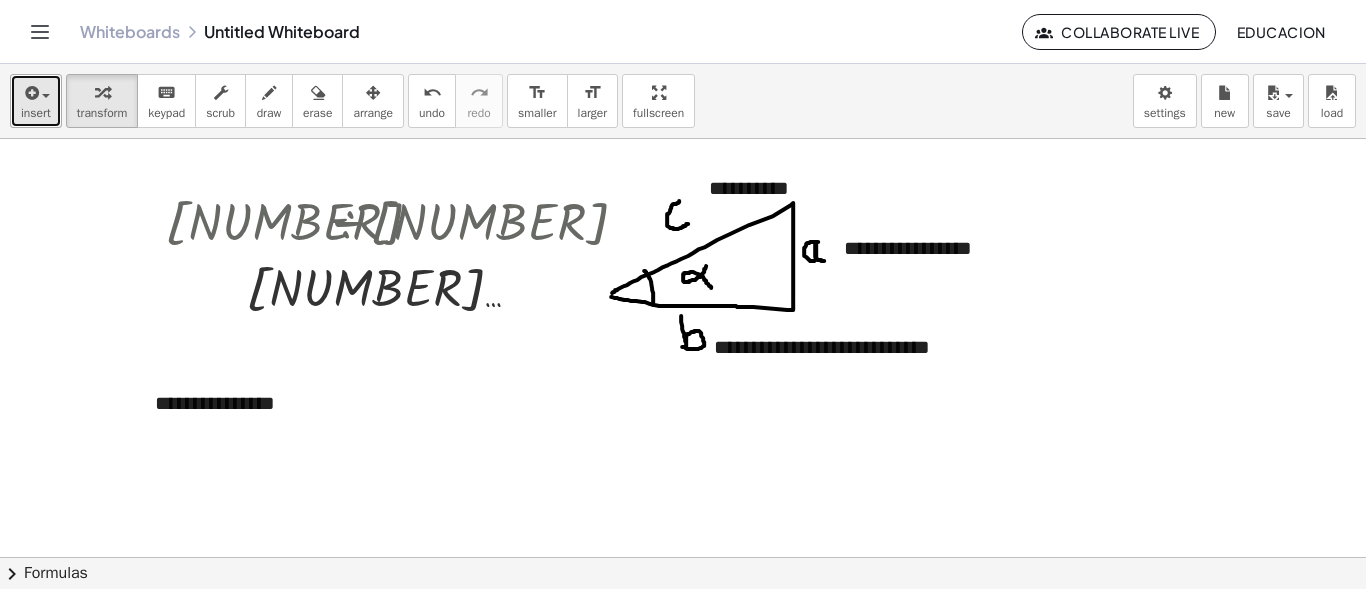 click at bounding box center [30, 93] 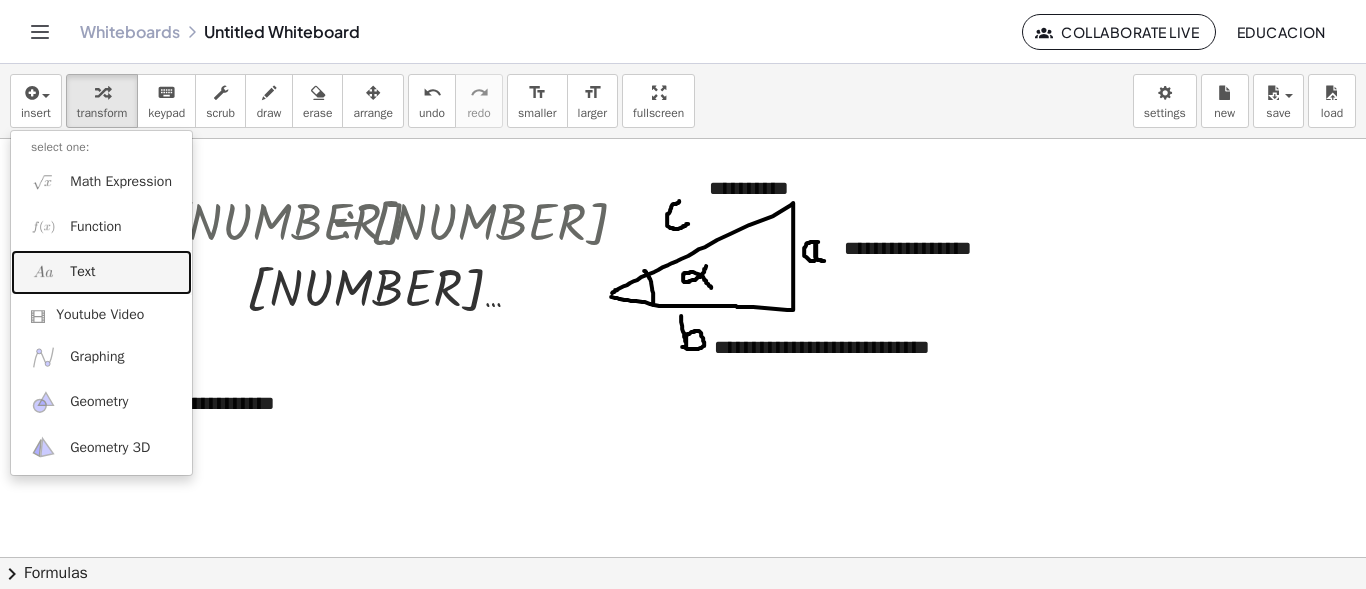 click on "Text" at bounding box center (101, 272) 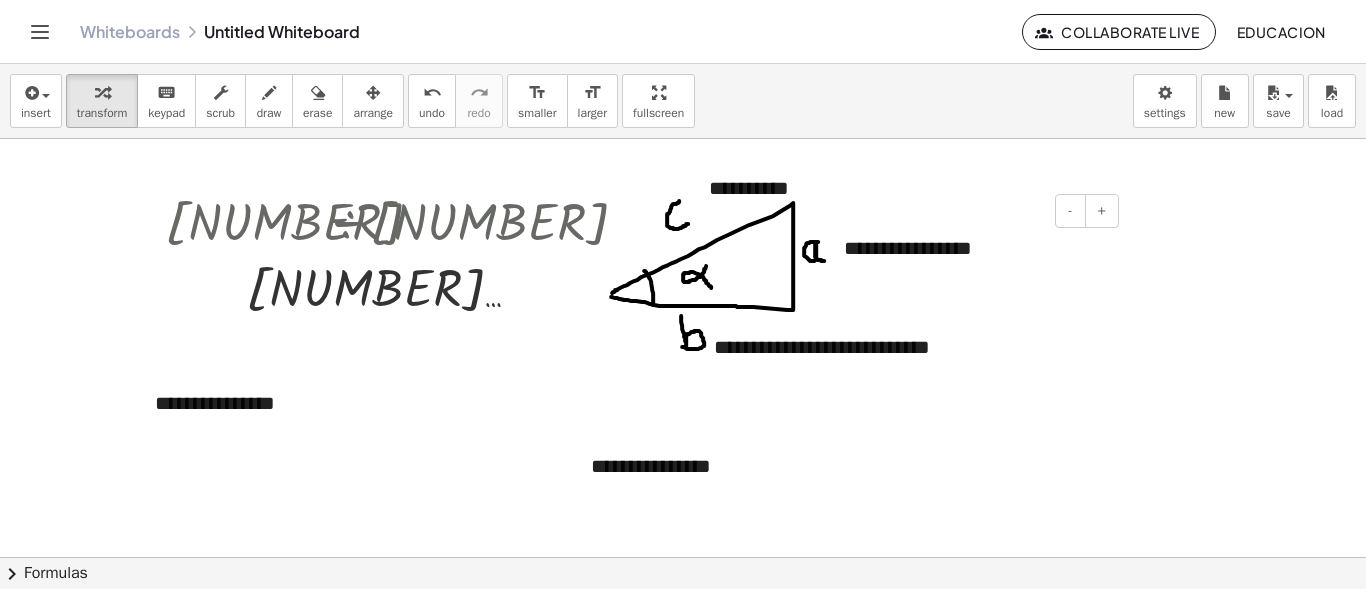 click on "**********" at bounding box center (974, 248) 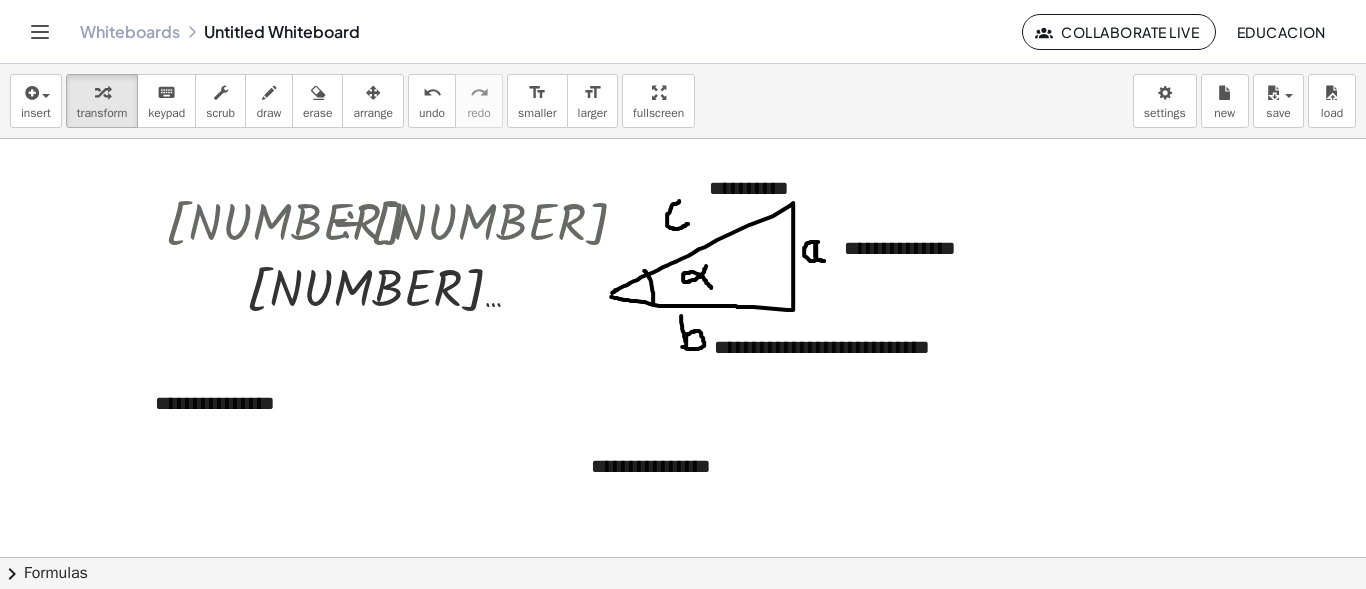 click on "chevron_right  Formulas" 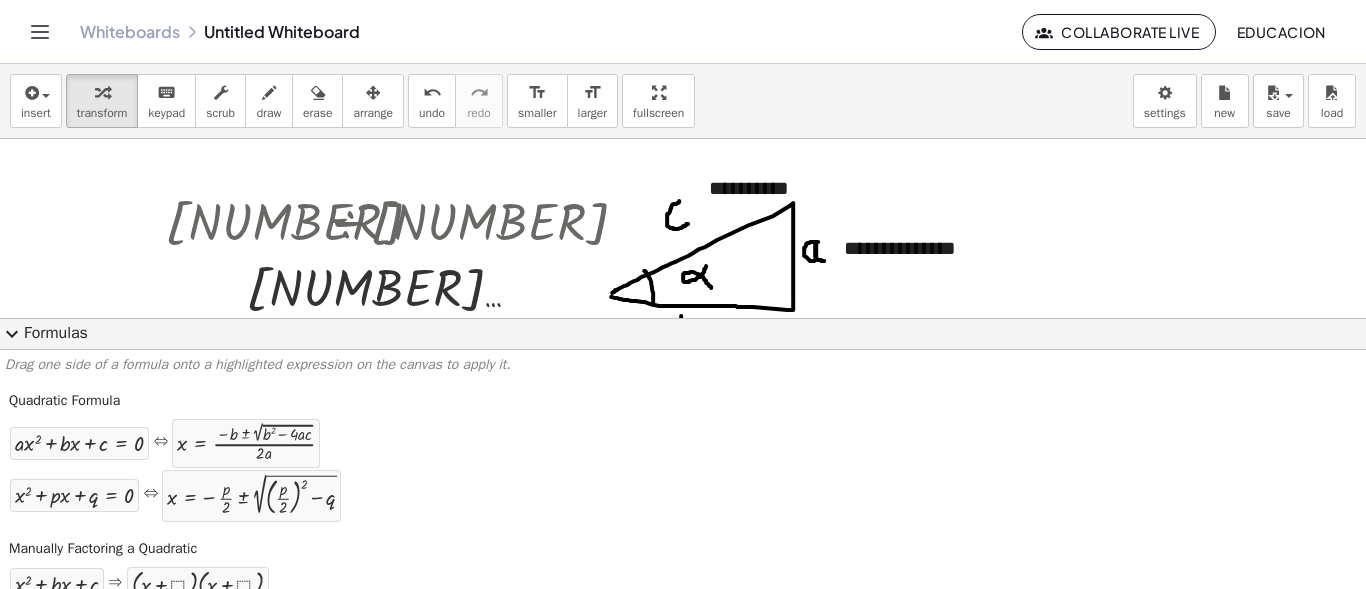 click on "· sin ( , x ) · cos ( , x )" at bounding box center (130, 997) 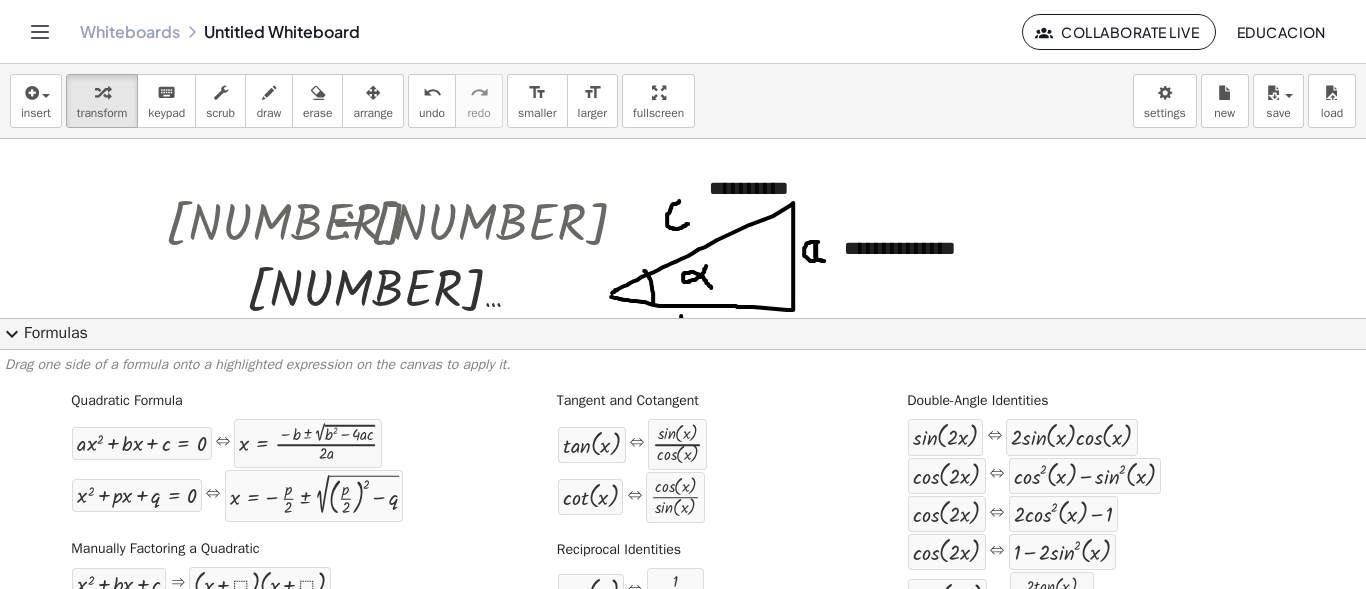 click at bounding box center [683, 609] 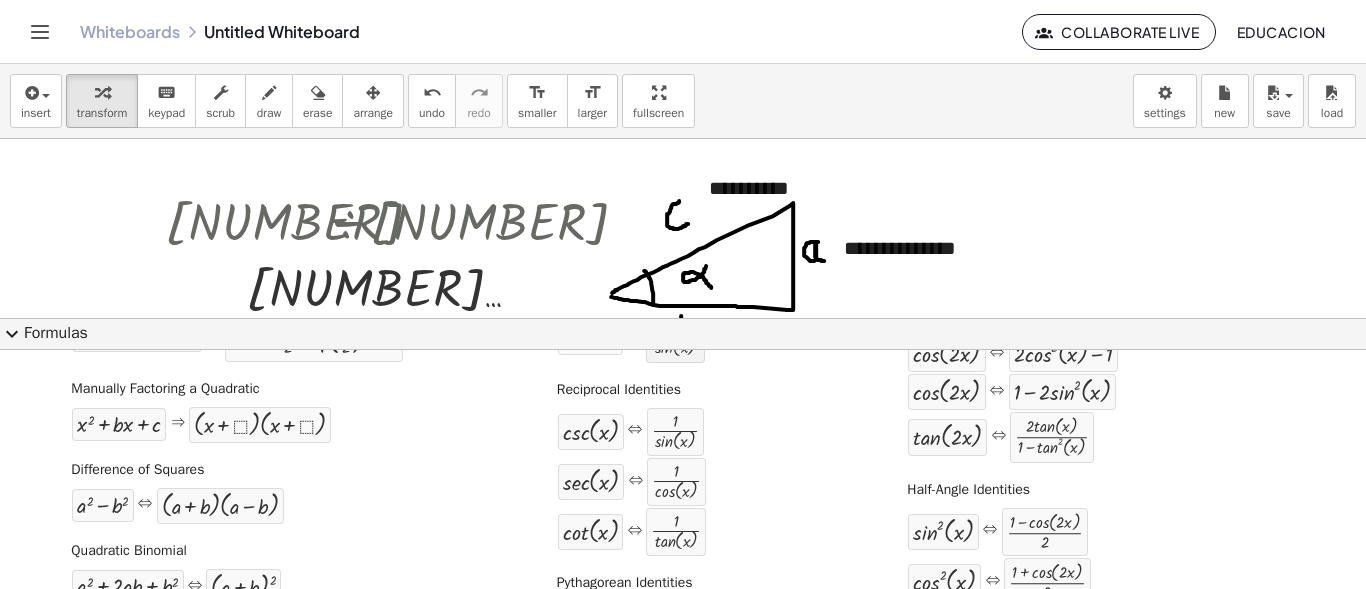 scroll, scrollTop: 0, scrollLeft: 0, axis: both 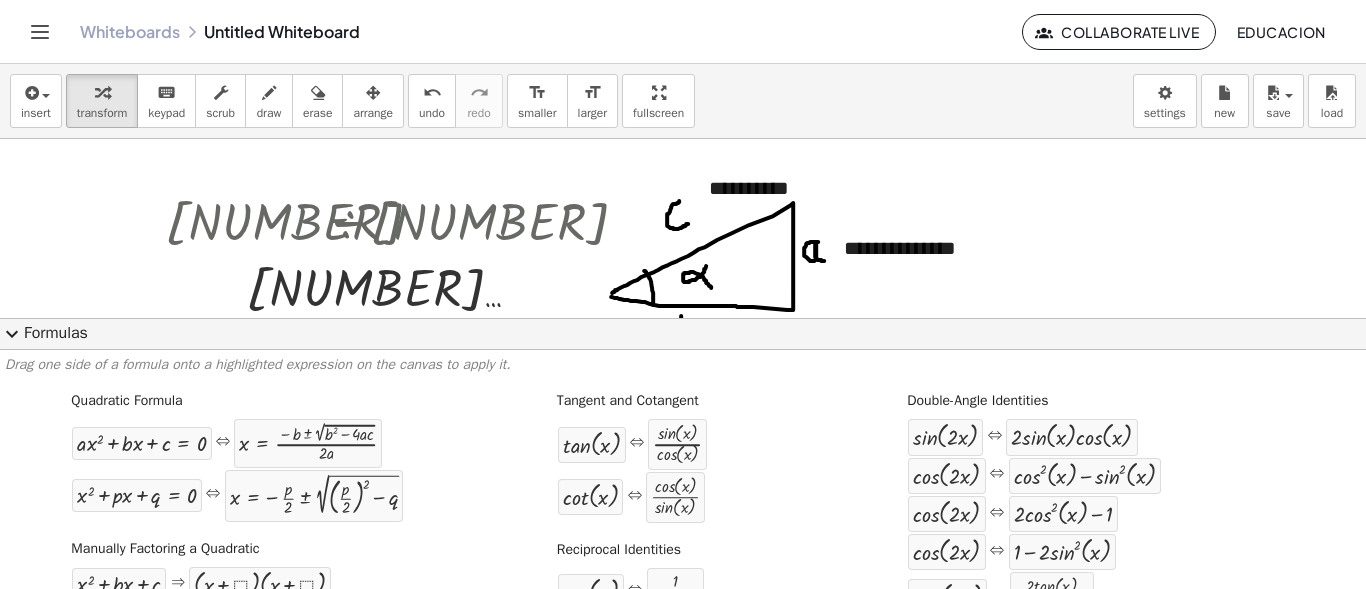 click on "expand_more" at bounding box center [12, 334] 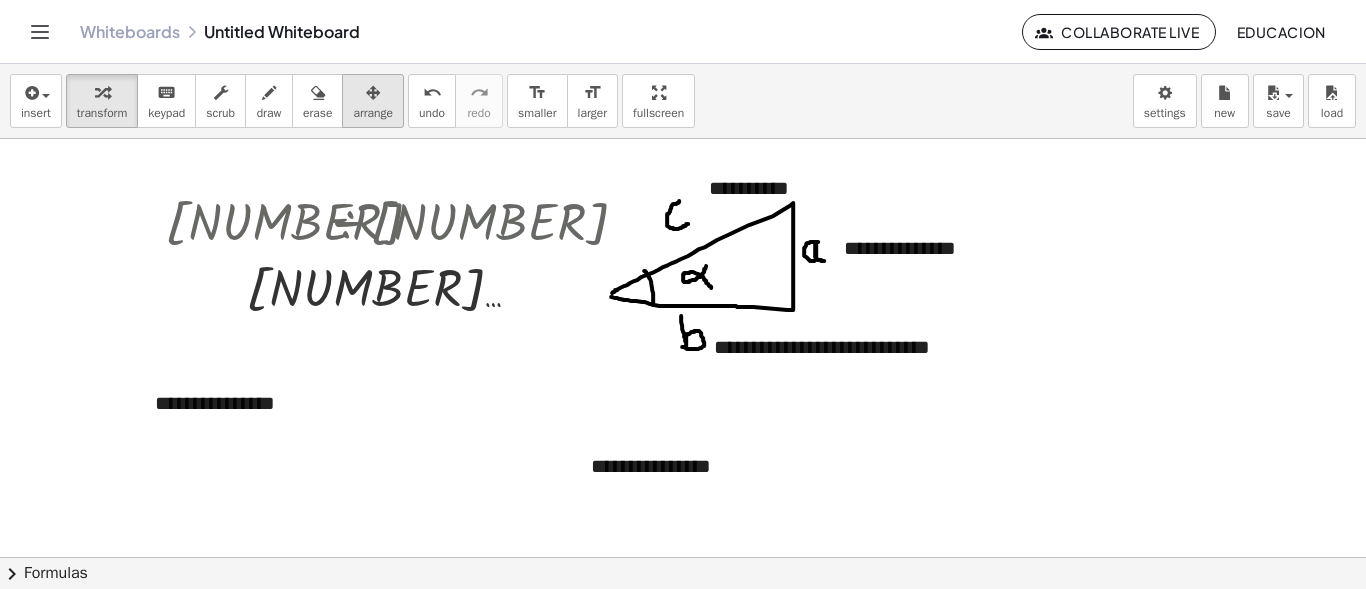 click on "arrange" at bounding box center (373, 113) 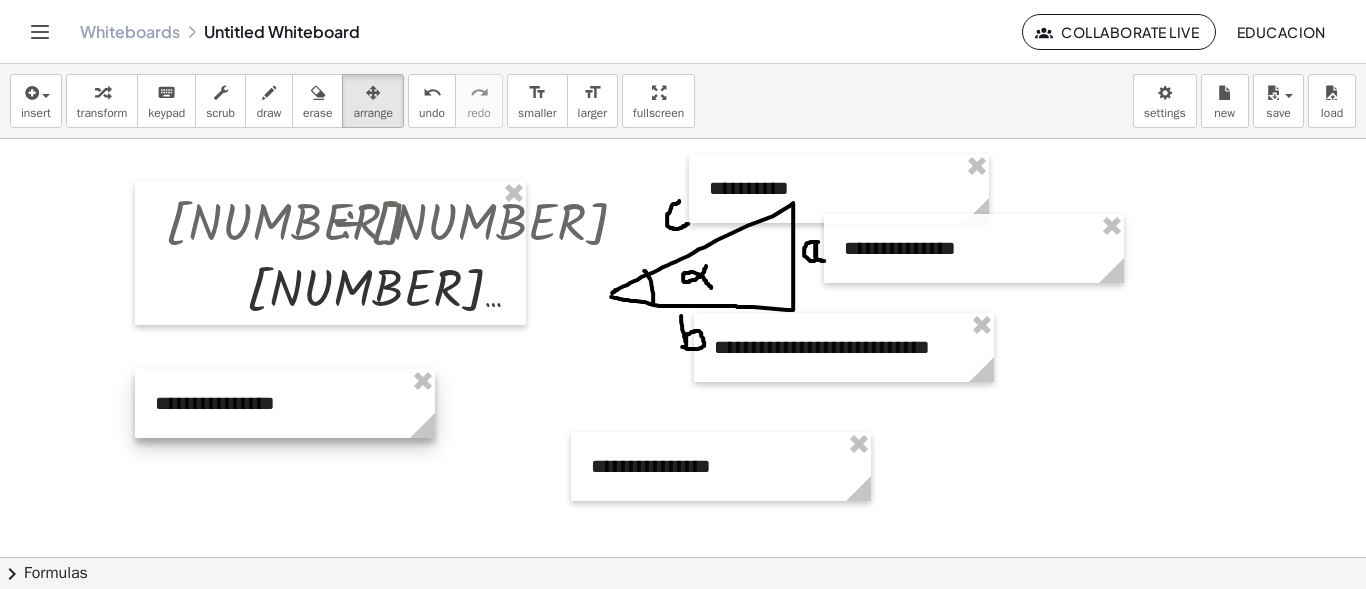 click at bounding box center (285, 403) 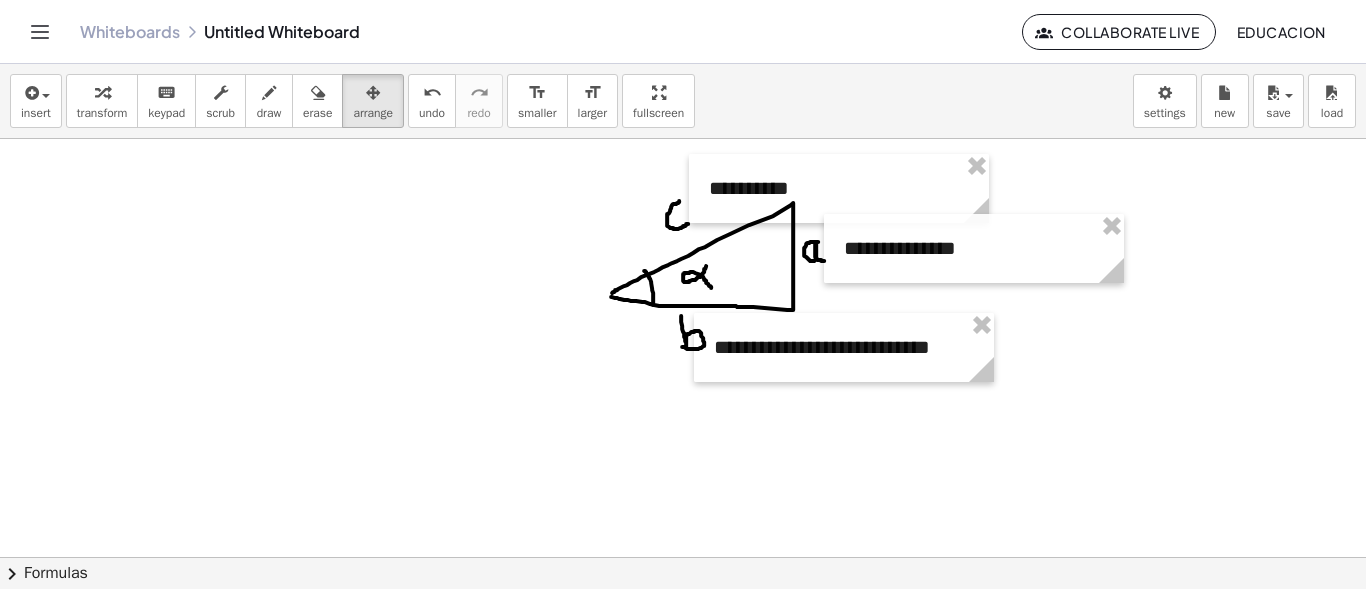 click at bounding box center [683, 609] 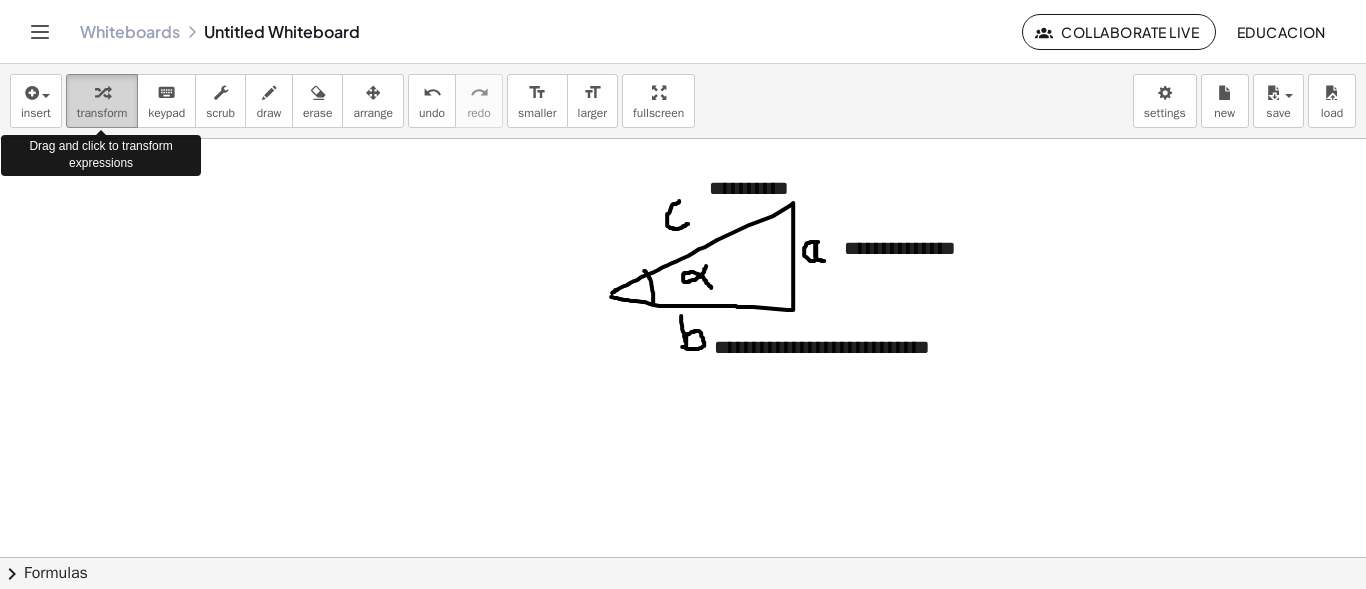 click on "transform" at bounding box center (102, 113) 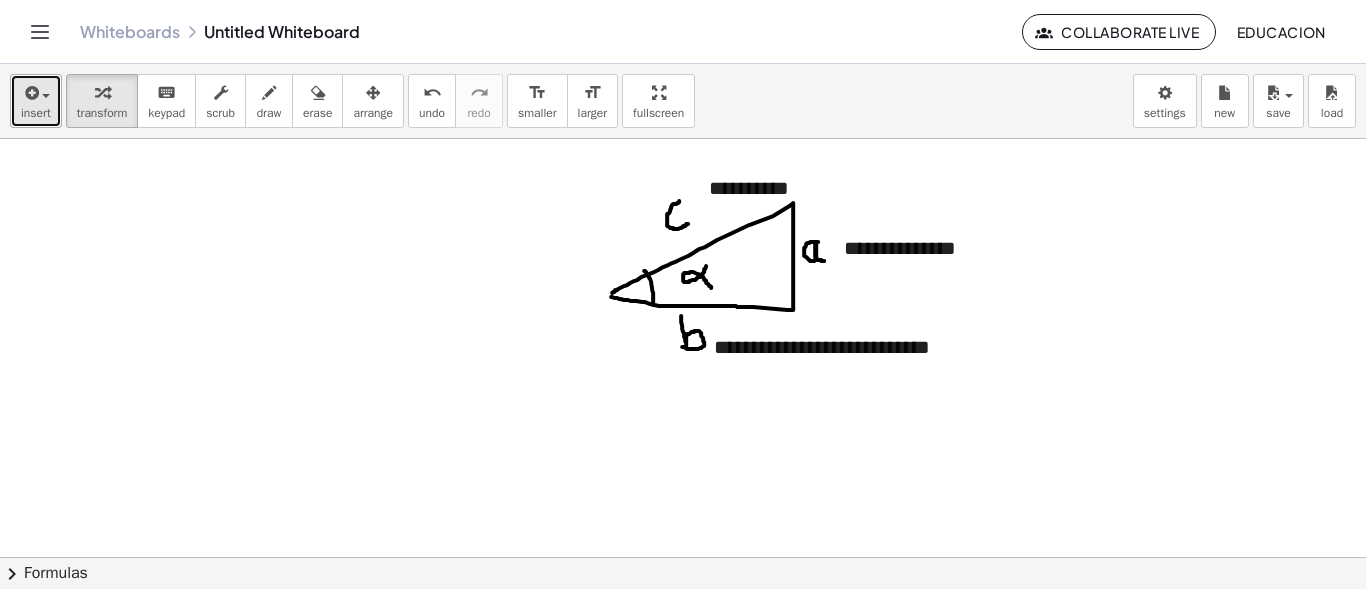 click on "insert" at bounding box center (36, 101) 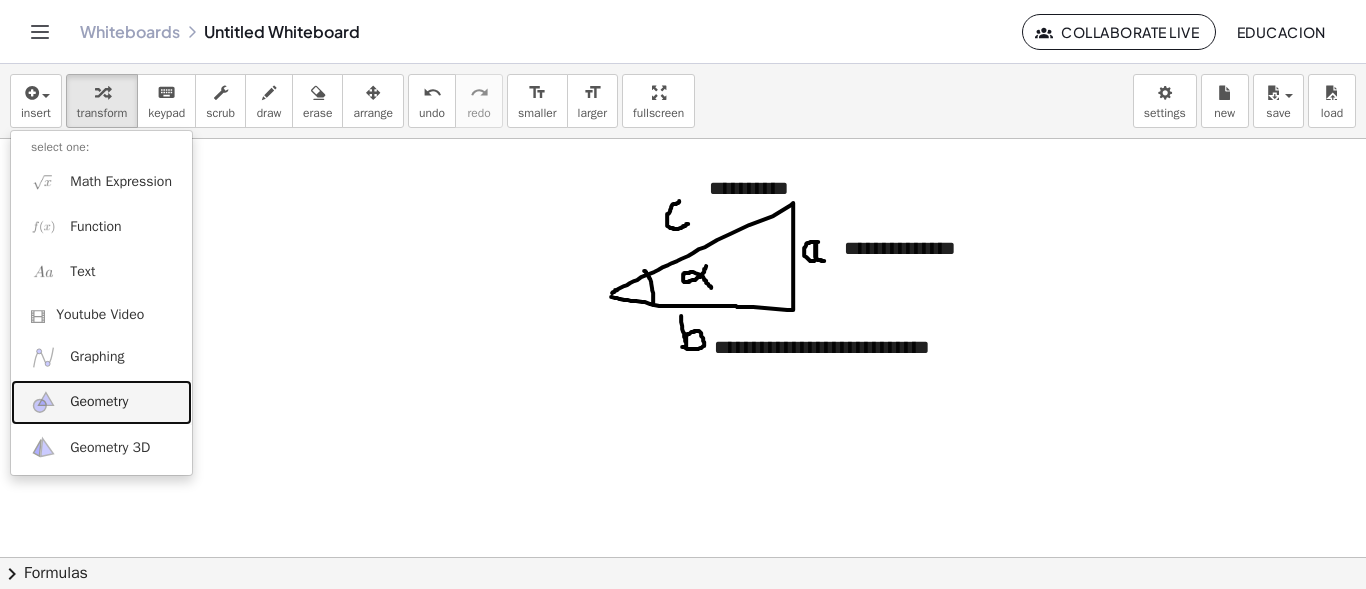 click on "Geometry" at bounding box center (99, 402) 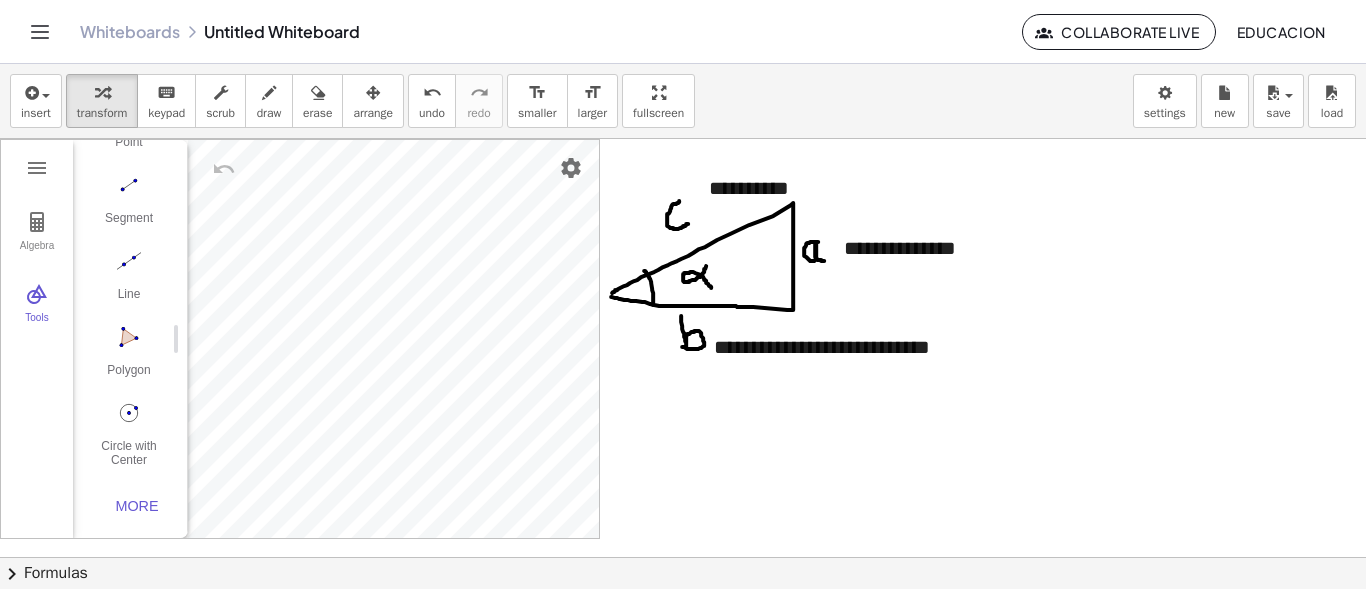 scroll, scrollTop: 206, scrollLeft: 0, axis: vertical 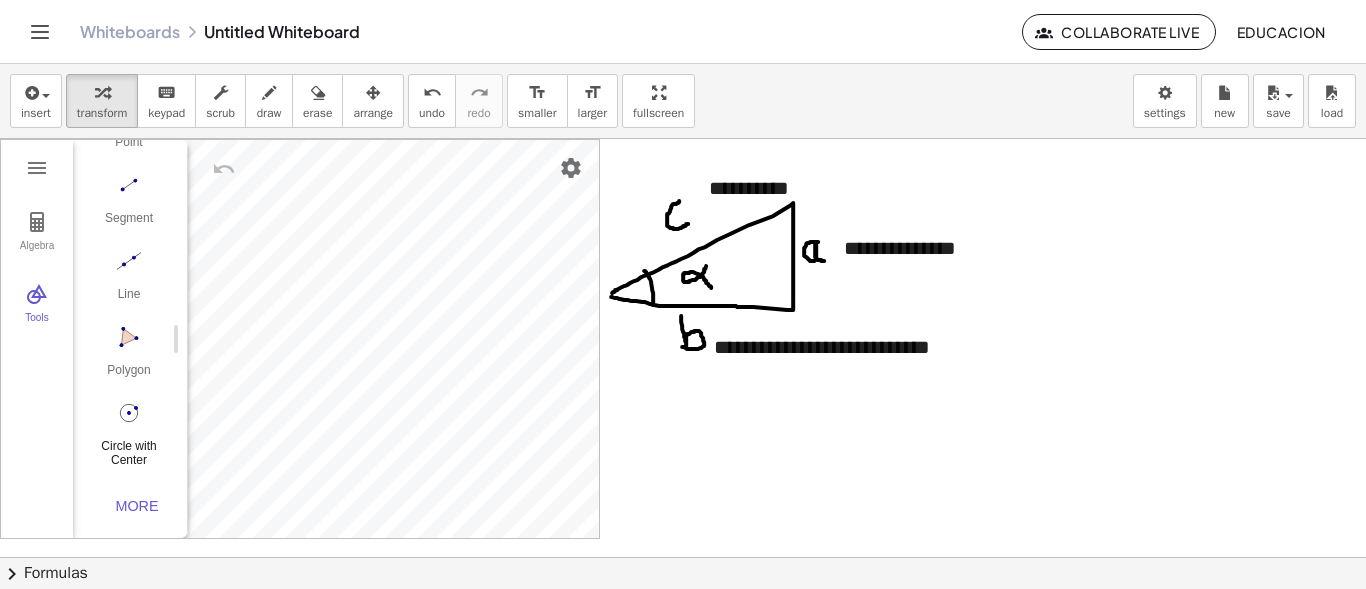 click on "Circle with Center through Point" at bounding box center [129, 453] 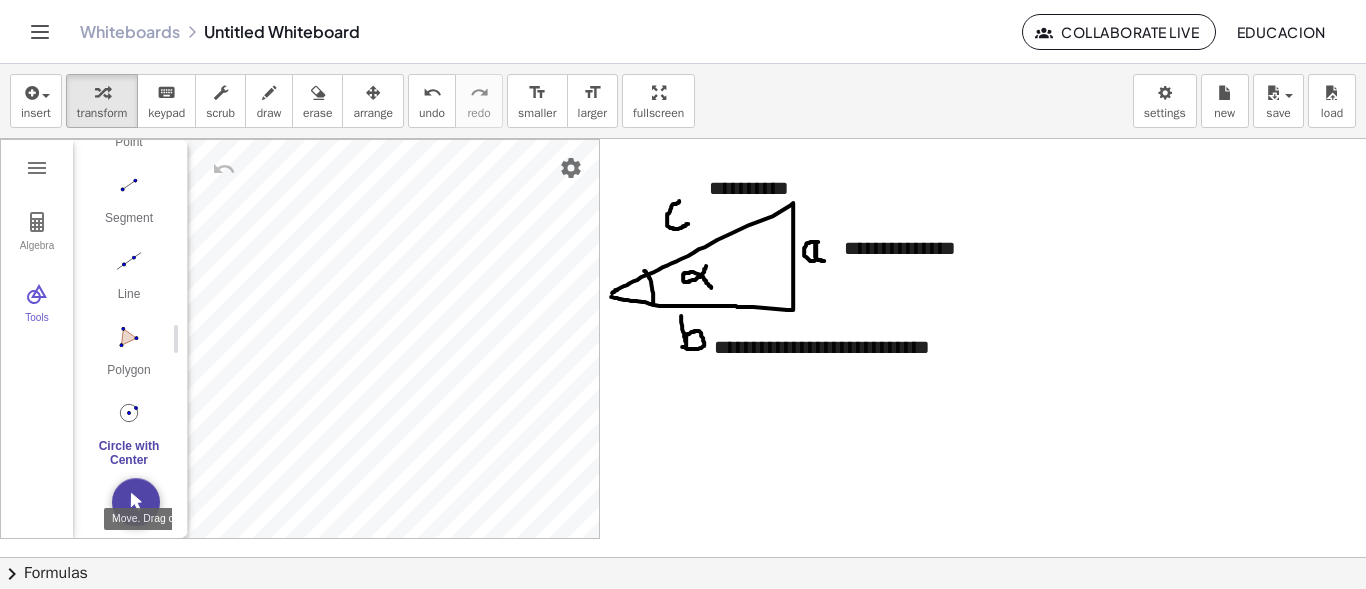click at bounding box center [136, 502] 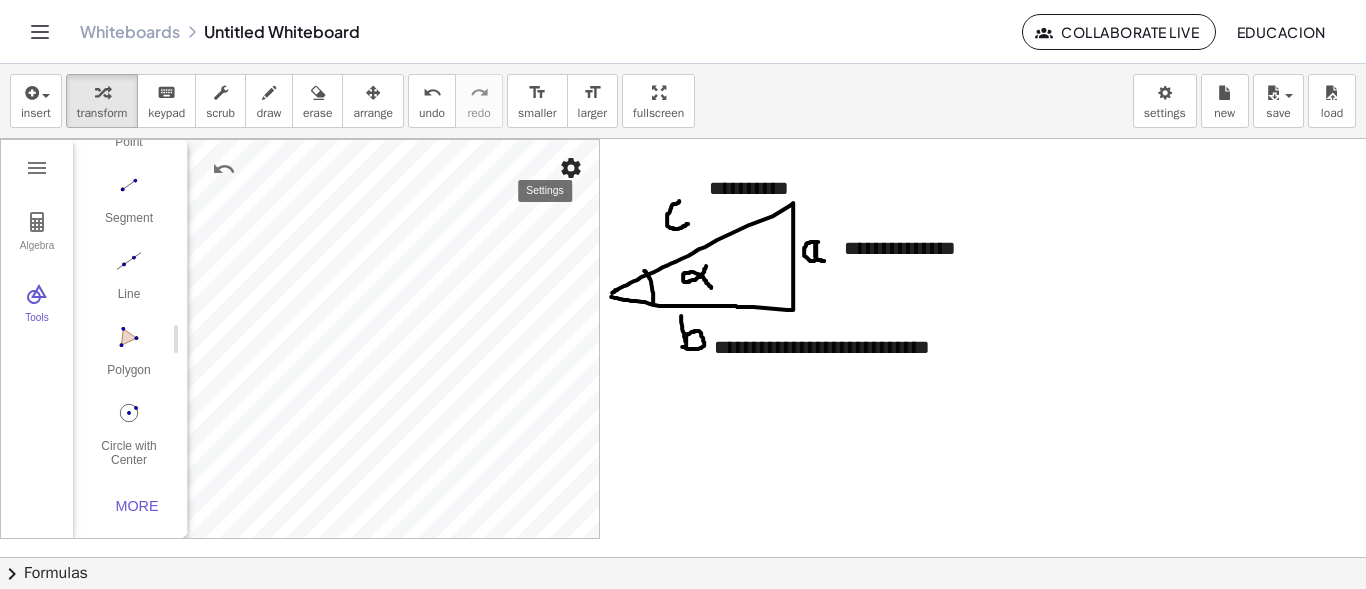 click at bounding box center (571, 168) 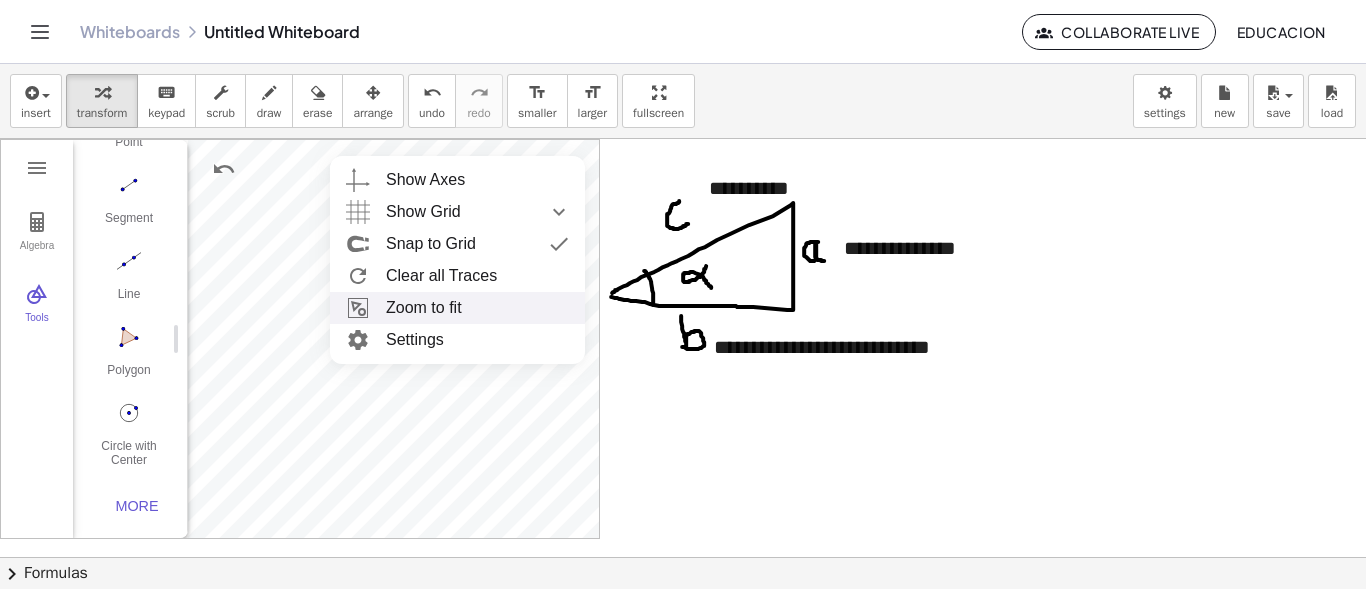click on "Zoom to fit" at bounding box center [457, 308] 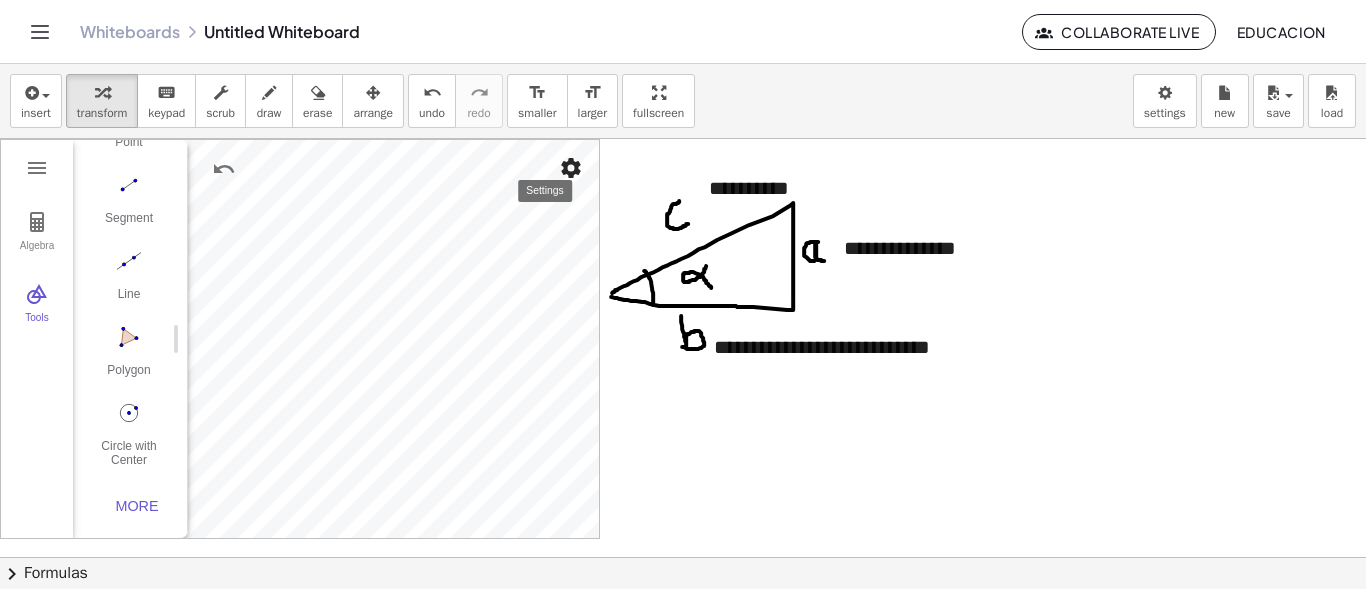 click at bounding box center (571, 168) 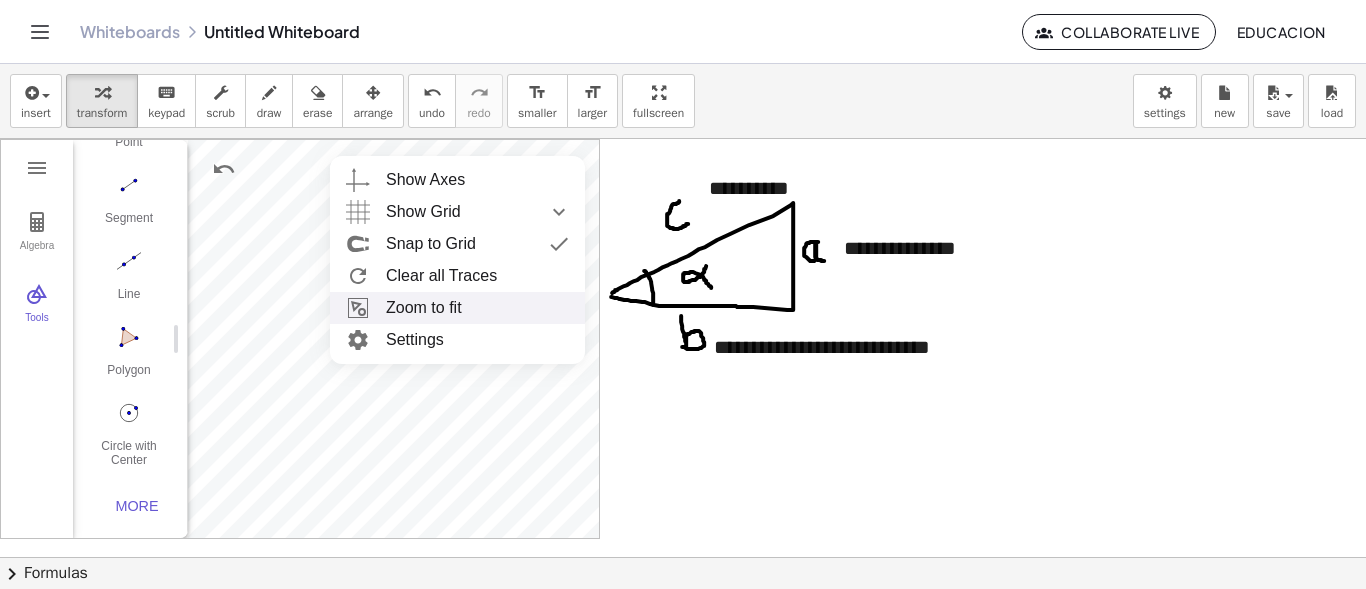 click at bounding box center [358, 308] 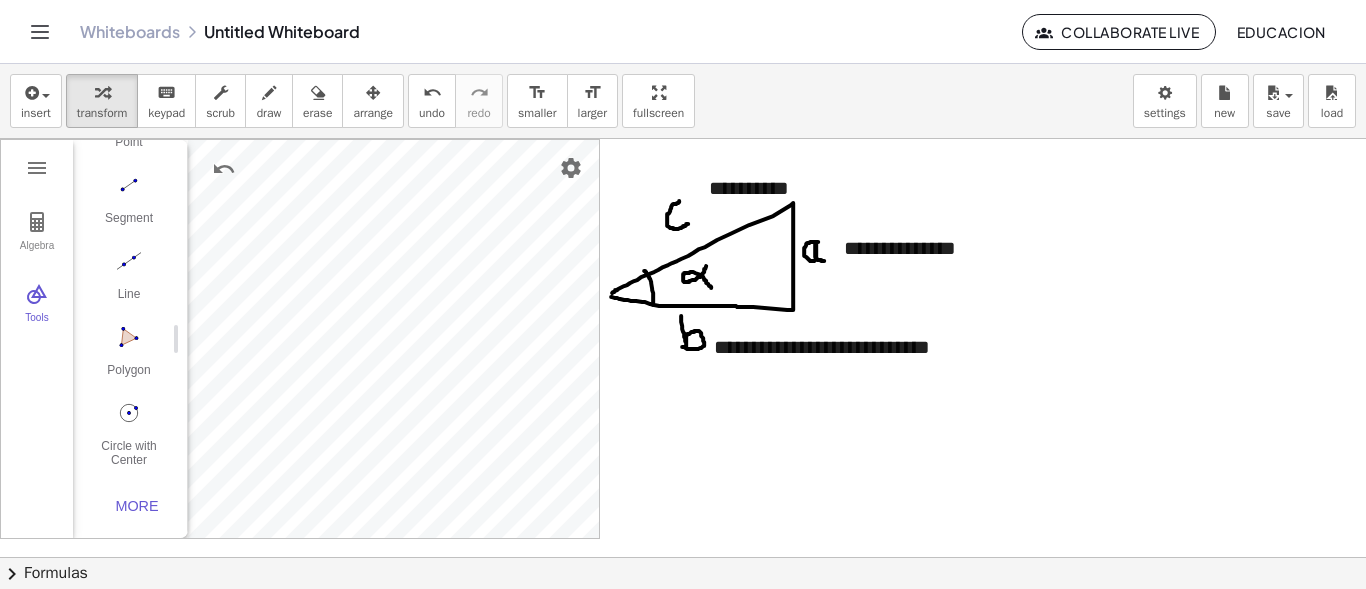 click at bounding box center (683, 609) 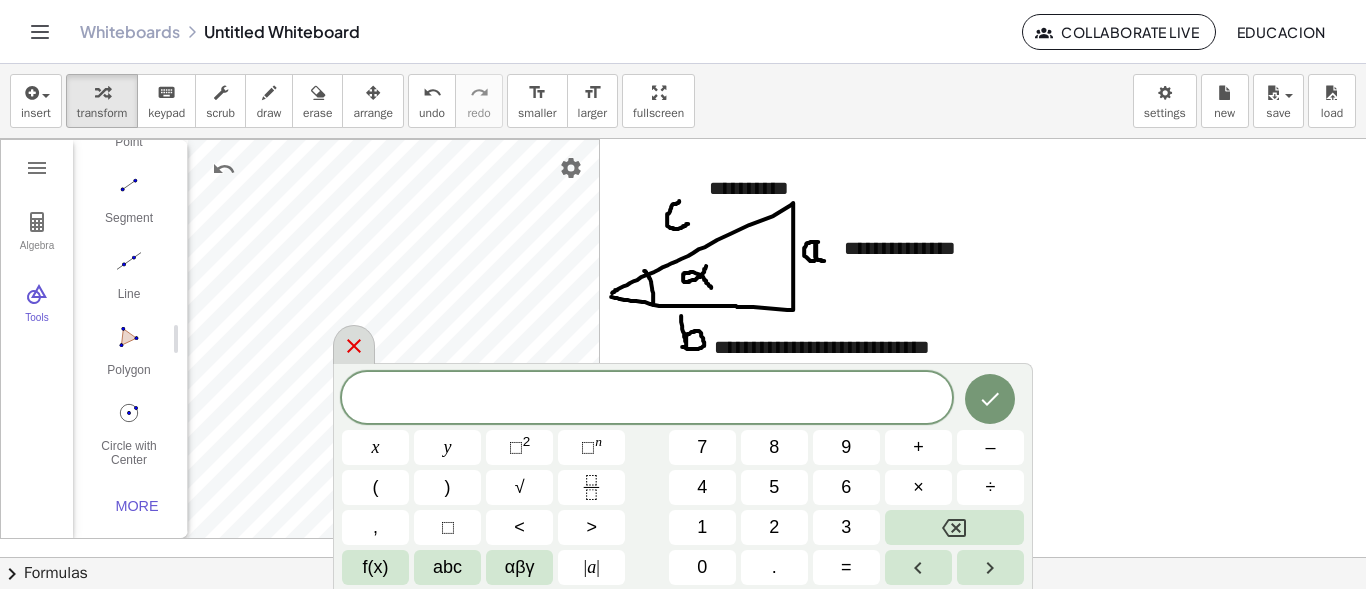 click 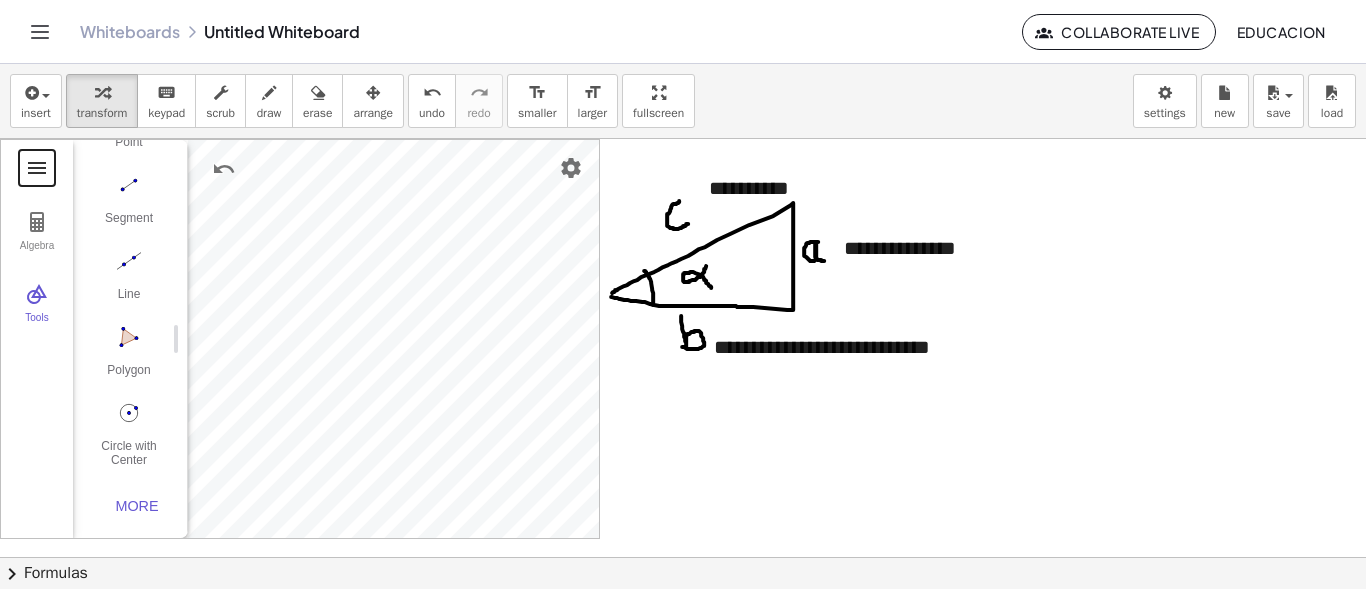click at bounding box center (37, 168) 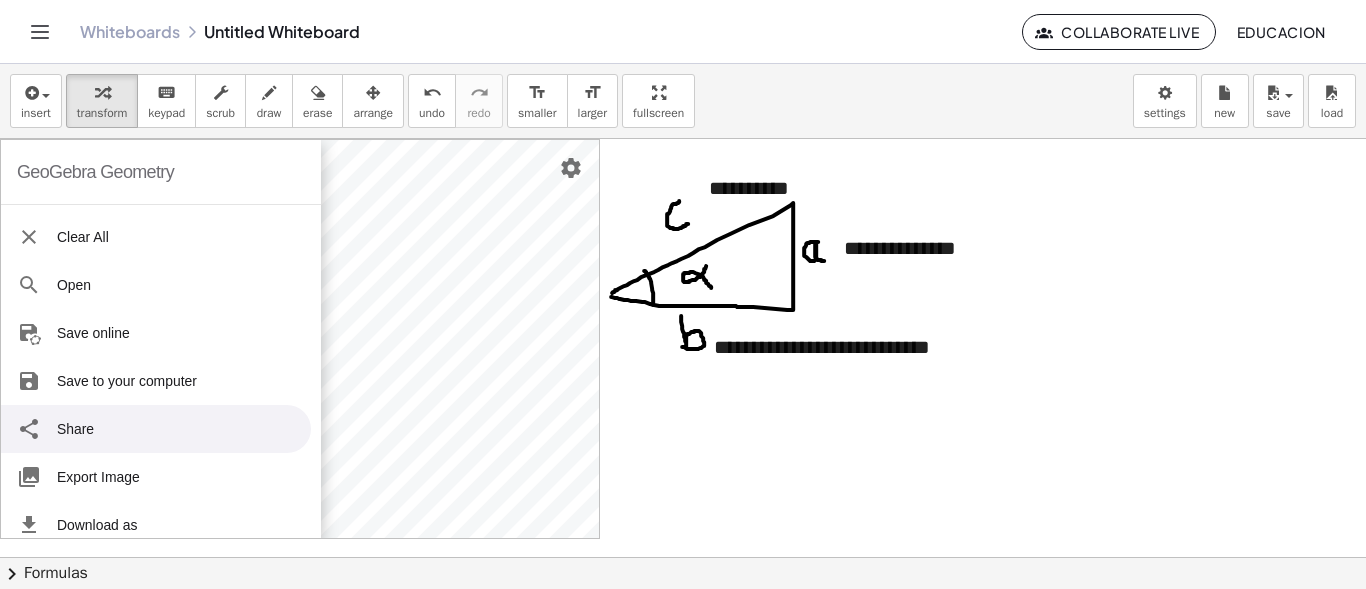 scroll, scrollTop: 244, scrollLeft: 0, axis: vertical 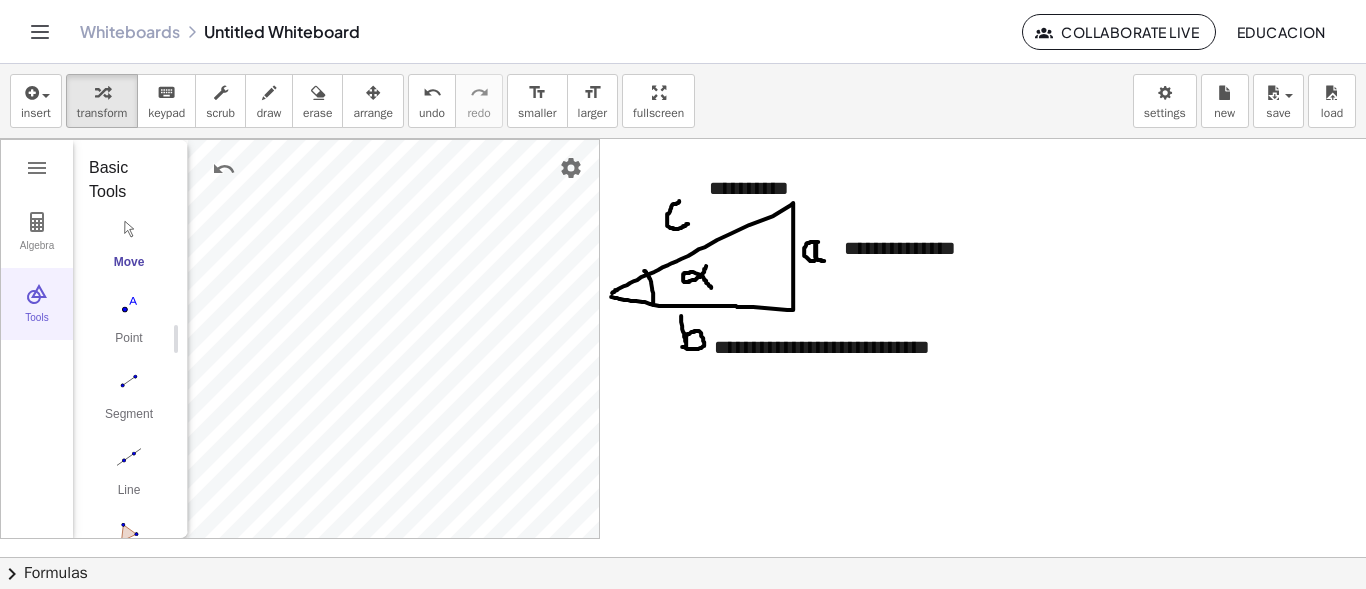 click at bounding box center (37, 294) 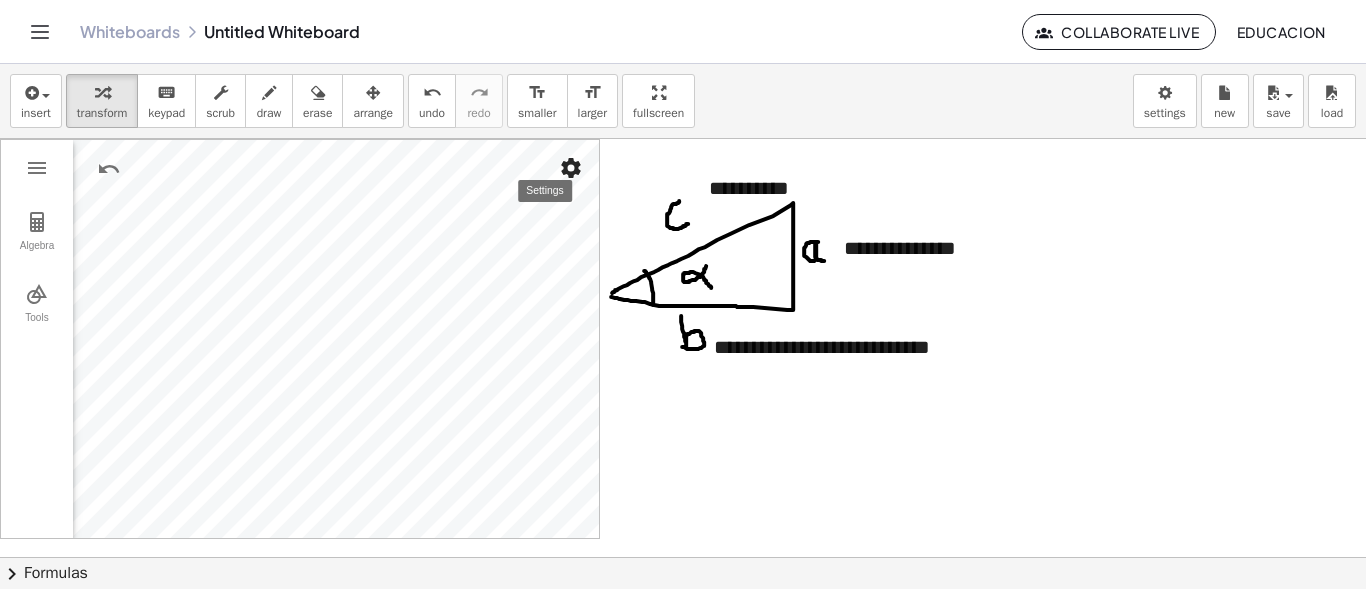click at bounding box center (571, 168) 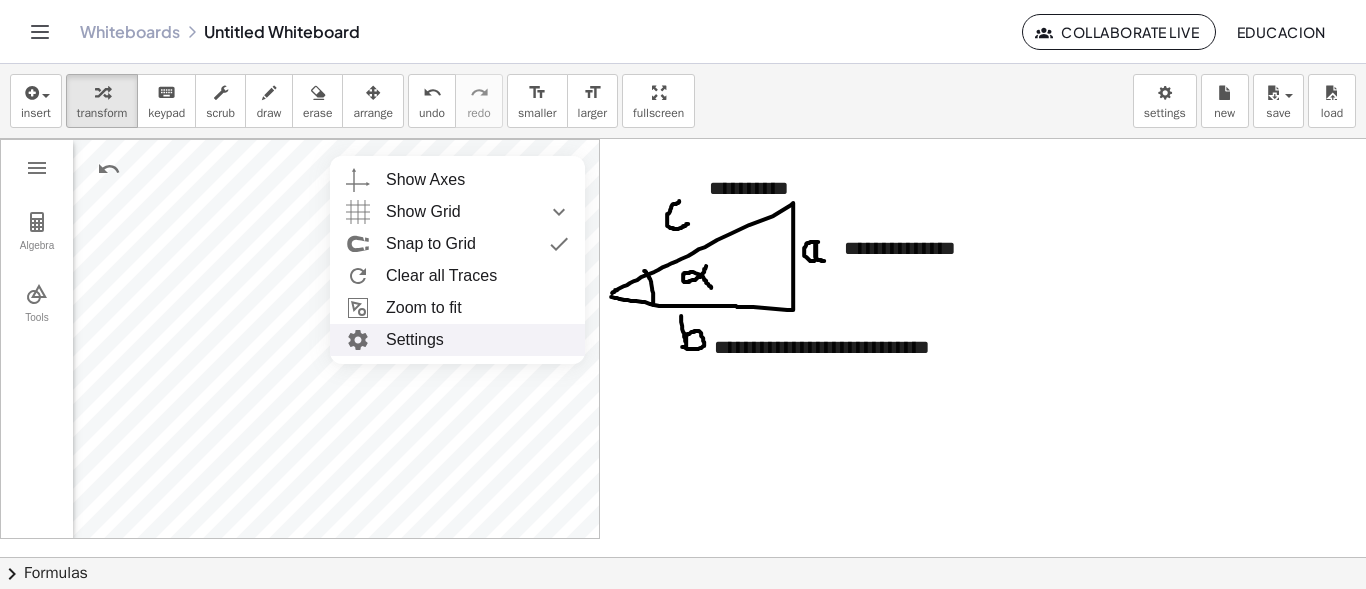 click at bounding box center (683, 609) 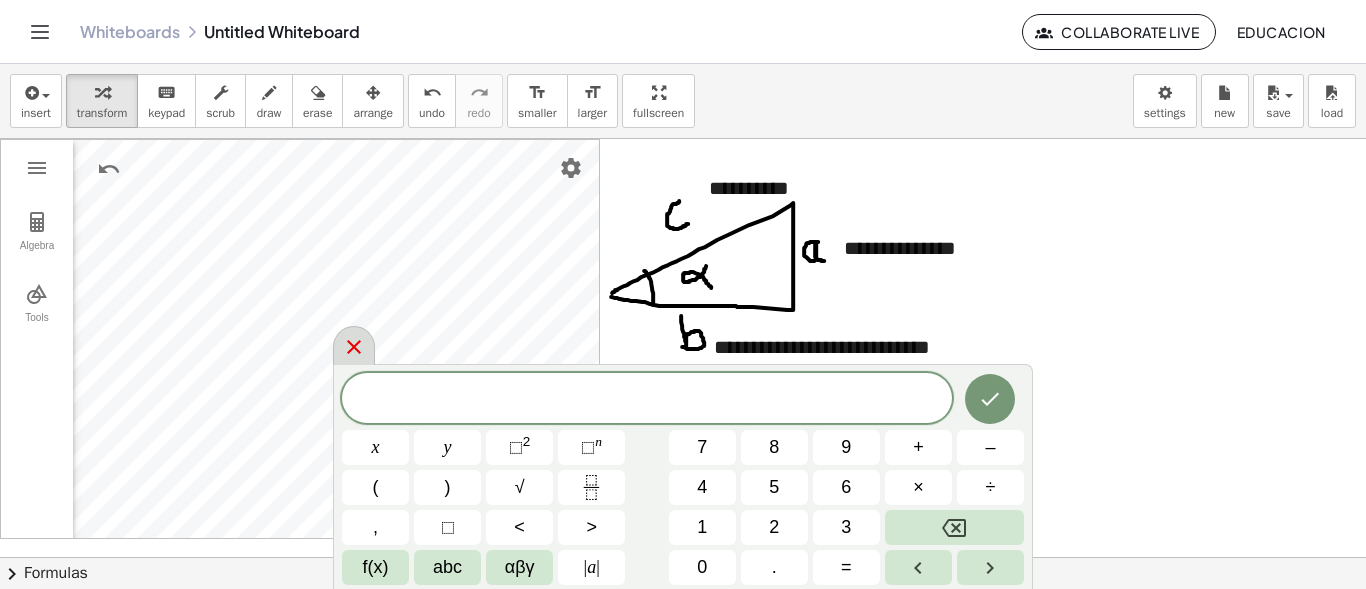 click 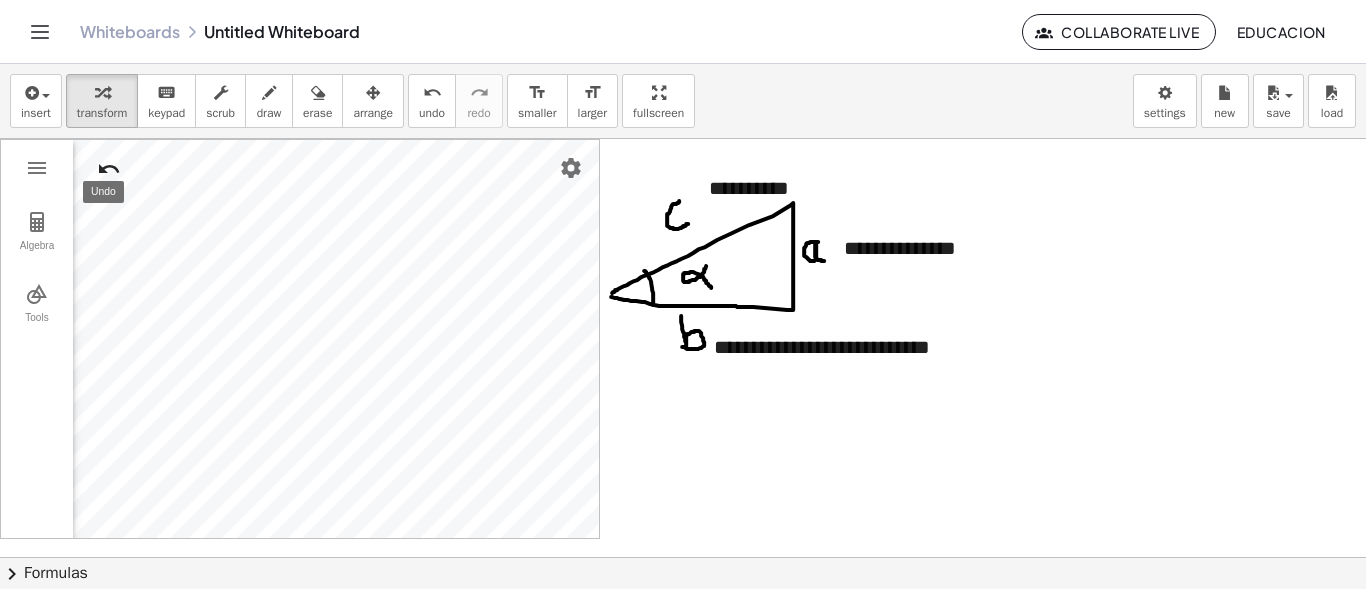click at bounding box center [109, 169] 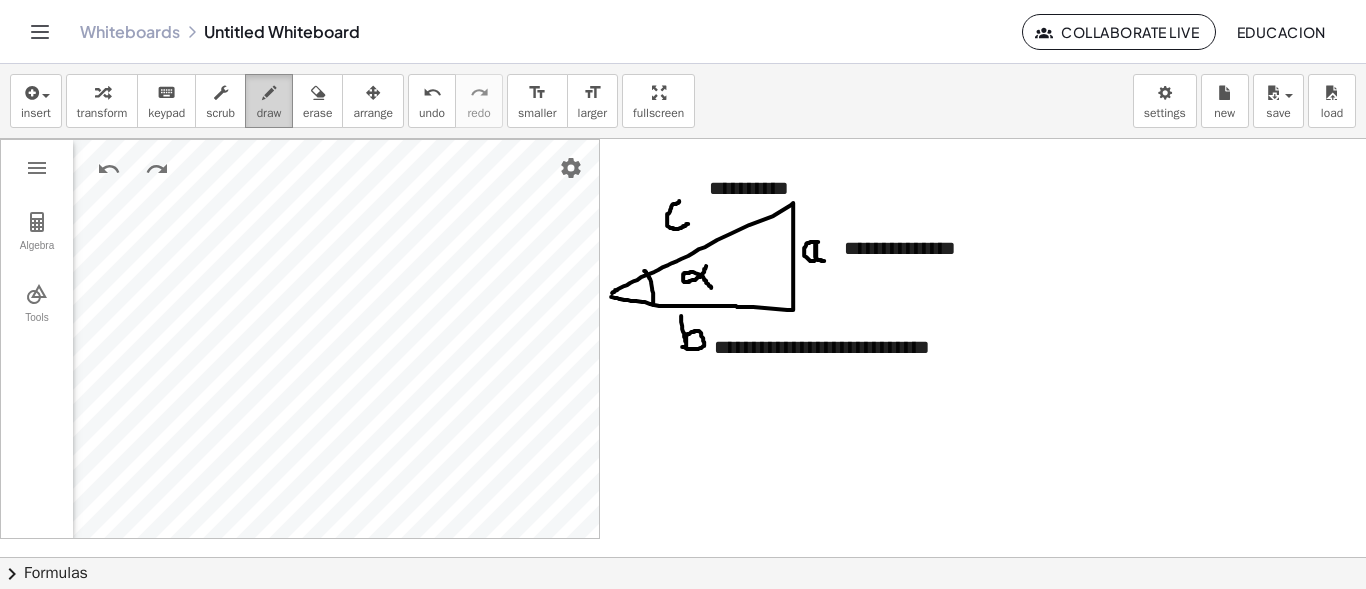 click on "draw" at bounding box center [269, 113] 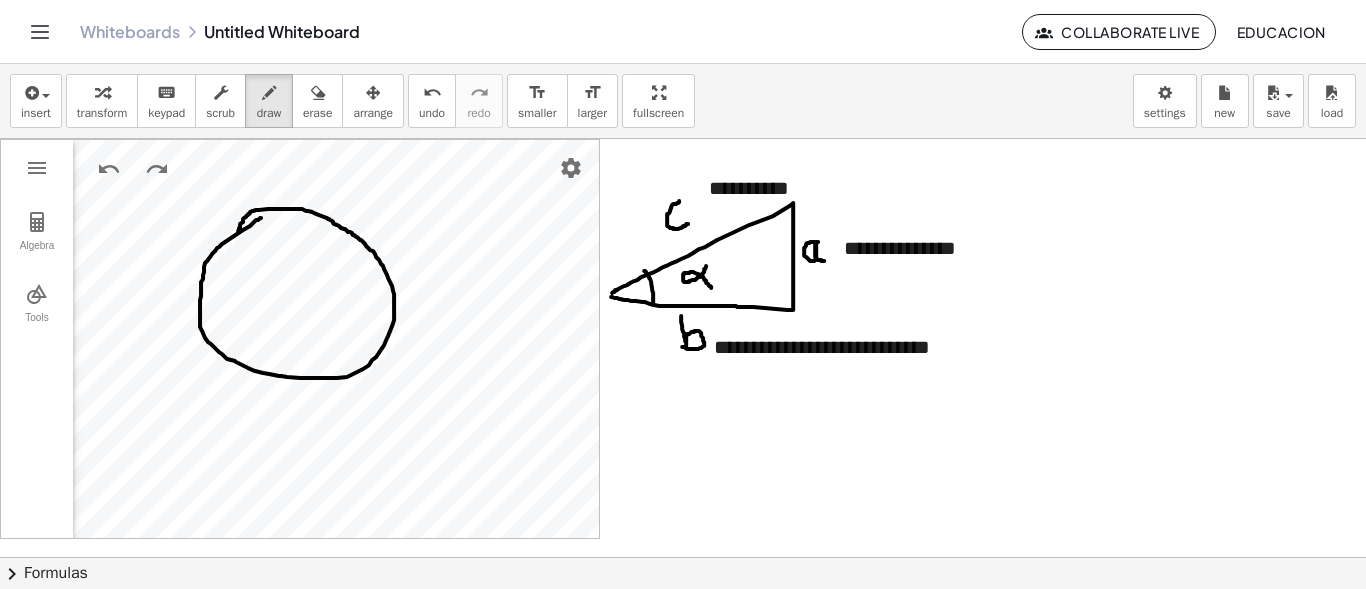 drag, startPoint x: 260, startPoint y: 217, endPoint x: 238, endPoint y: 230, distance: 25.553865 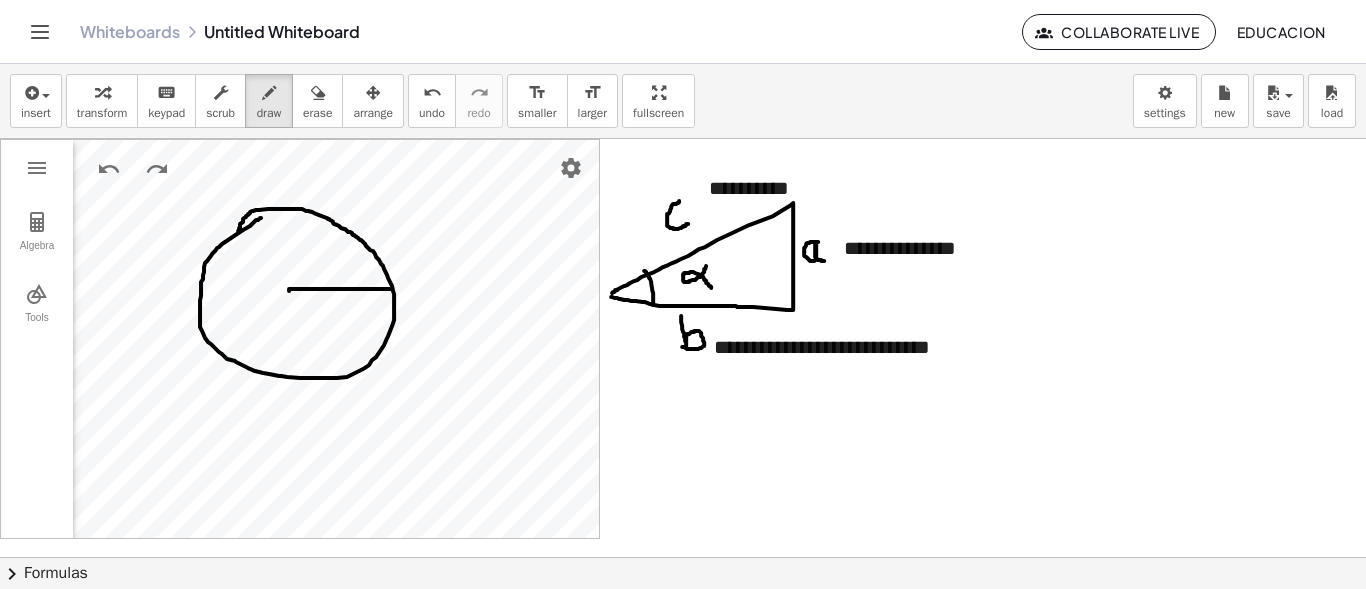drag, startPoint x: 289, startPoint y: 290, endPoint x: 392, endPoint y: 287, distance: 103.04368 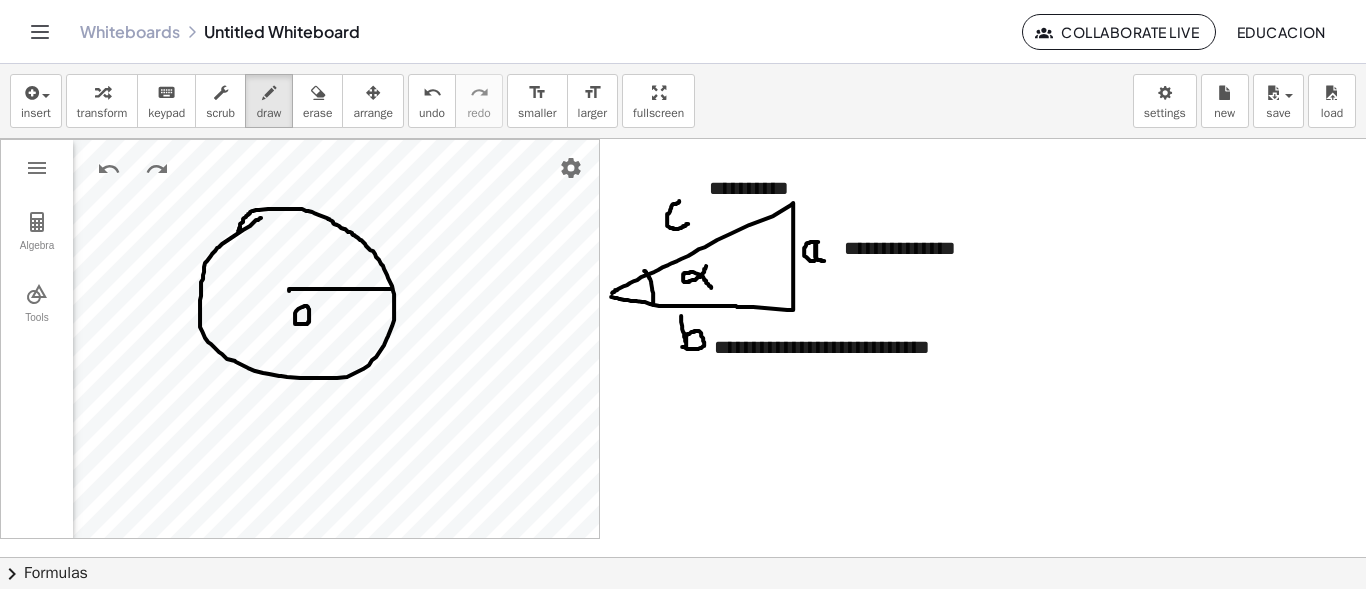 drag, startPoint x: 303, startPoint y: 306, endPoint x: 312, endPoint y: 316, distance: 13.453624 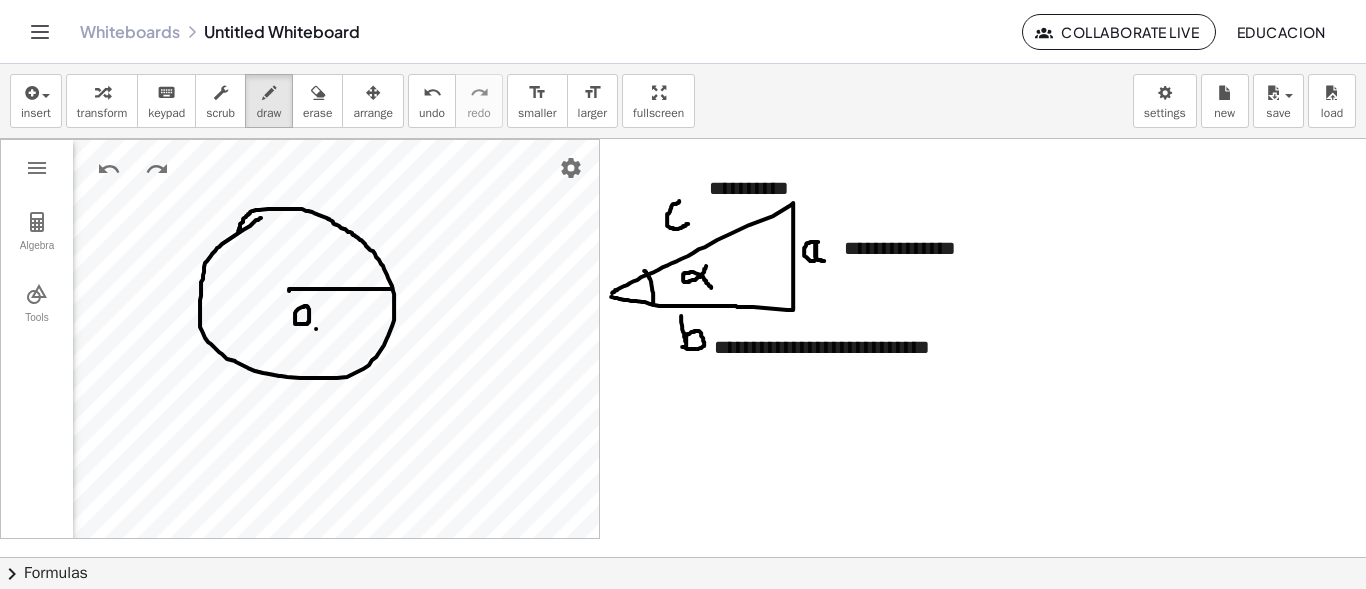 click at bounding box center (683, 609) 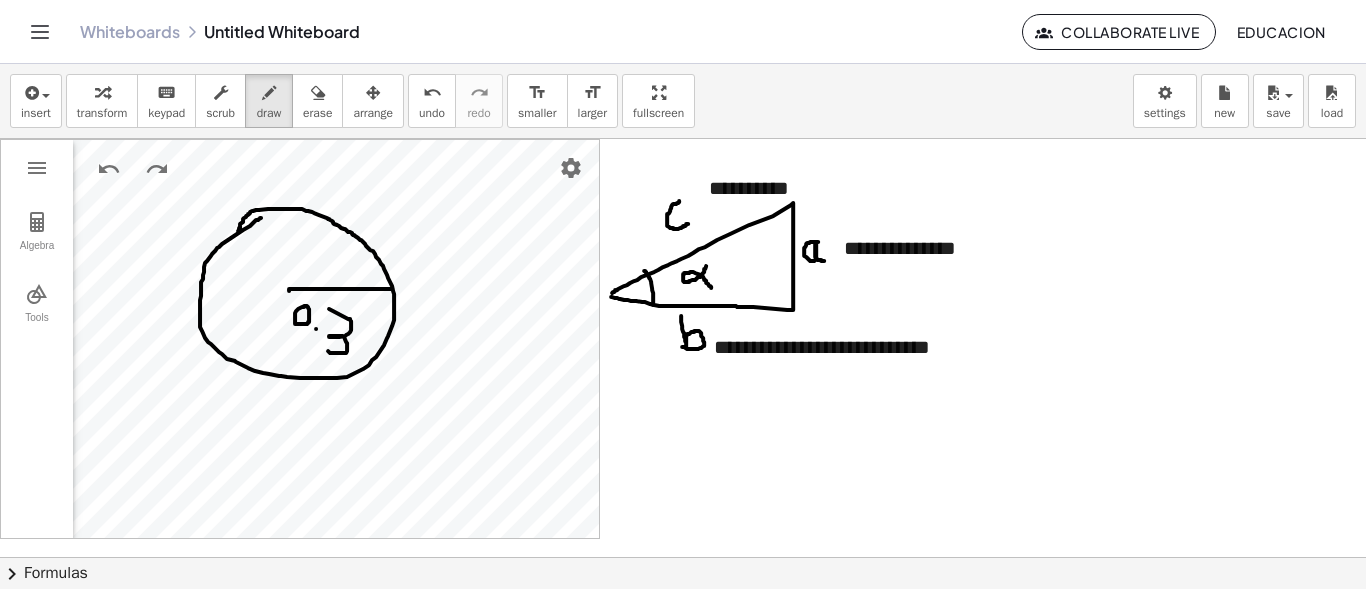 drag, startPoint x: 348, startPoint y: 318, endPoint x: 364, endPoint y: 327, distance: 18.35756 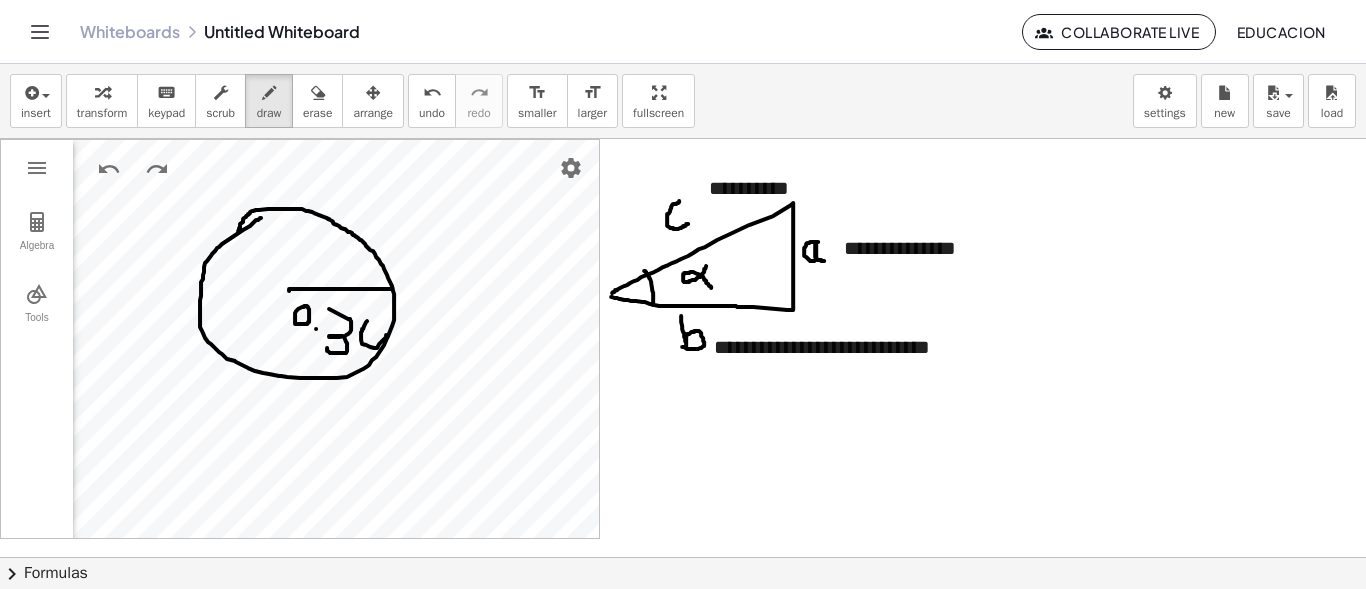 click at bounding box center (683, 609) 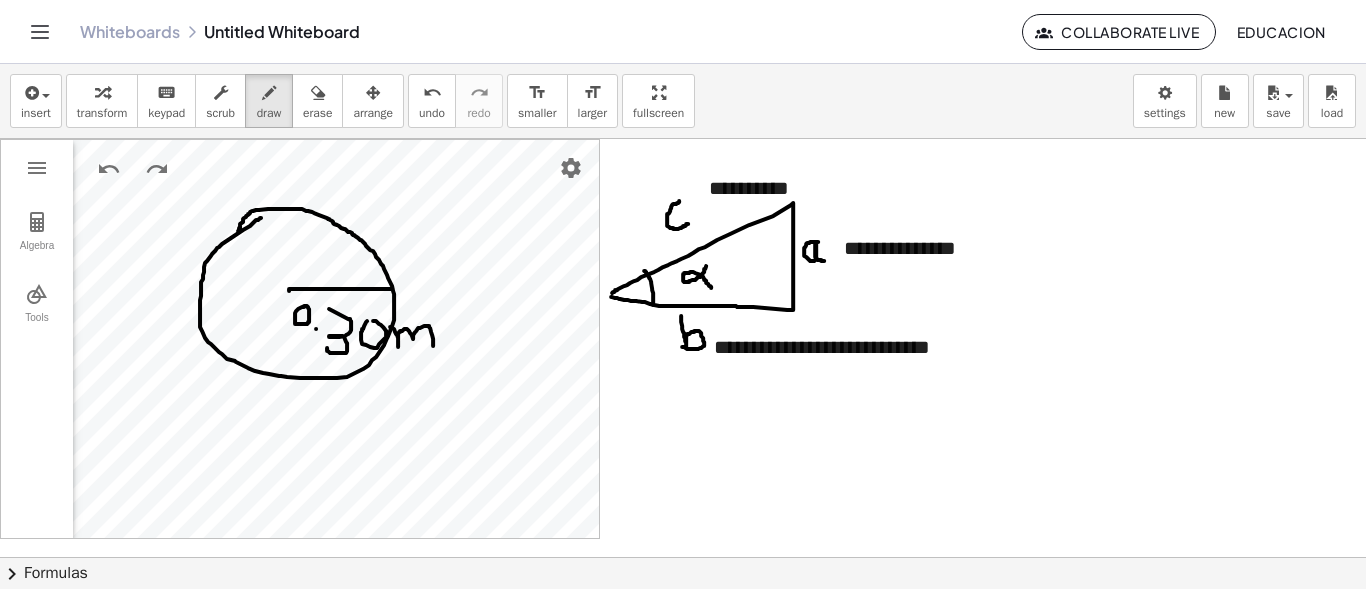 drag, startPoint x: 398, startPoint y: 338, endPoint x: 433, endPoint y: 345, distance: 35.69314 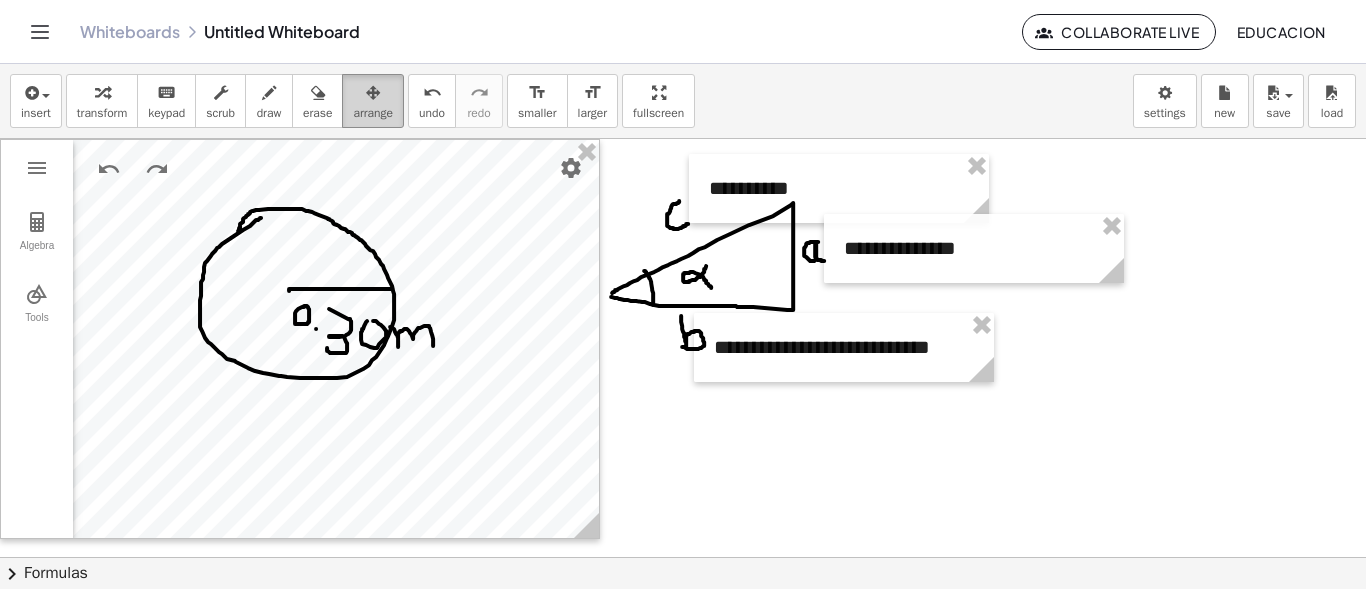 click on "arrange" at bounding box center [373, 113] 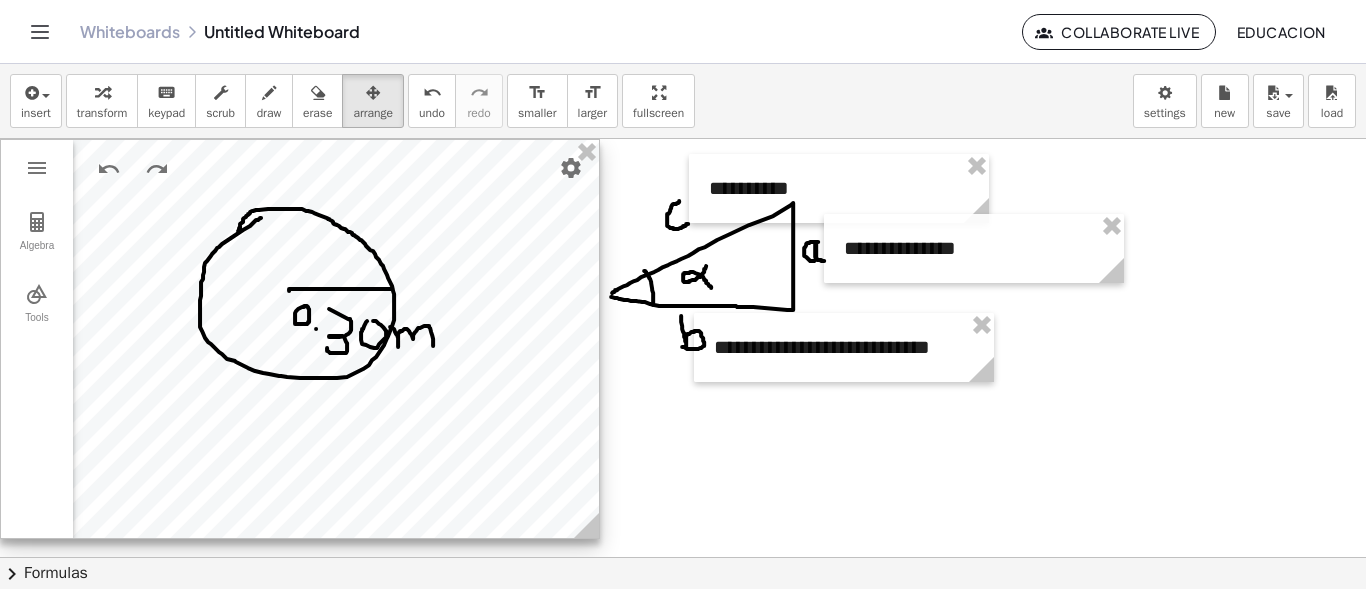 click at bounding box center [300, 339] 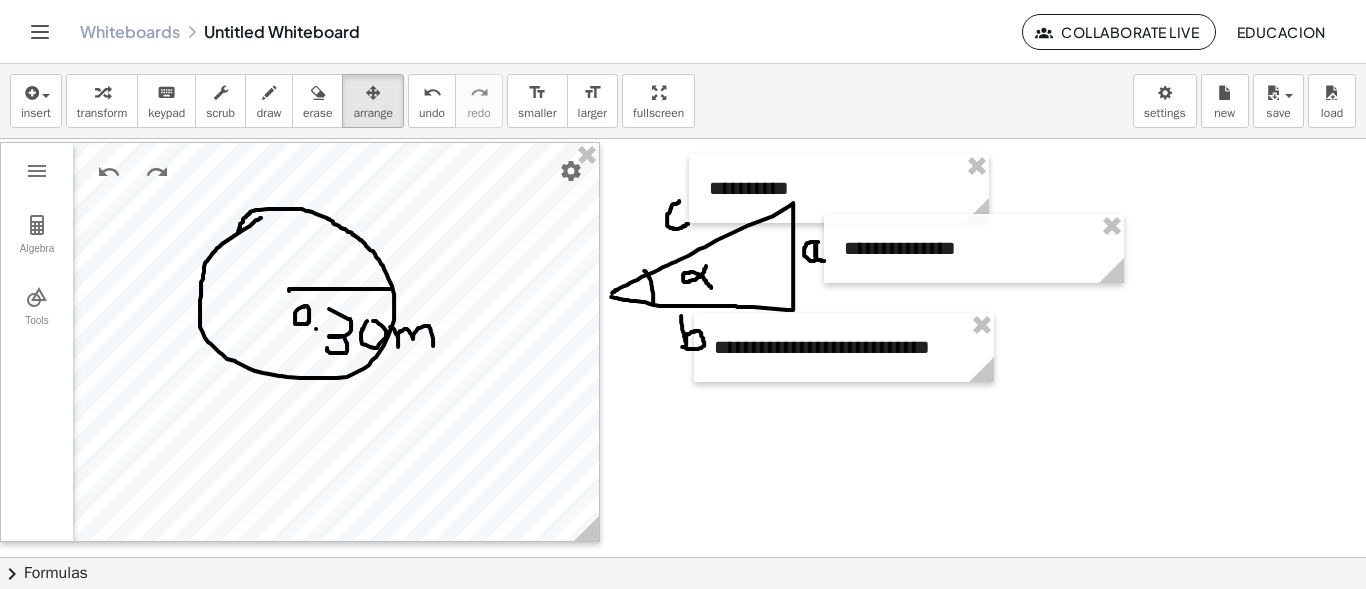 click at bounding box center (683, 609) 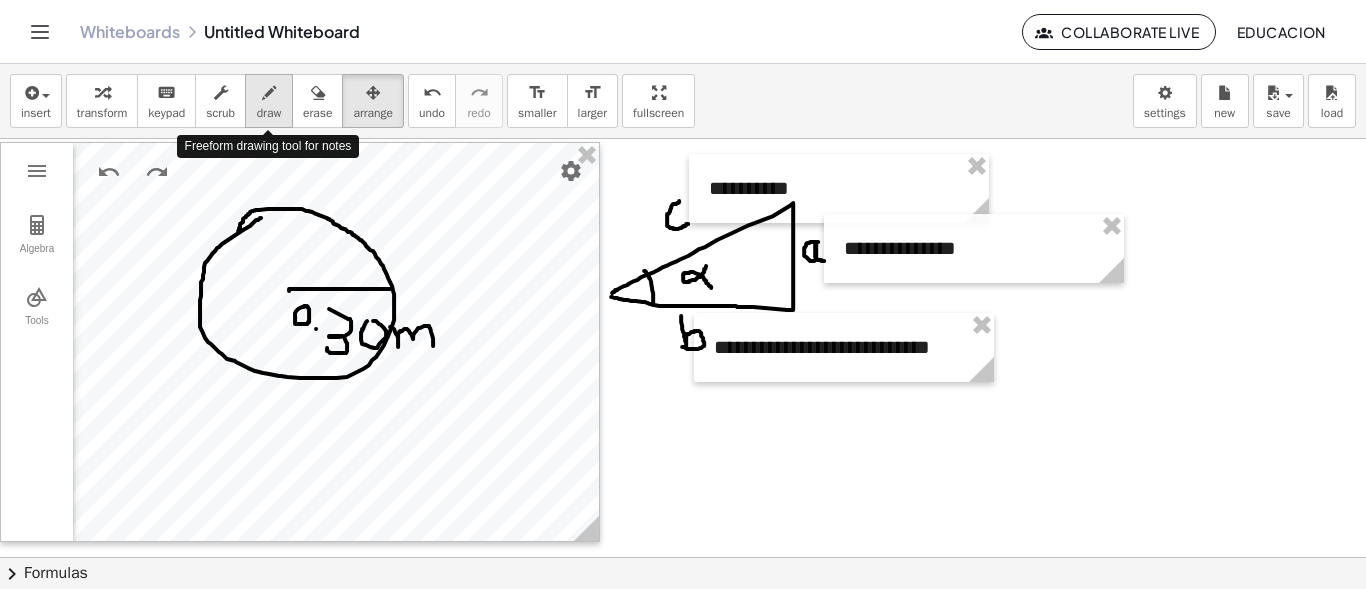 click at bounding box center [269, 93] 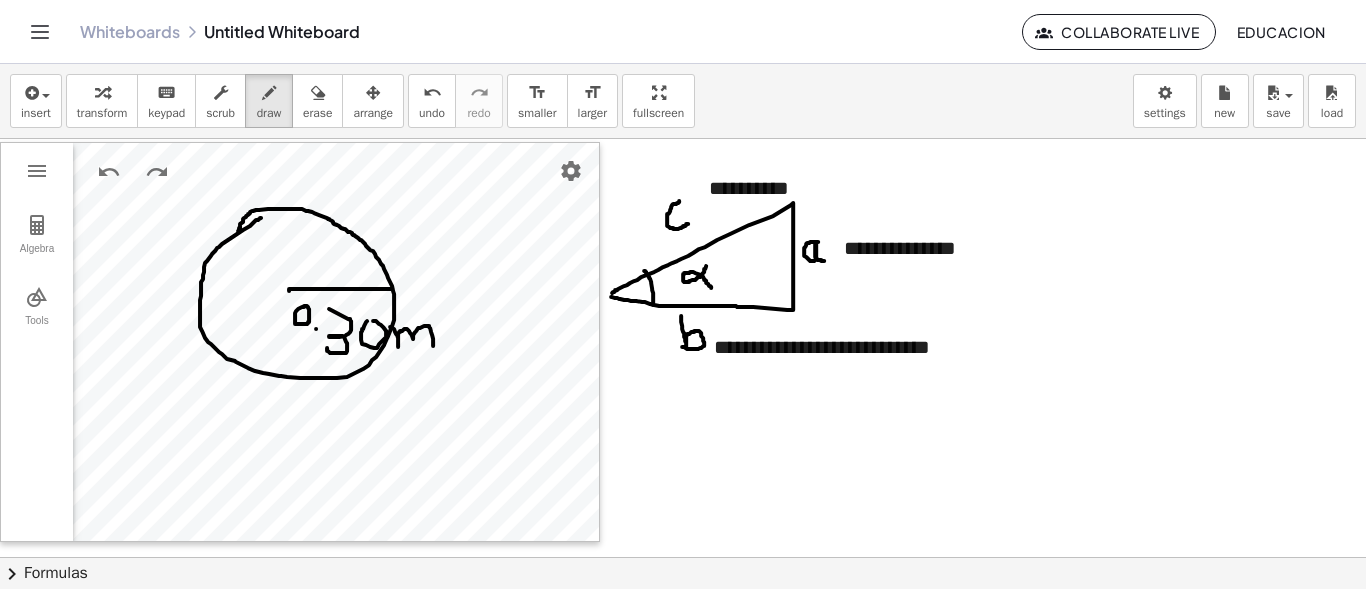 click at bounding box center (683, 609) 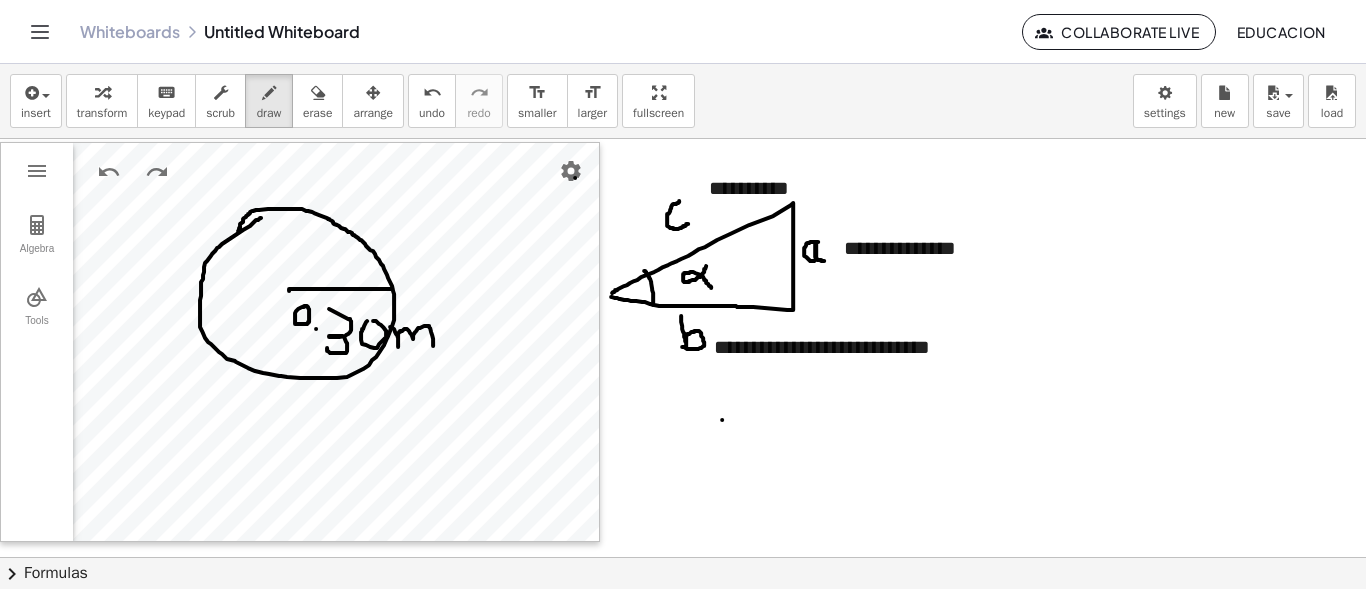 click at bounding box center [683, 609] 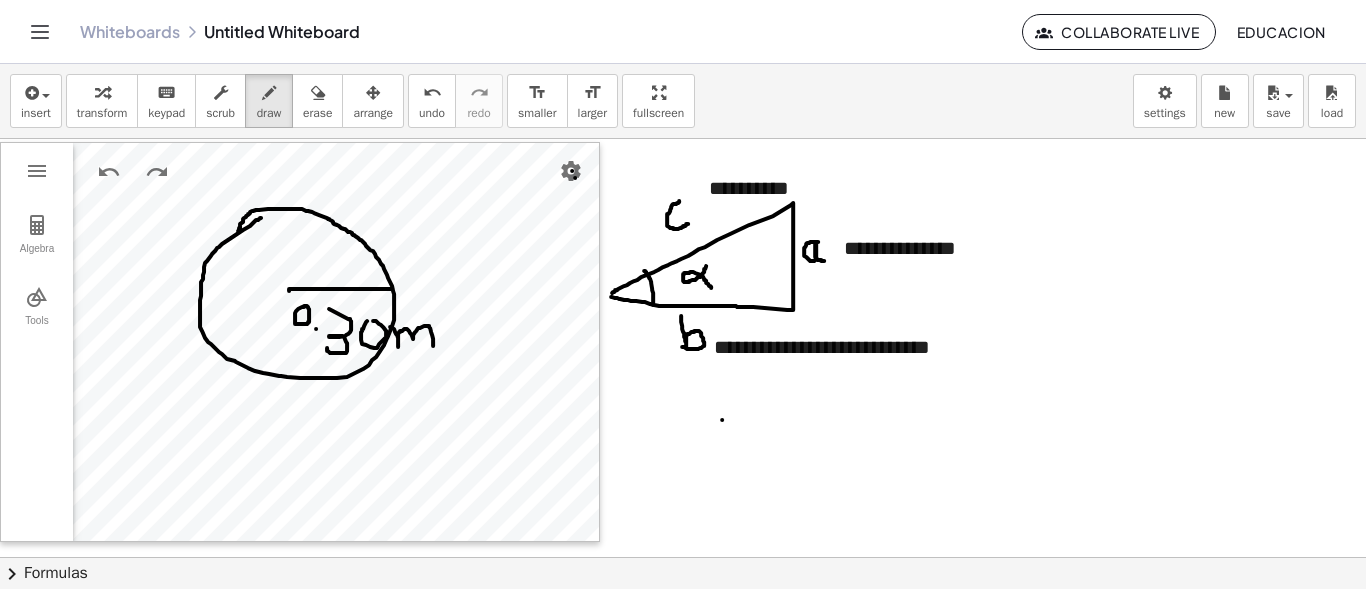 click at bounding box center (683, 609) 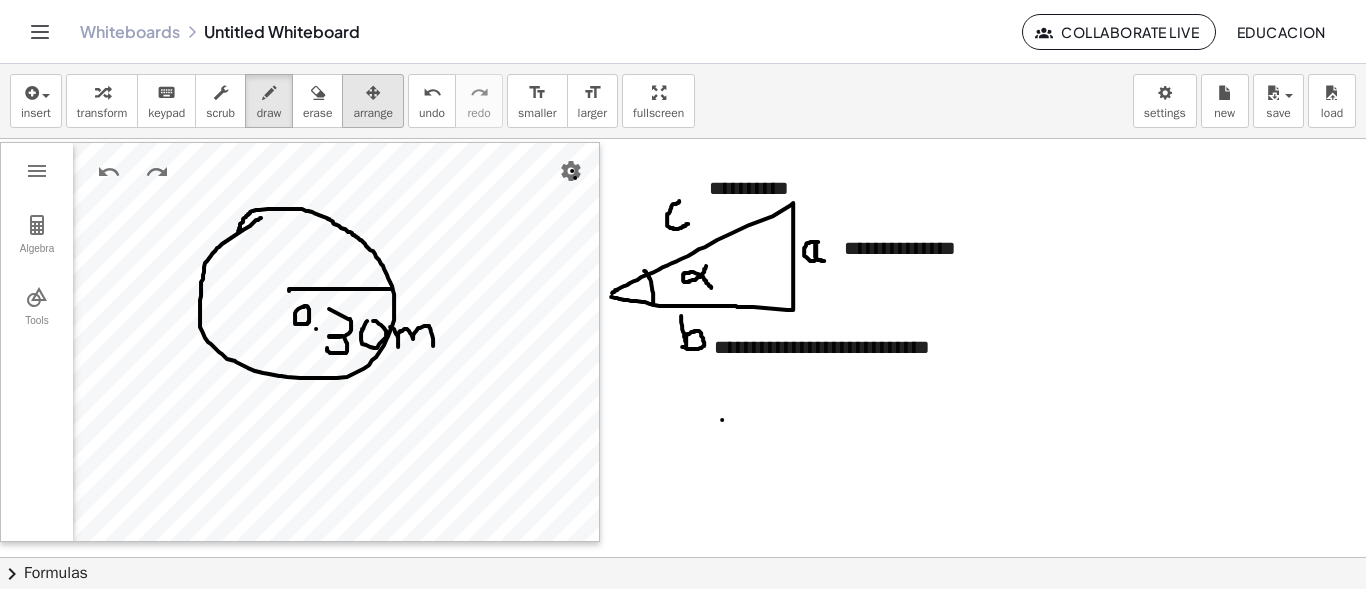 click at bounding box center (373, 93) 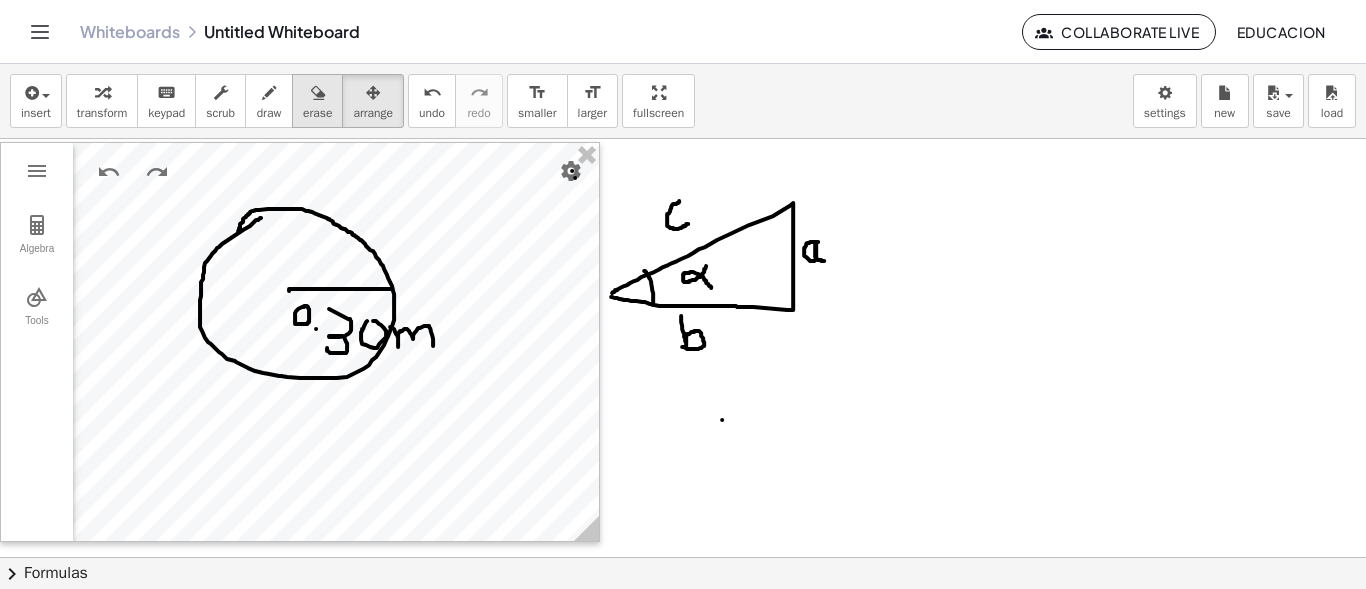 click on "erase" at bounding box center [317, 113] 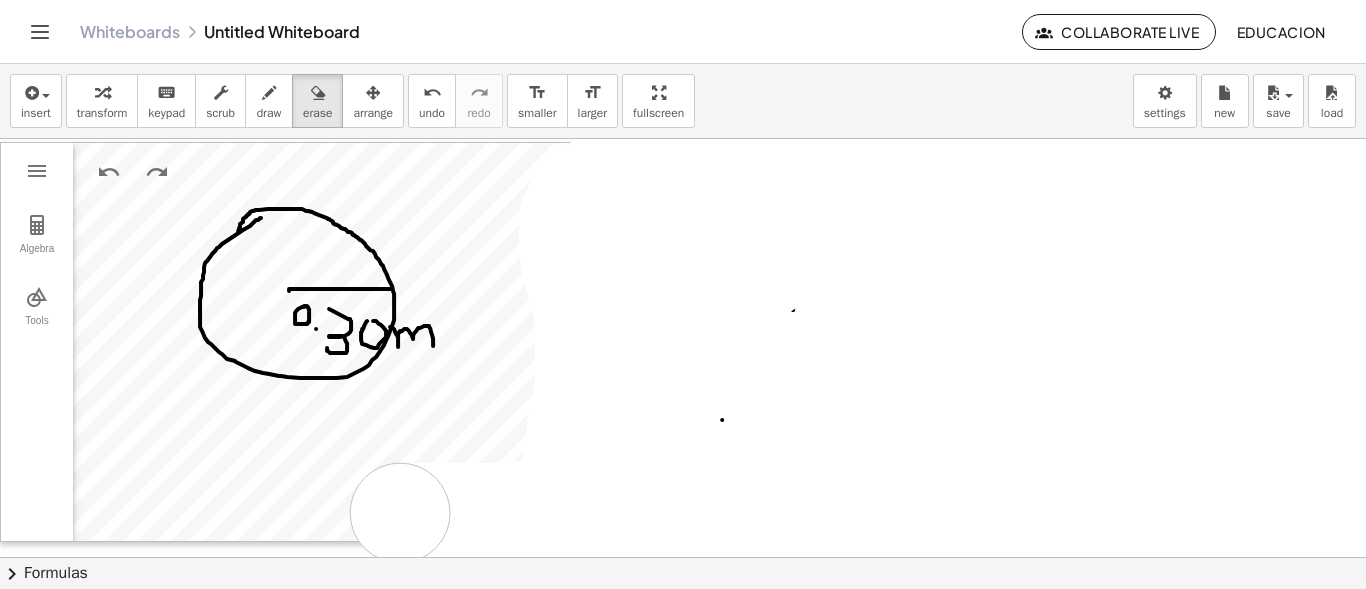 drag, startPoint x: 680, startPoint y: 224, endPoint x: 349, endPoint y: 520, distance: 444.04617 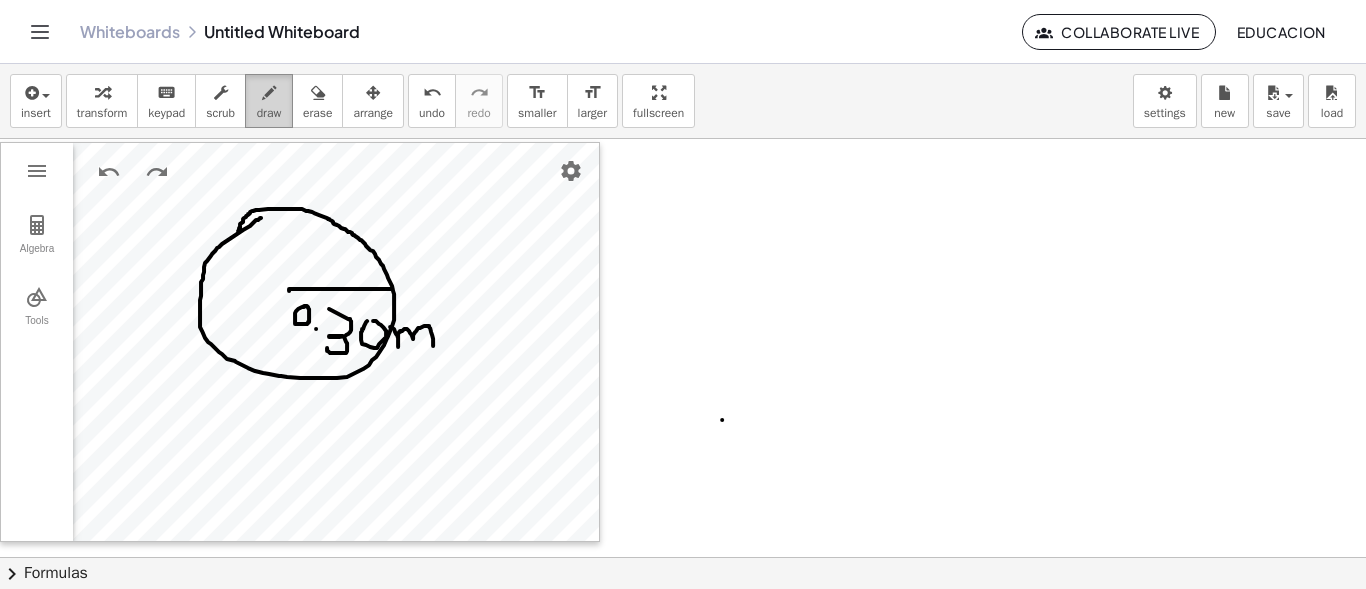 click at bounding box center (269, 93) 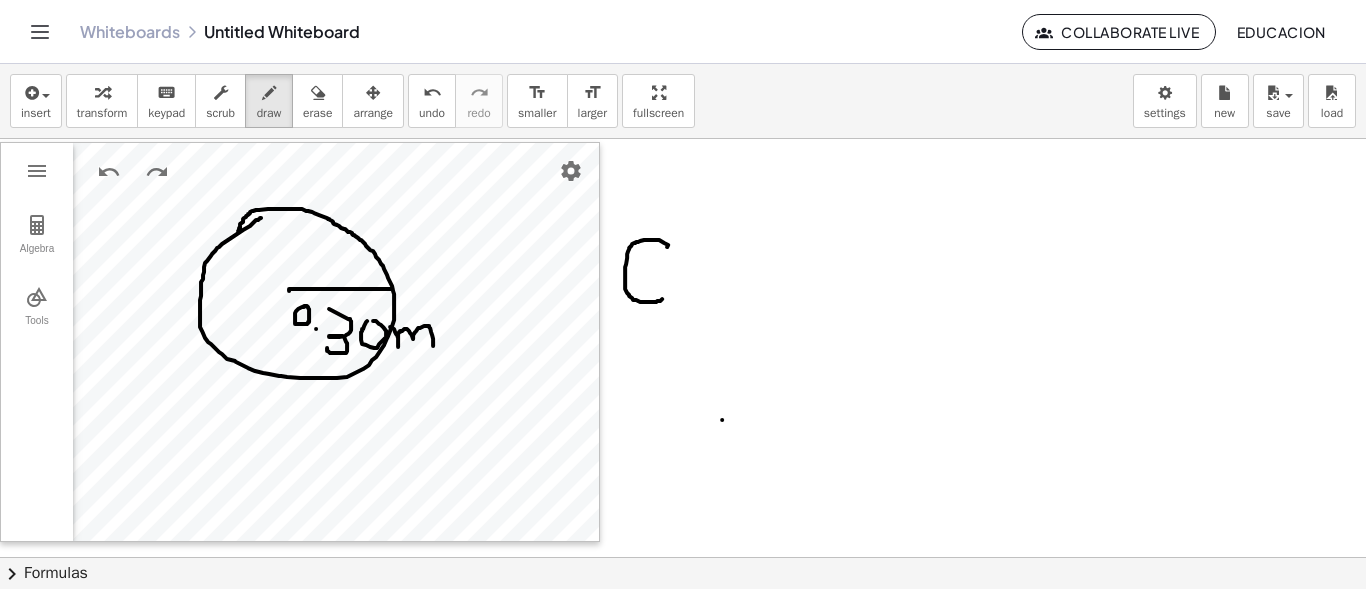 drag, startPoint x: 667, startPoint y: 246, endPoint x: 663, endPoint y: 298, distance: 52.153618 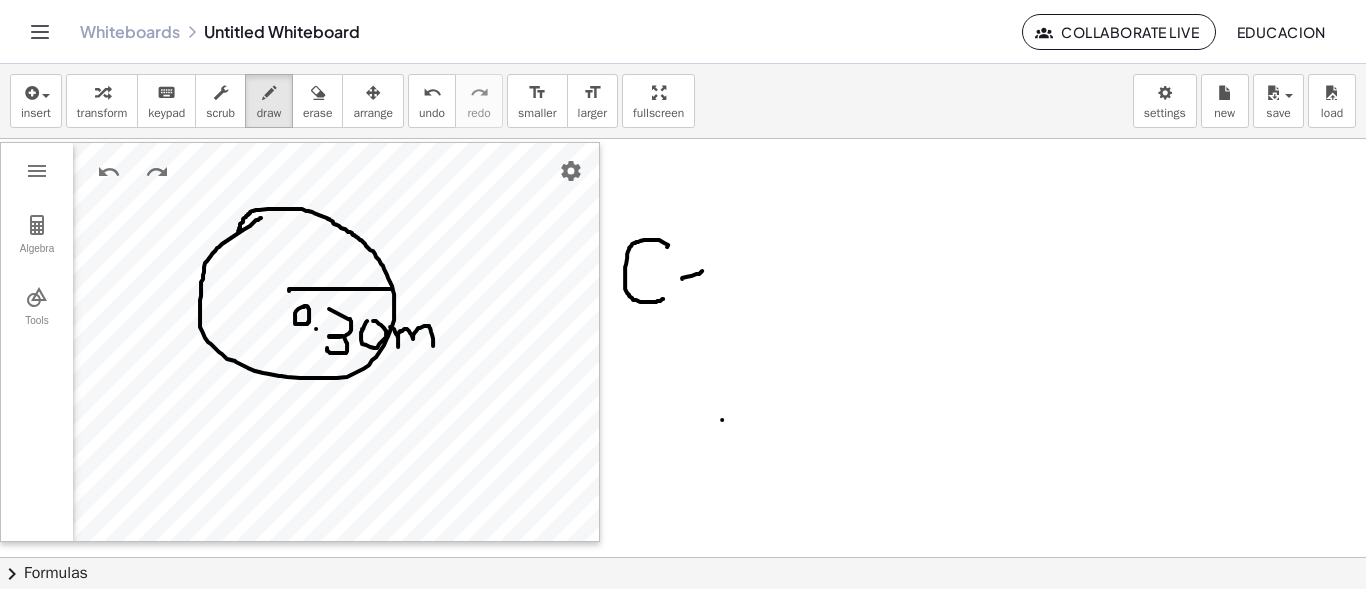 drag, startPoint x: 682, startPoint y: 278, endPoint x: 702, endPoint y: 270, distance: 21.540659 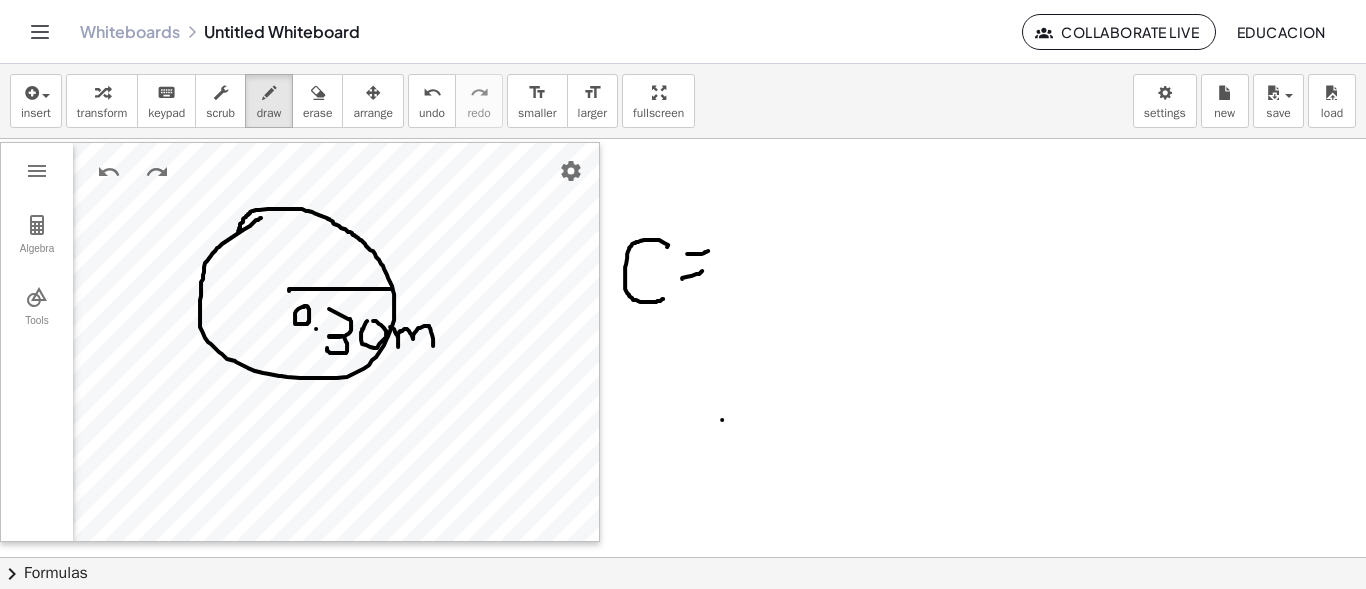 drag, startPoint x: 687, startPoint y: 253, endPoint x: 718, endPoint y: 250, distance: 31.144823 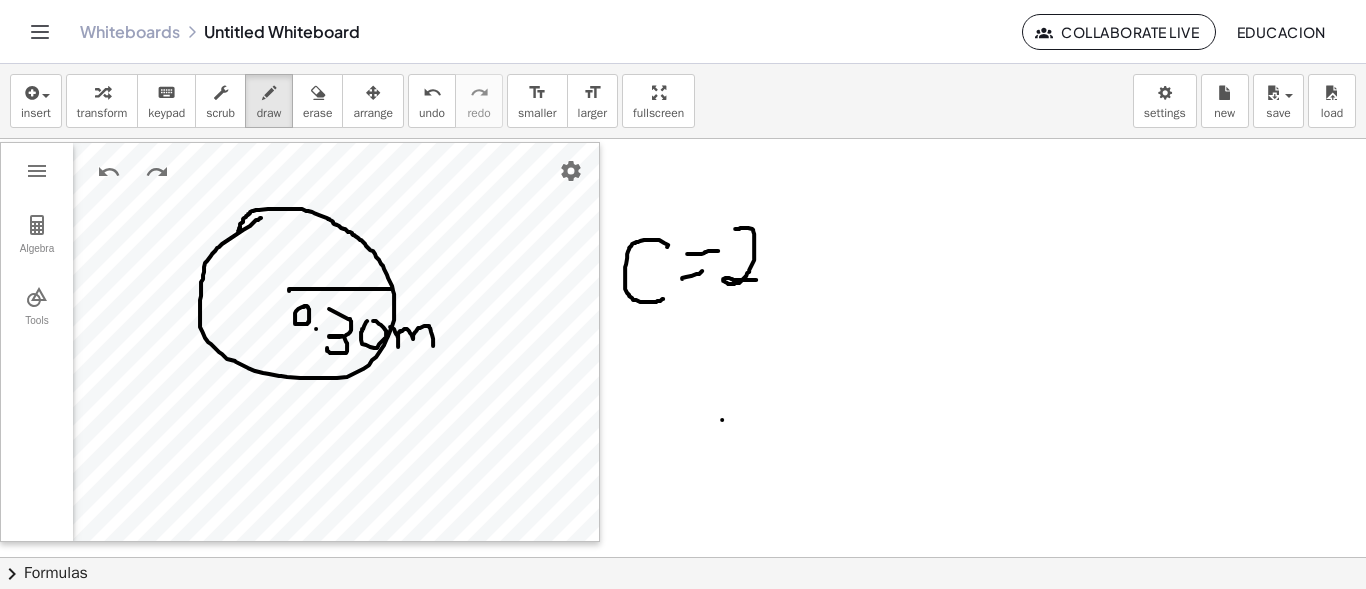 drag, startPoint x: 735, startPoint y: 228, endPoint x: 774, endPoint y: 274, distance: 60.307545 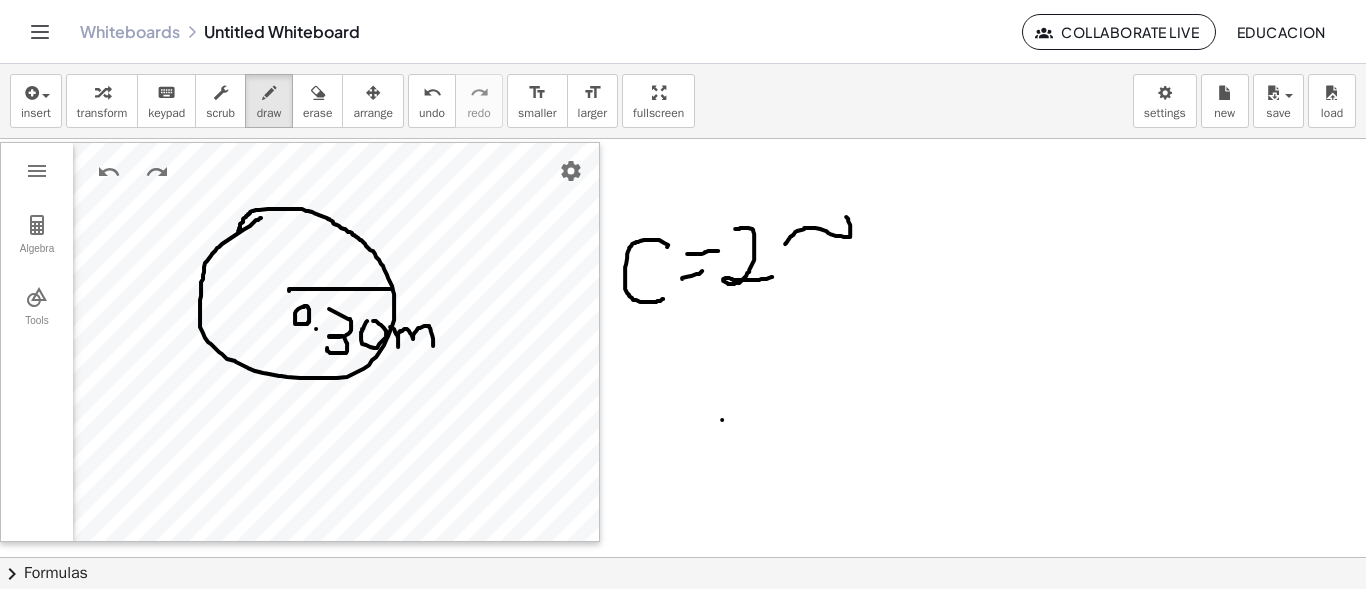 drag, startPoint x: 785, startPoint y: 243, endPoint x: 829, endPoint y: 220, distance: 49.648766 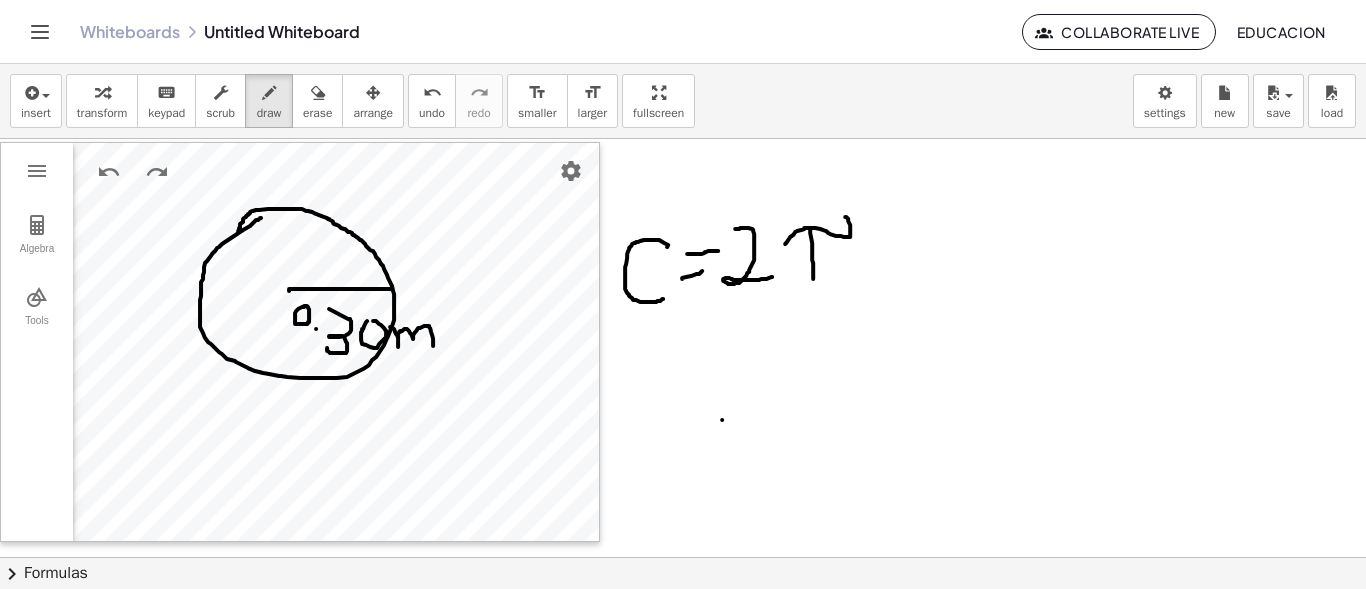 drag, startPoint x: 810, startPoint y: 227, endPoint x: 816, endPoint y: 274, distance: 47.38143 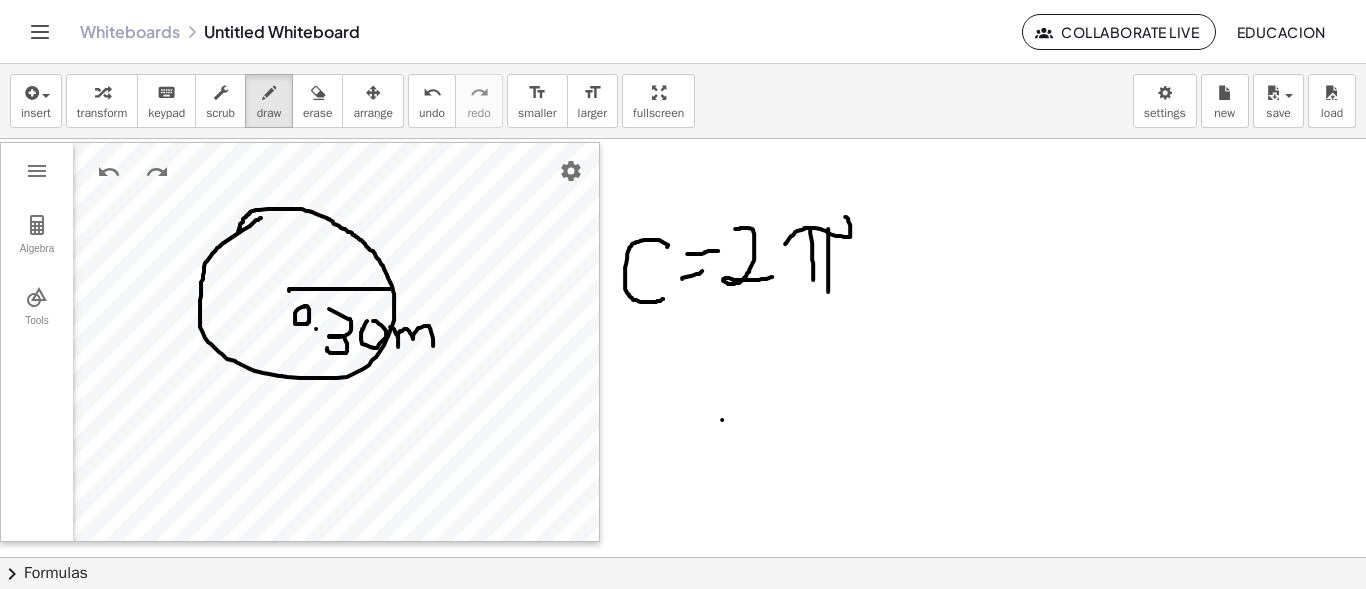 drag, startPoint x: 828, startPoint y: 228, endPoint x: 861, endPoint y: 247, distance: 38.078865 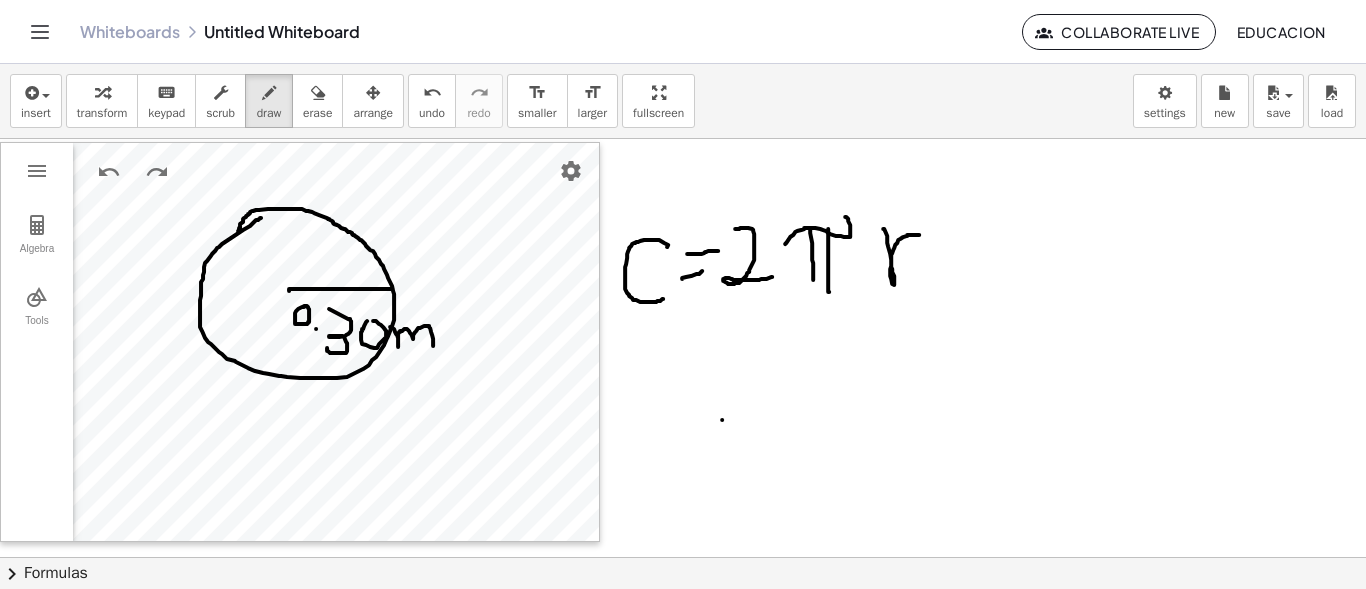 drag, startPoint x: 888, startPoint y: 246, endPoint x: 919, endPoint y: 234, distance: 33.24154 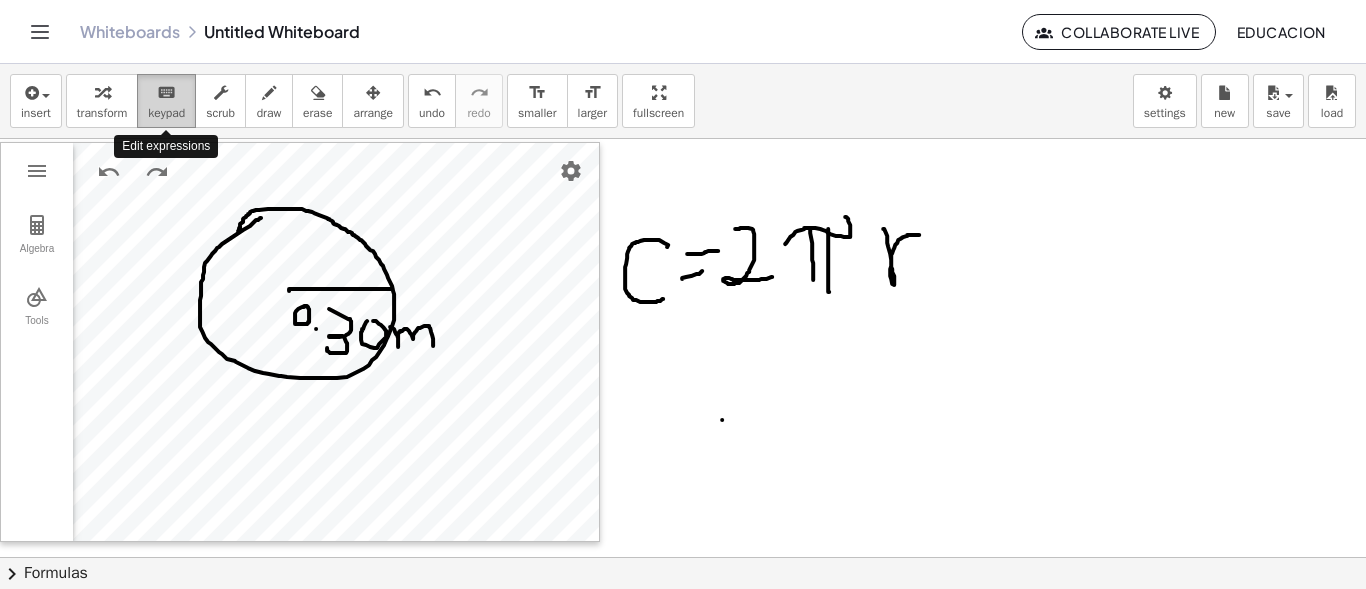 click on "keyboard" at bounding box center [166, 92] 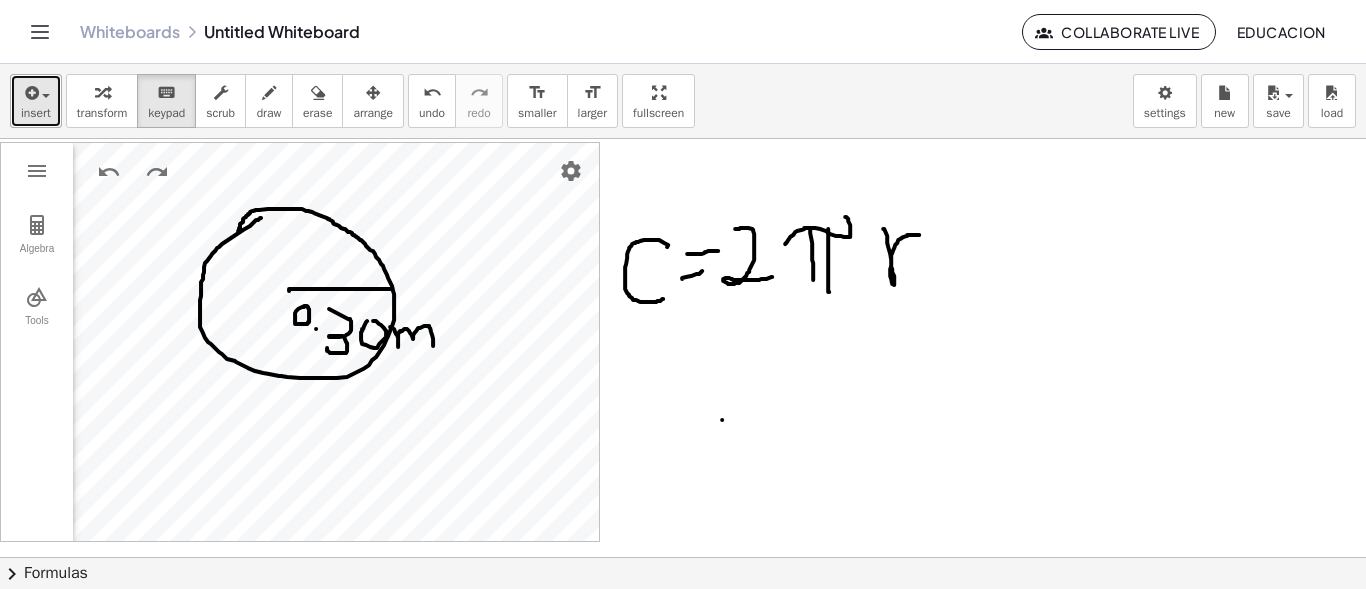 click on "insert" at bounding box center [36, 101] 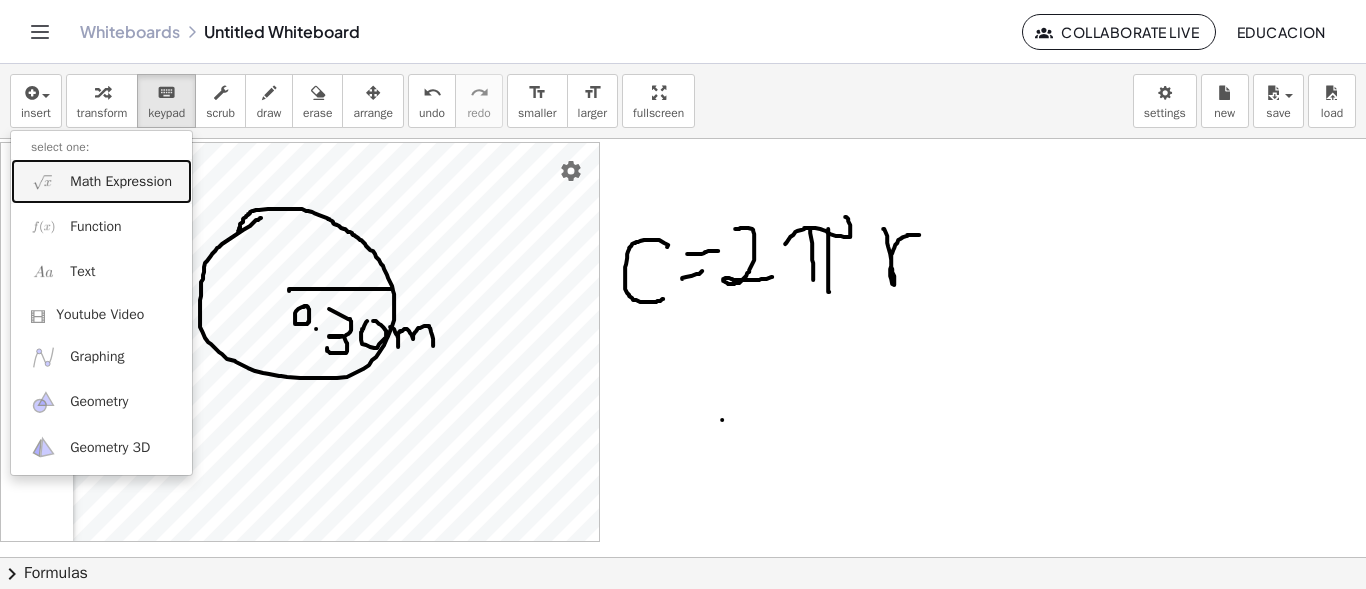 click on "Math Expression" at bounding box center (121, 182) 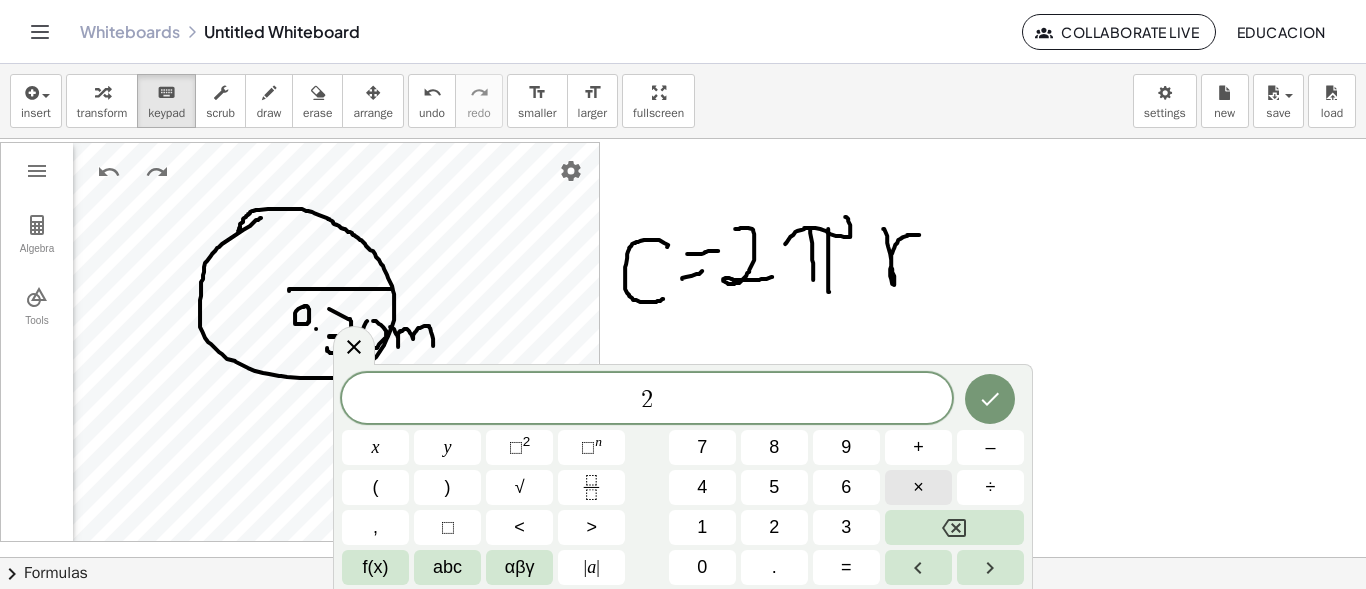 click on "×" at bounding box center [918, 487] 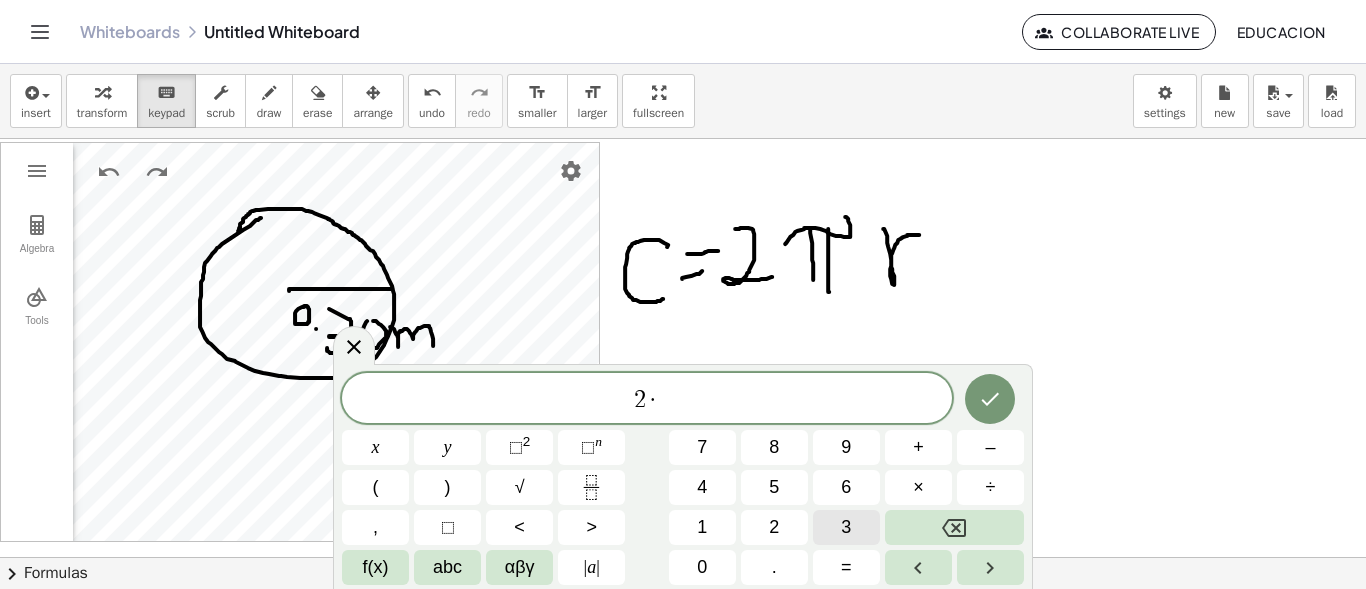 click on "3" at bounding box center [846, 527] 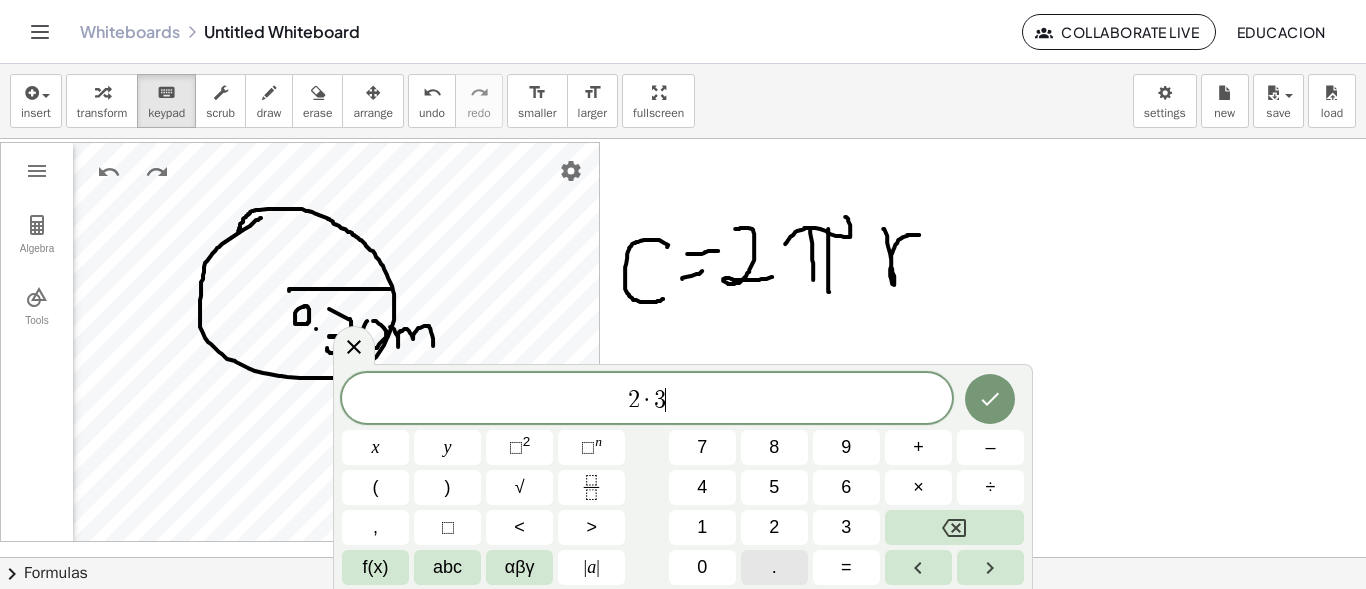 click on "." at bounding box center (774, 567) 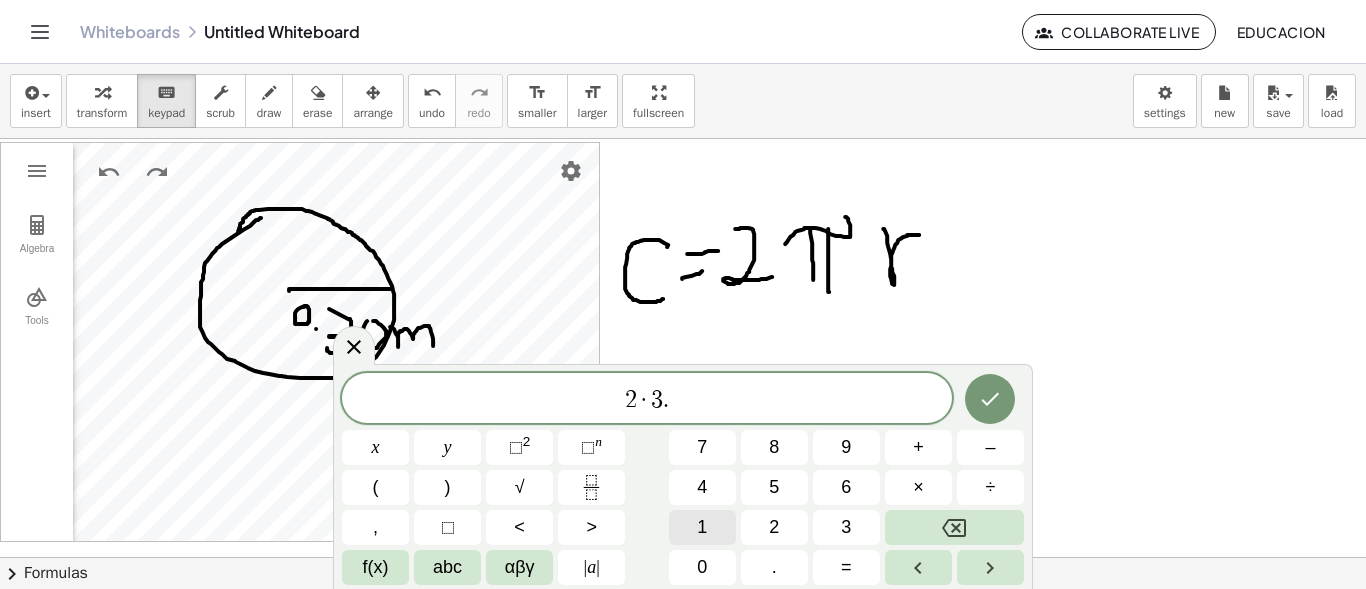 click on "1" at bounding box center (702, 527) 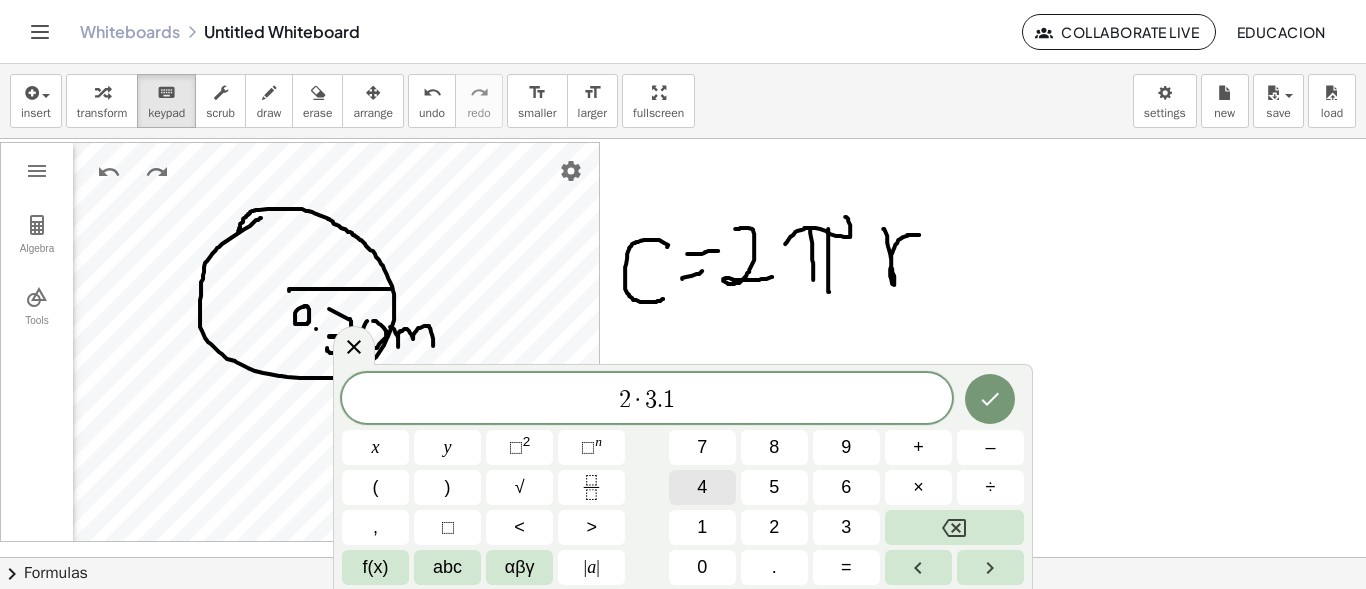click on "4" at bounding box center [702, 487] 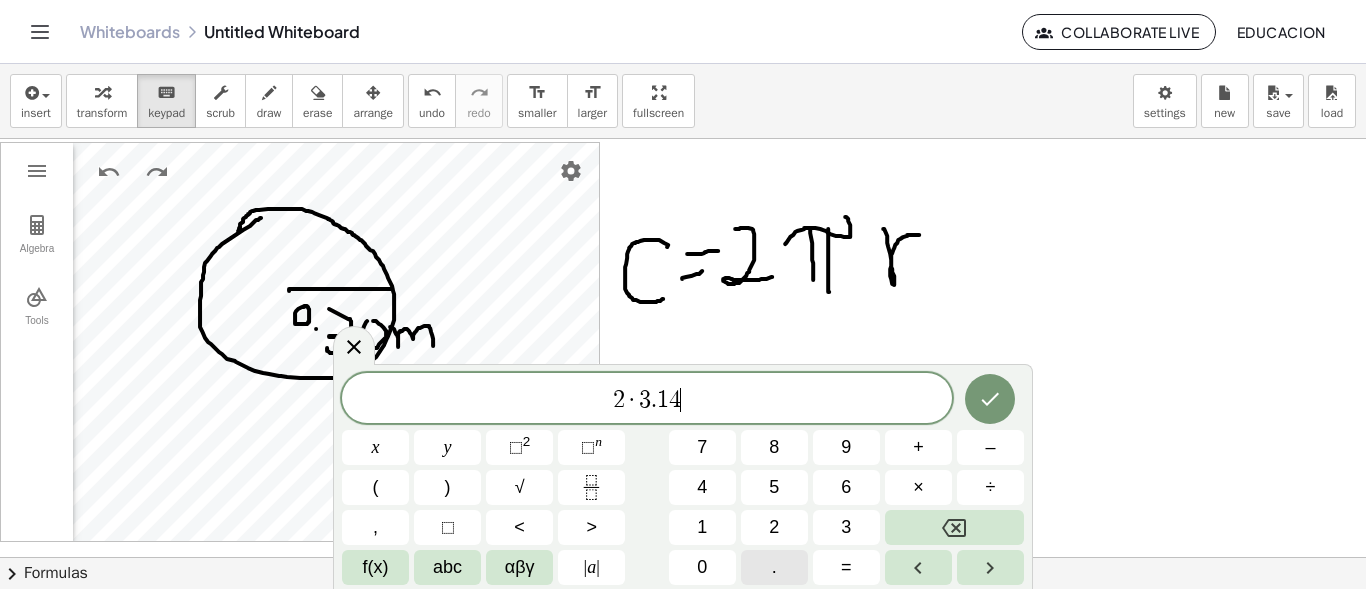 click on "." at bounding box center (774, 567) 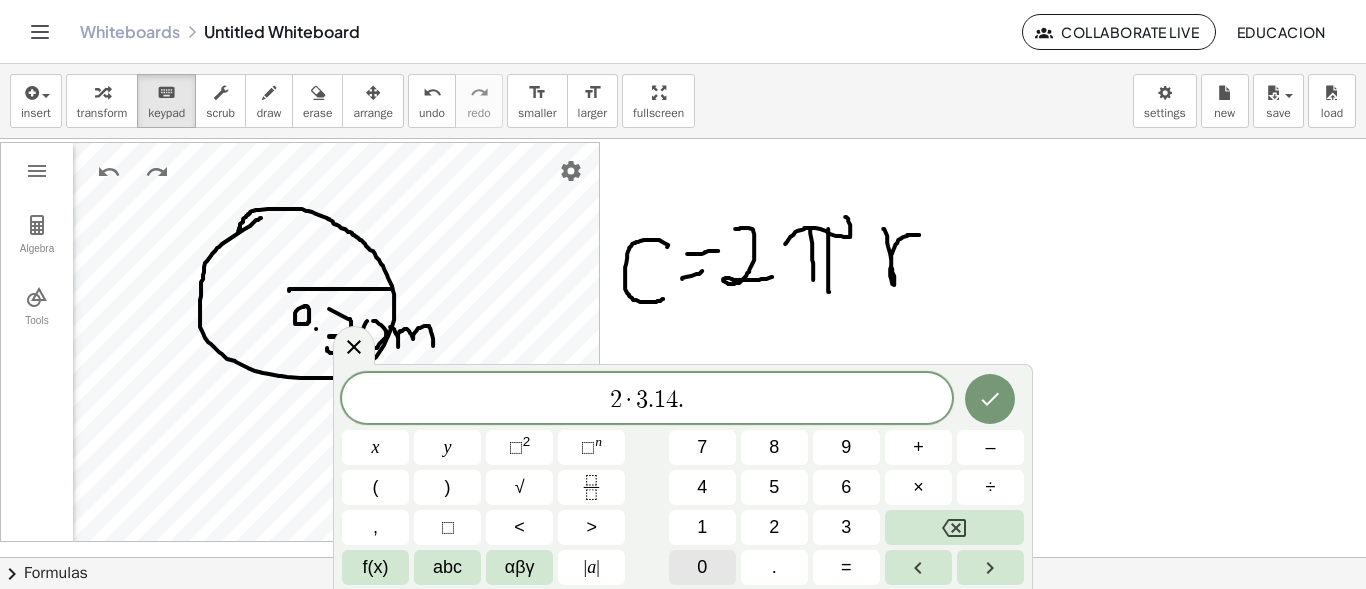 click on "0" at bounding box center [702, 567] 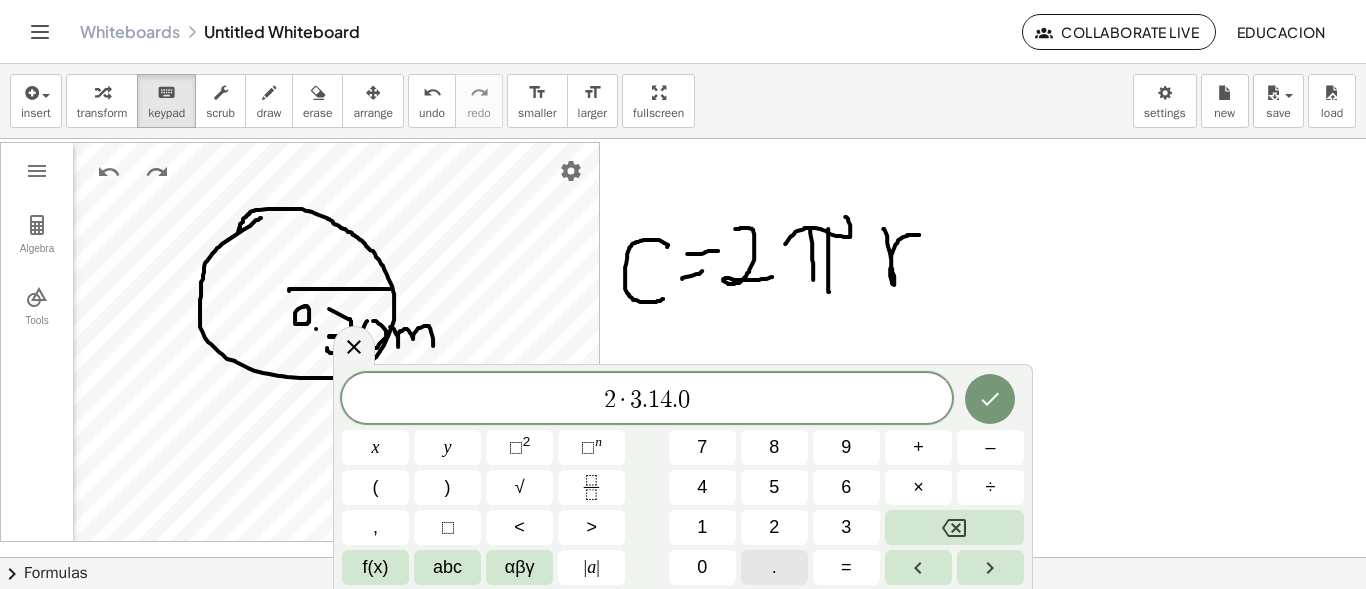 click on "." at bounding box center (774, 567) 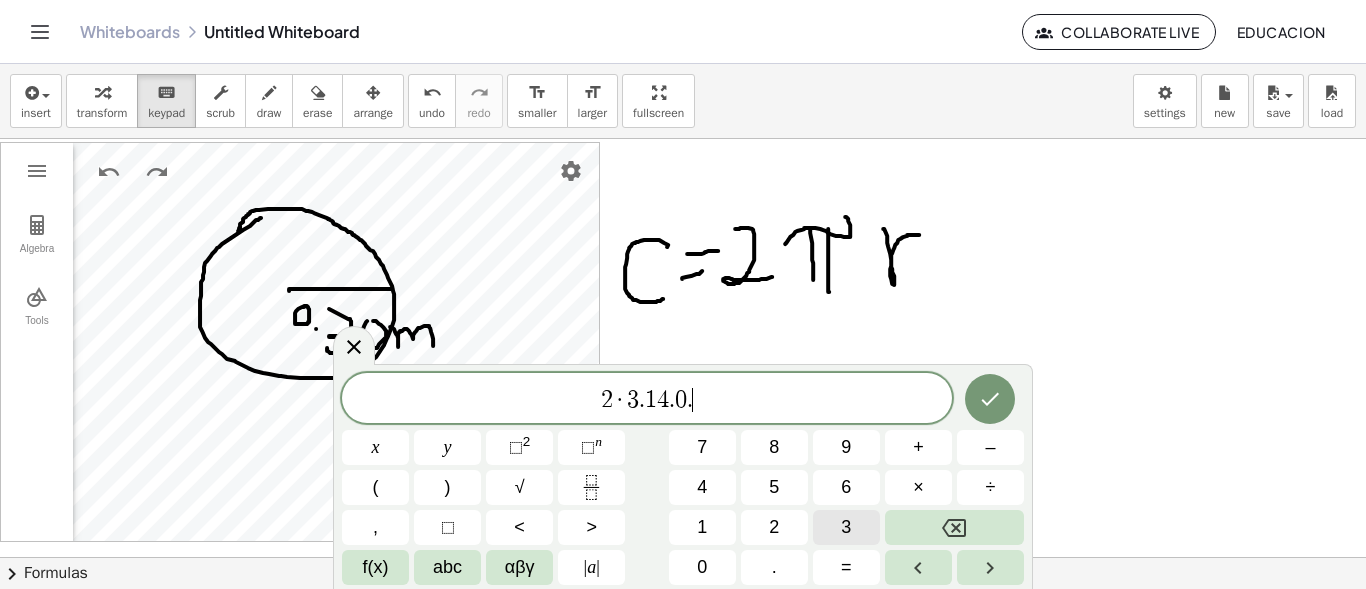 click on "3" at bounding box center [846, 527] 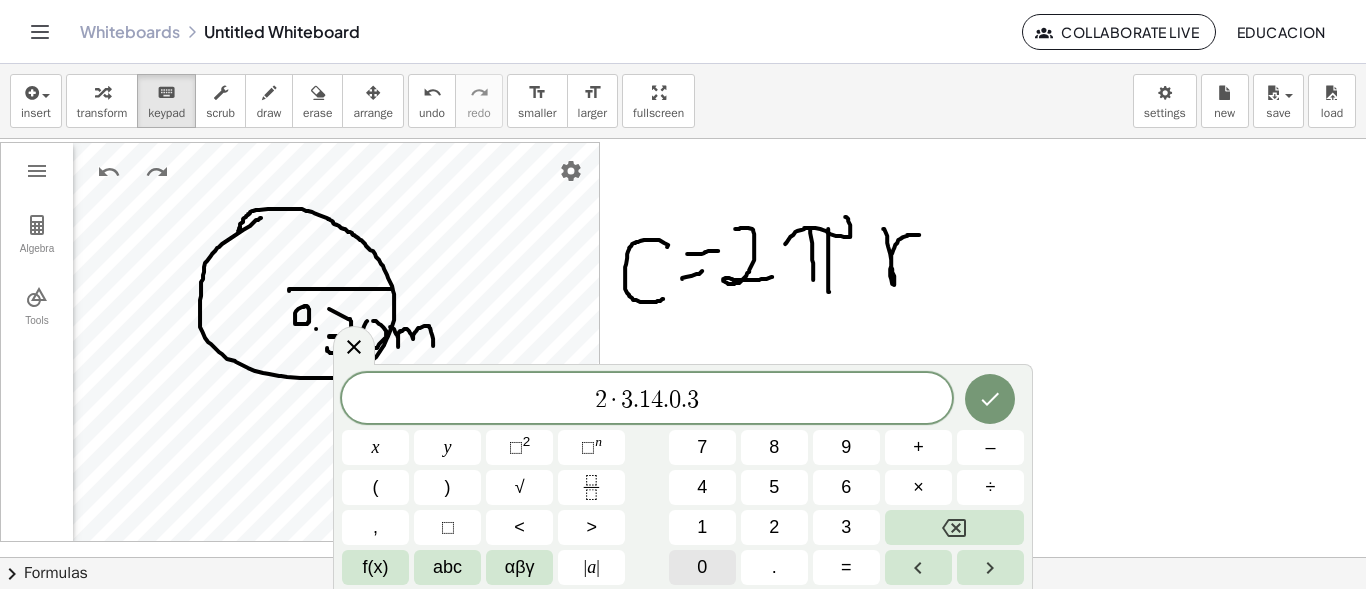 click on "0" at bounding box center [702, 567] 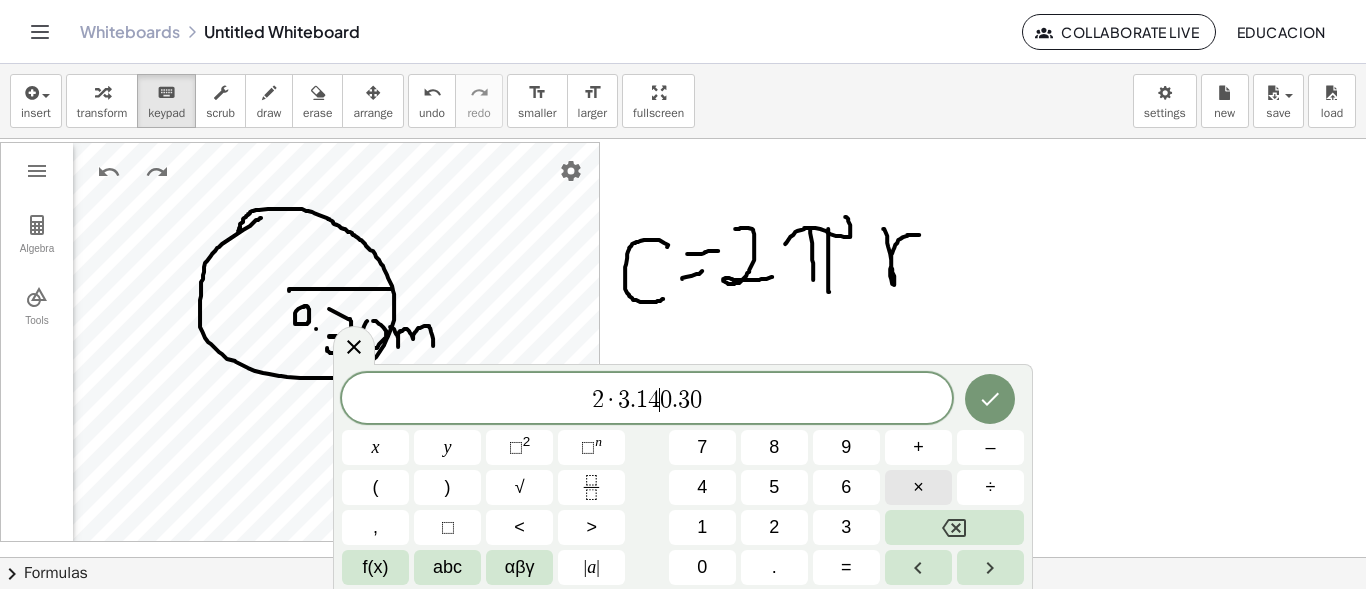click on "×" at bounding box center (918, 487) 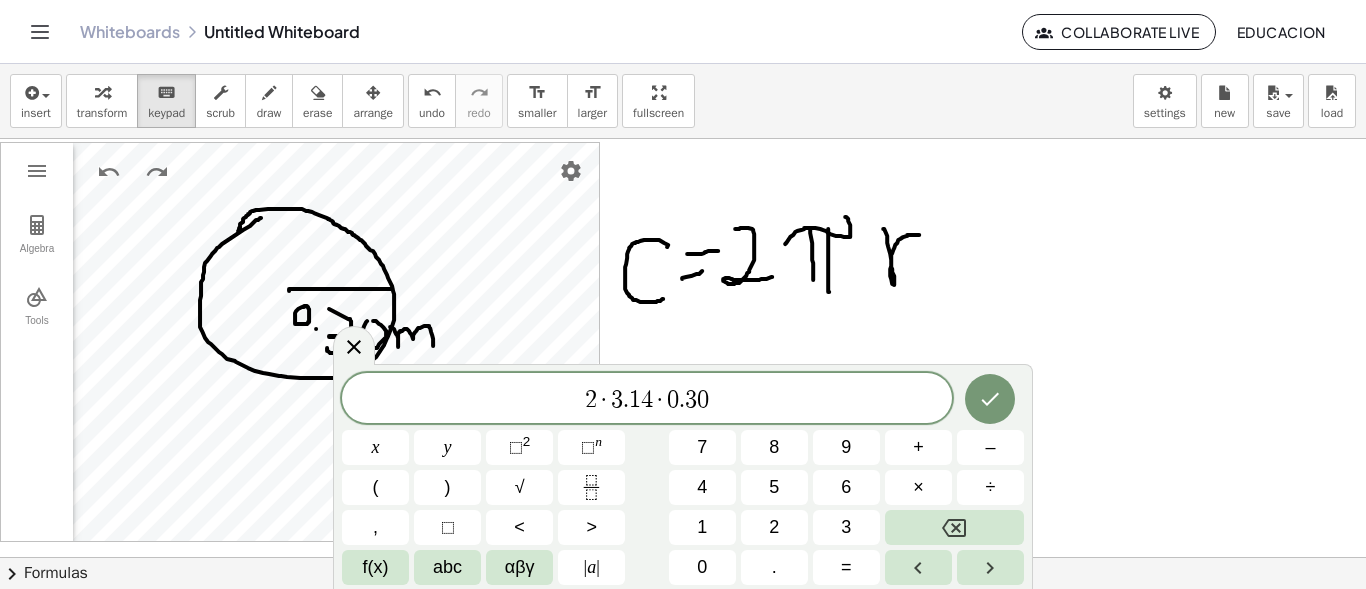 click on "[NUMBER] · [NUMBER] . [NUMBER] · ​ [NUMBER] . [NUMBER]" at bounding box center [647, 400] 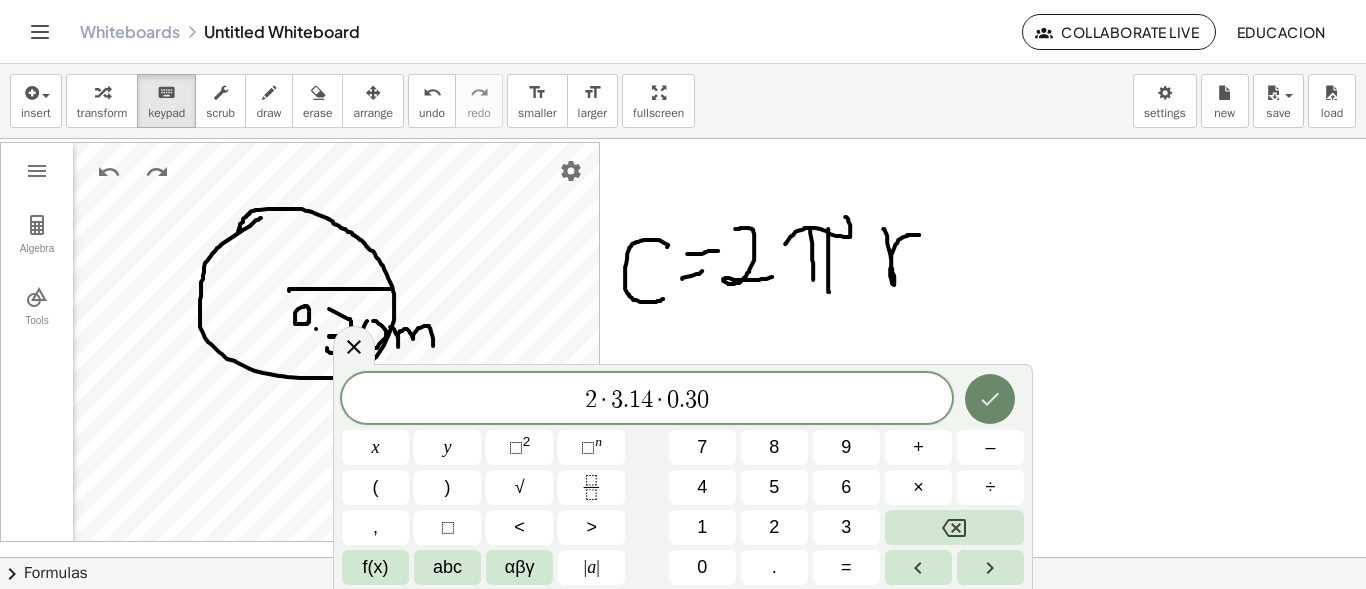 click at bounding box center (990, 399) 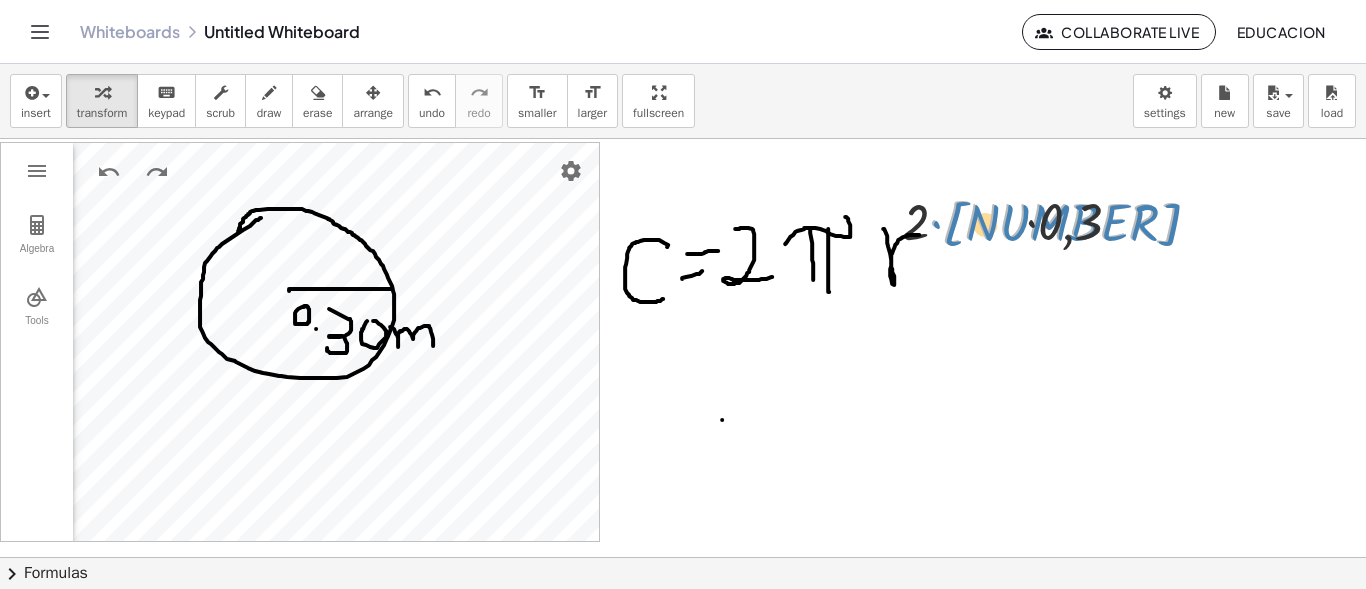 drag, startPoint x: 995, startPoint y: 273, endPoint x: 990, endPoint y: 210, distance: 63.1981 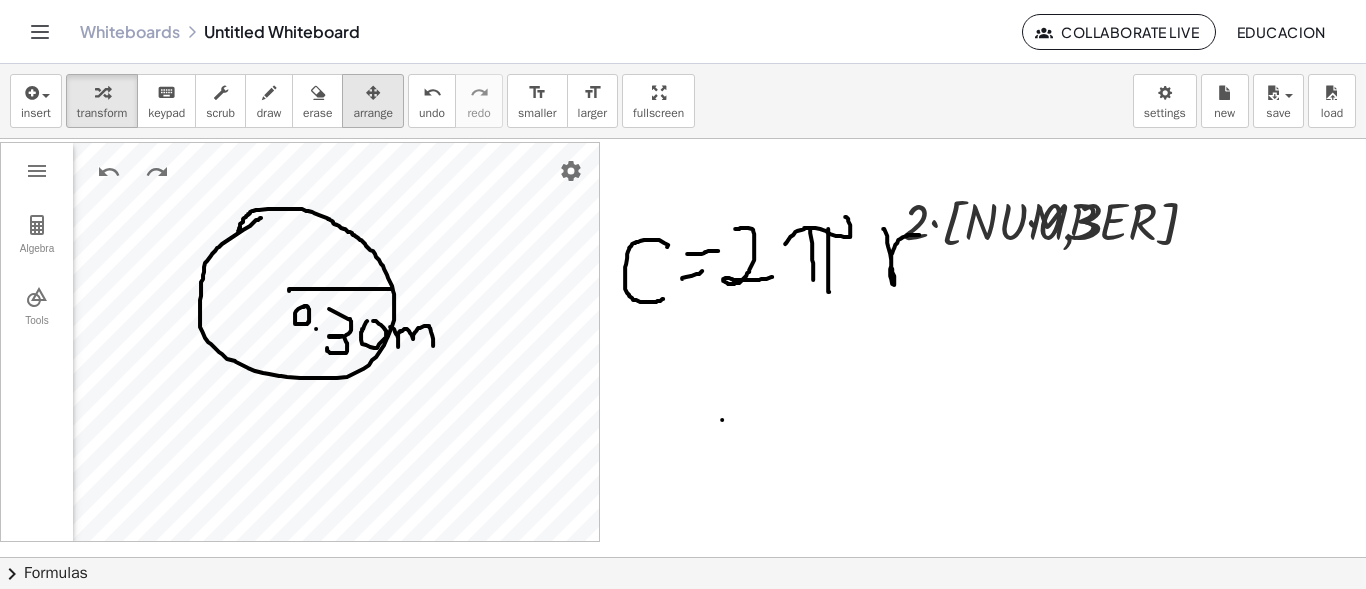 click on "arrange" at bounding box center (373, 101) 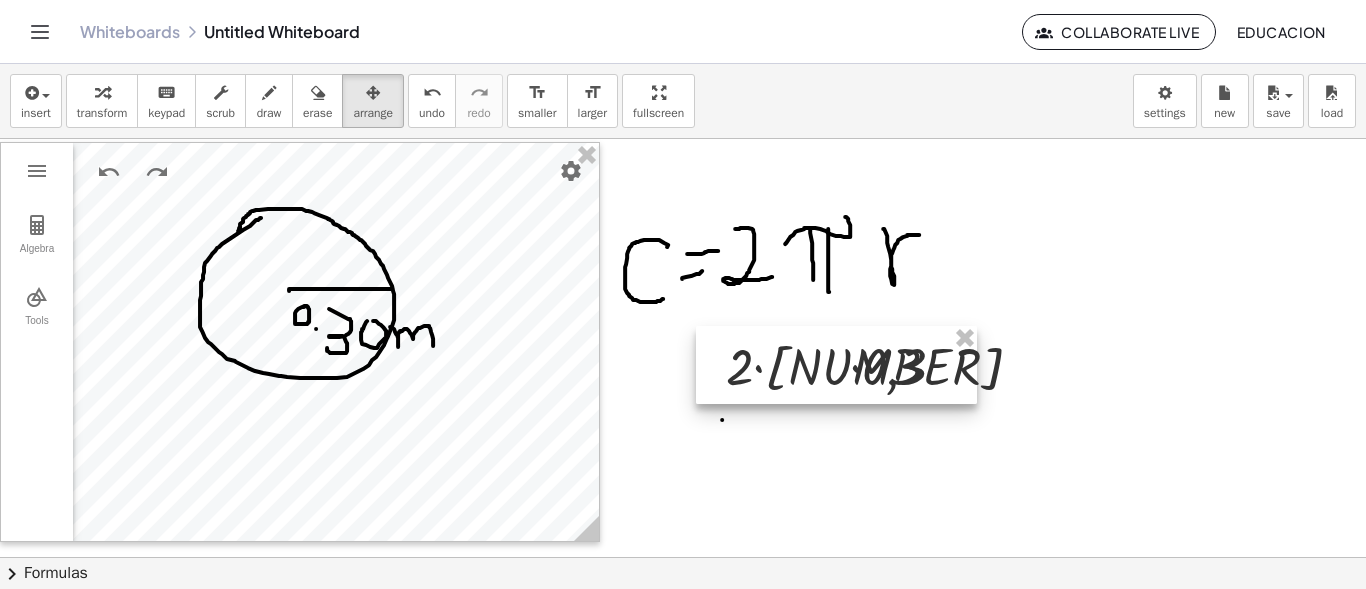 drag, startPoint x: 1077, startPoint y: 184, endPoint x: 901, endPoint y: 329, distance: 228.03728 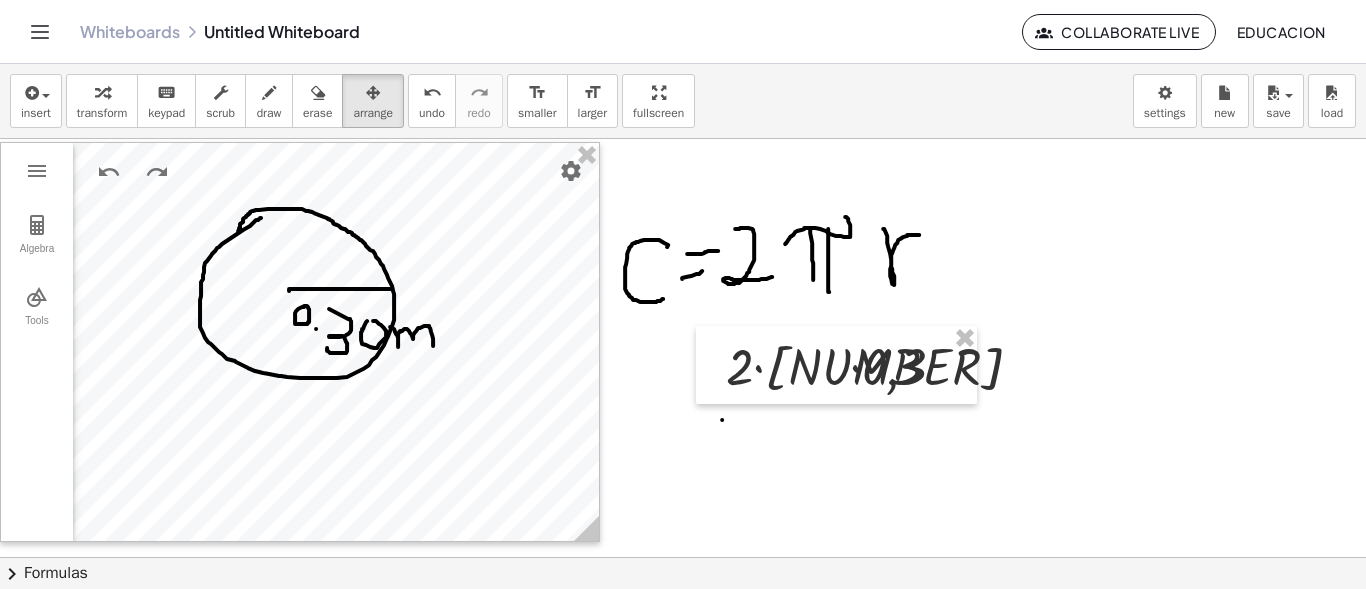 scroll, scrollTop: 100, scrollLeft: 0, axis: vertical 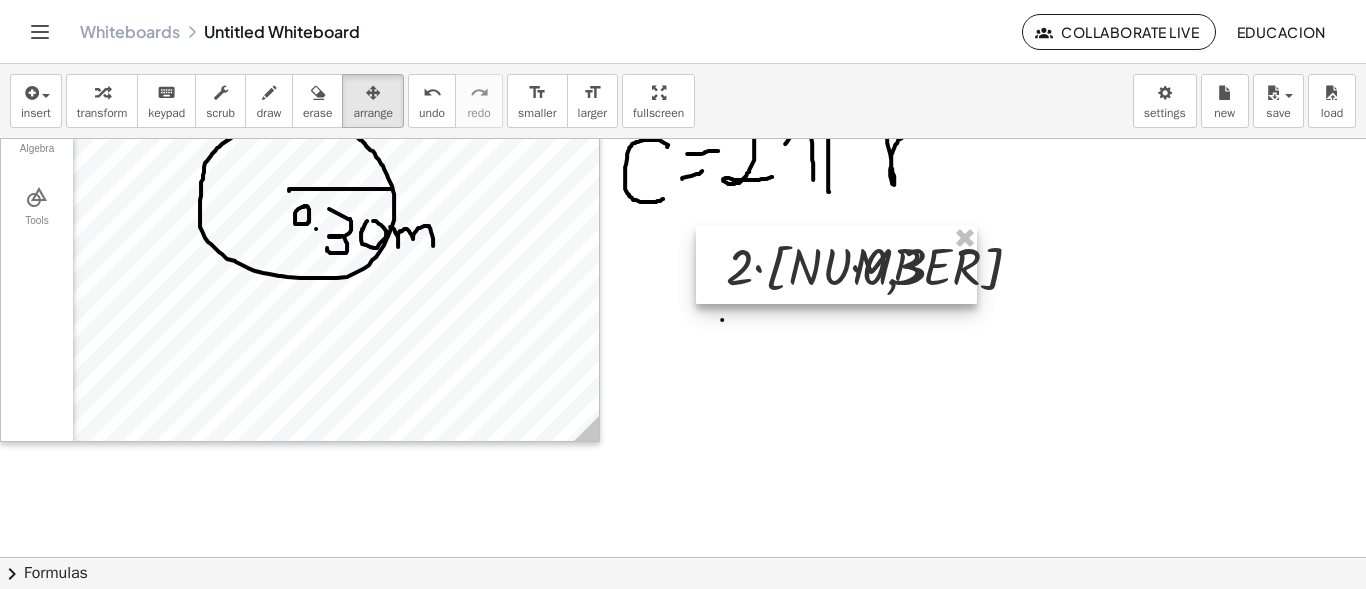 click at bounding box center (836, 265) 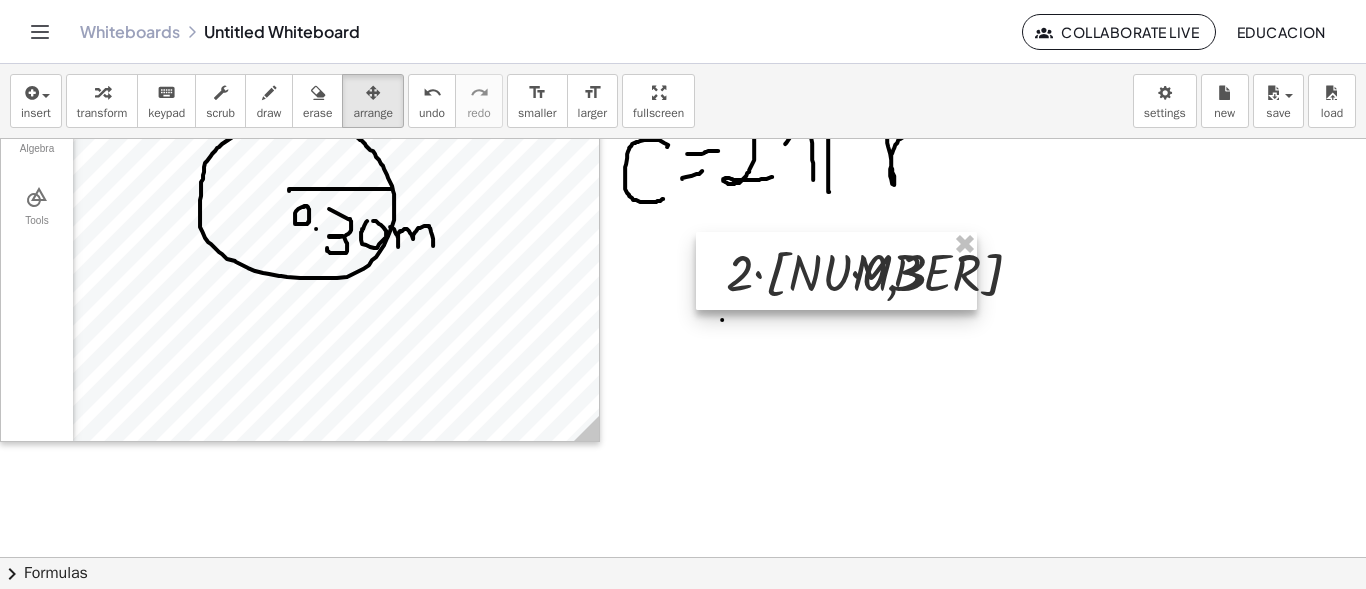 drag, startPoint x: 771, startPoint y: 284, endPoint x: 775, endPoint y: 294, distance: 10.770329 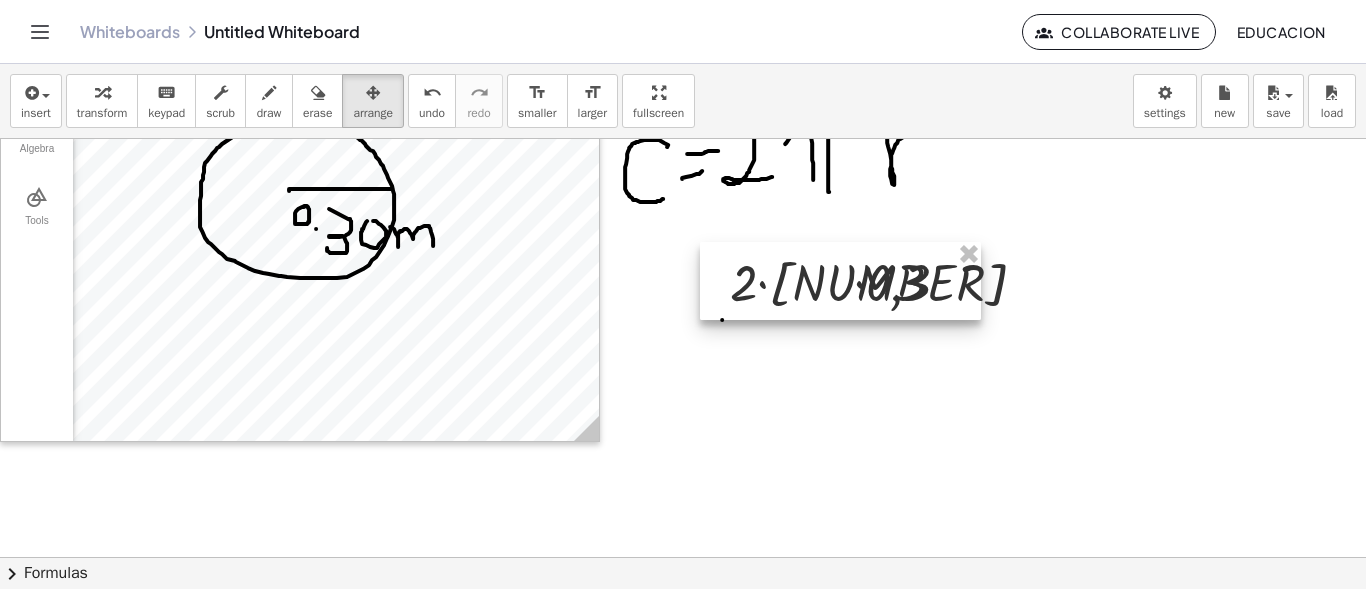 click at bounding box center [840, 281] 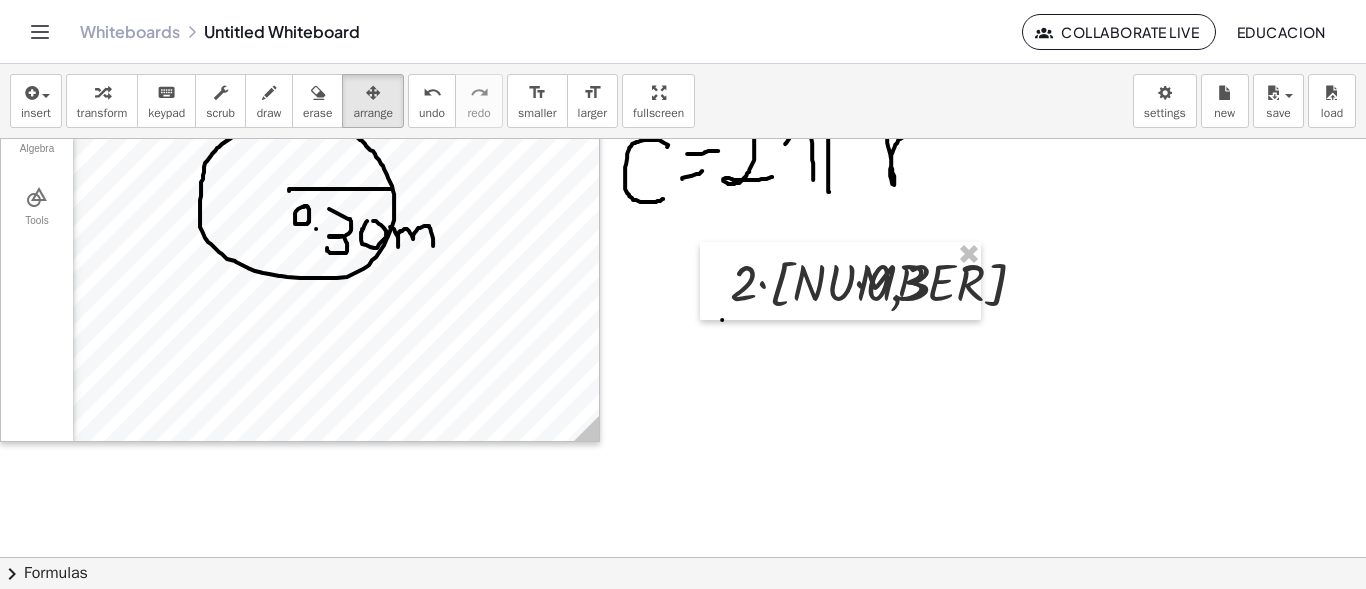 click at bounding box center [683, 509] 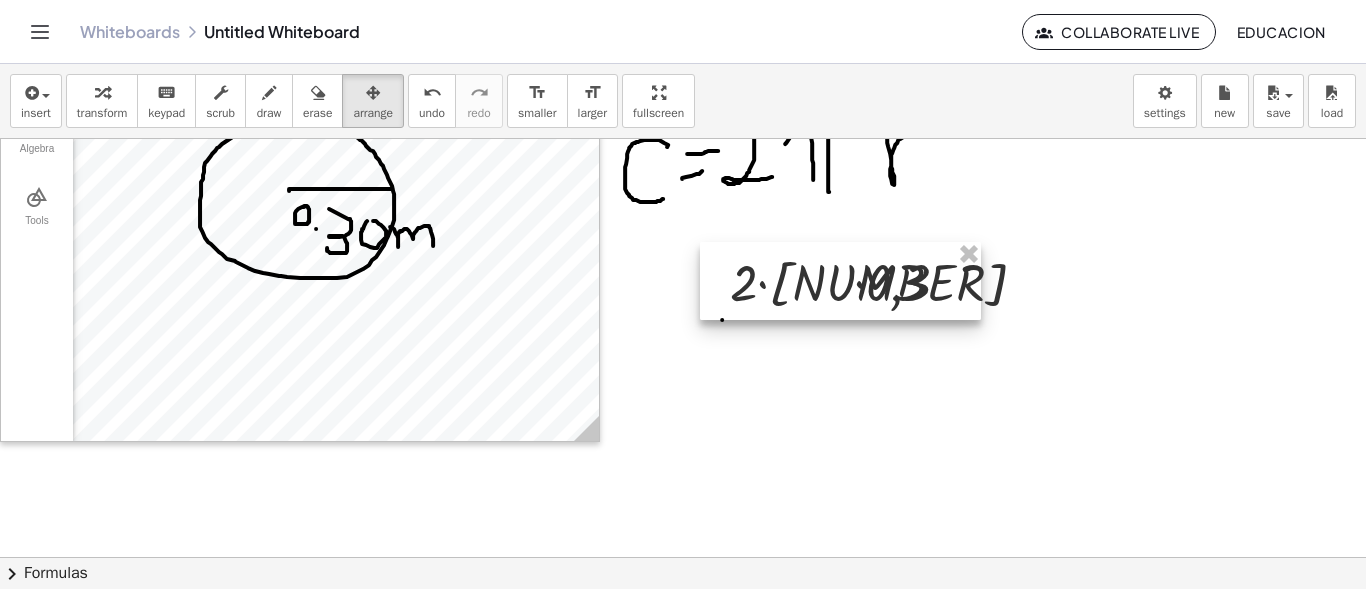 click at bounding box center [840, 281] 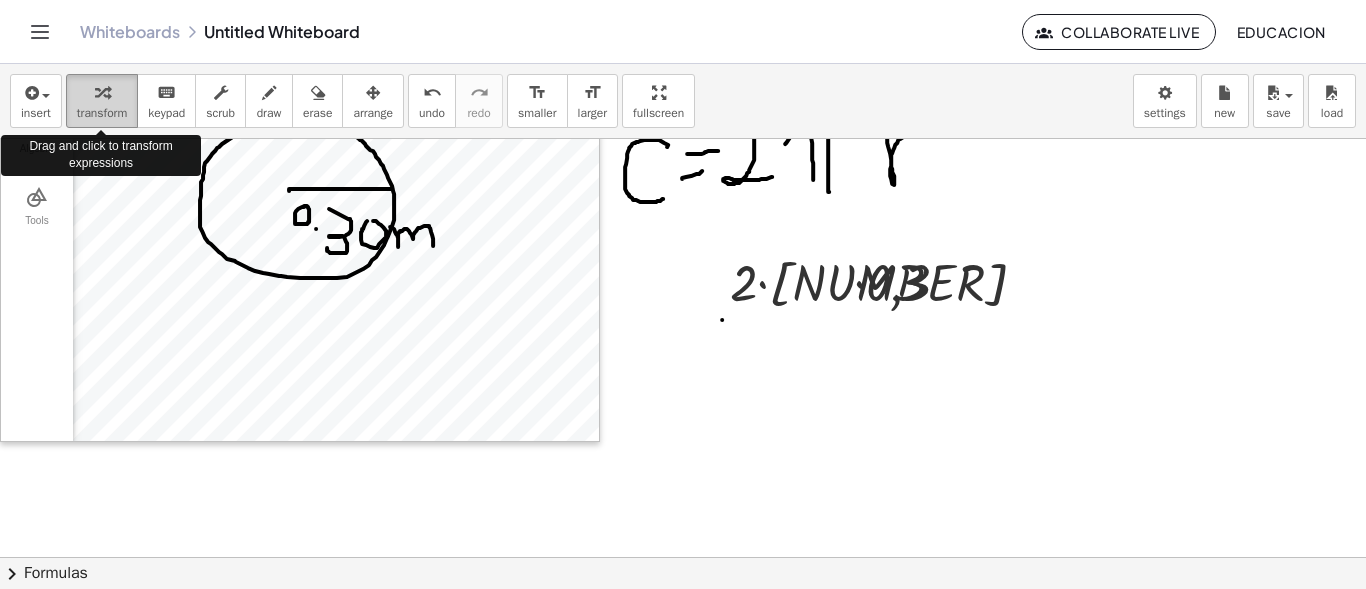 click on "transform" at bounding box center (102, 113) 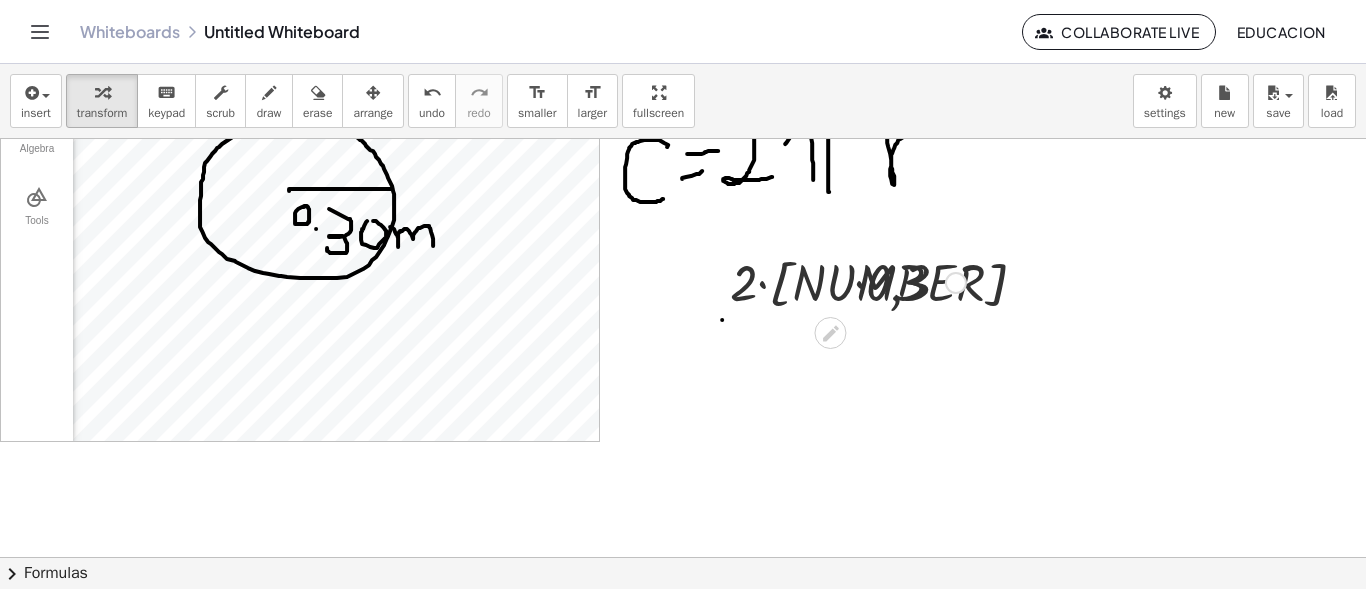 click at bounding box center [848, 281] 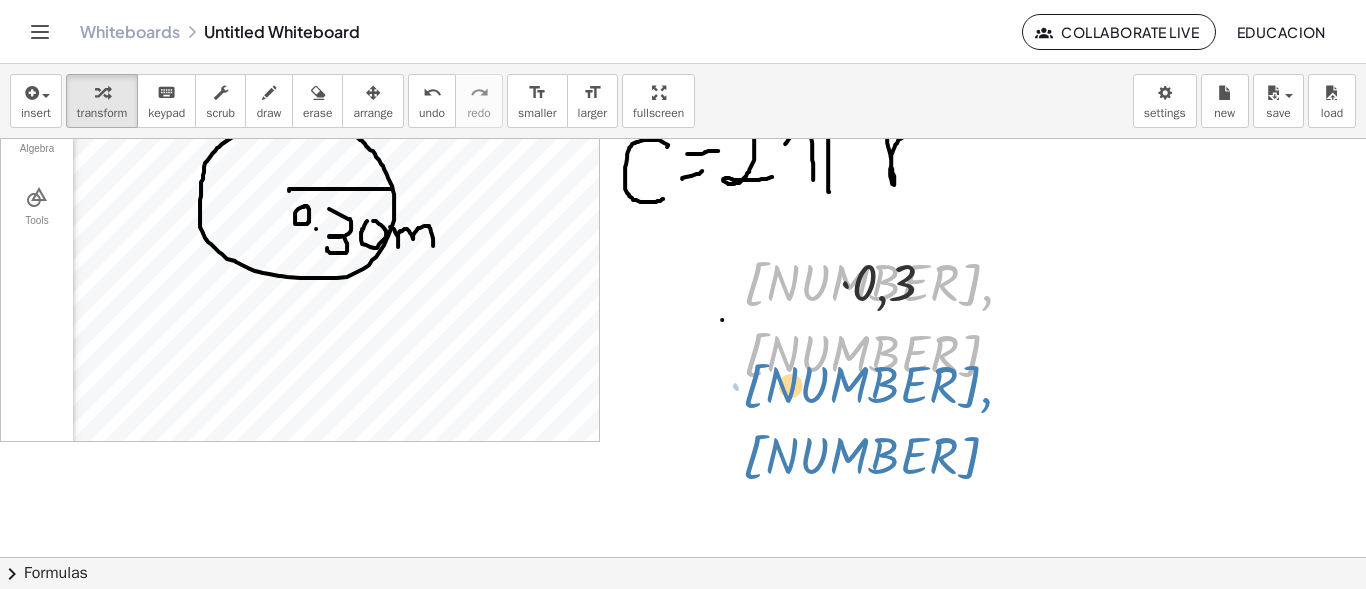 drag, startPoint x: 773, startPoint y: 285, endPoint x: 772, endPoint y: 389, distance: 104.00481 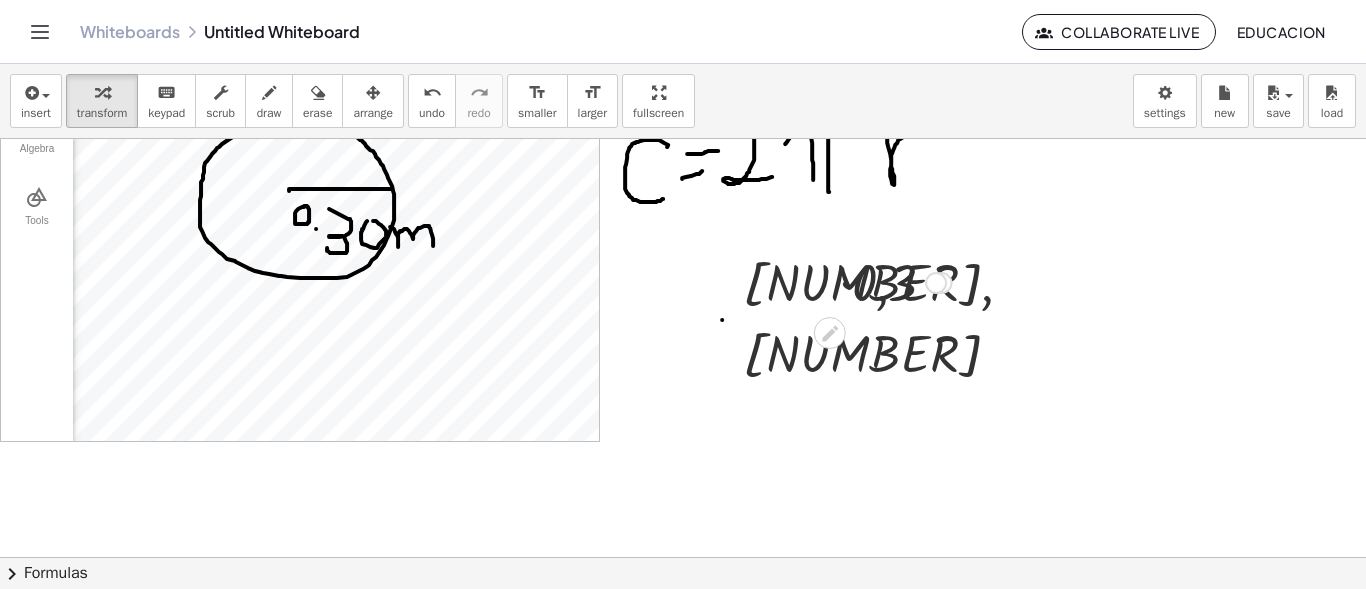 click at bounding box center (847, 281) 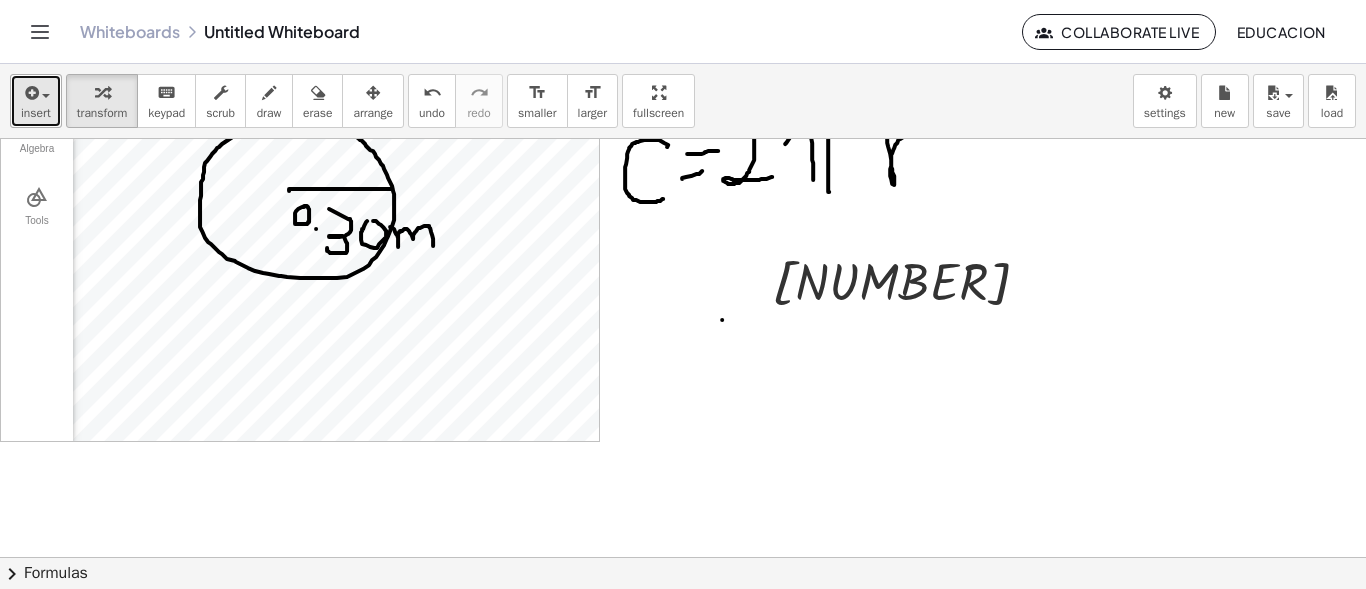 click on "insert" at bounding box center (36, 101) 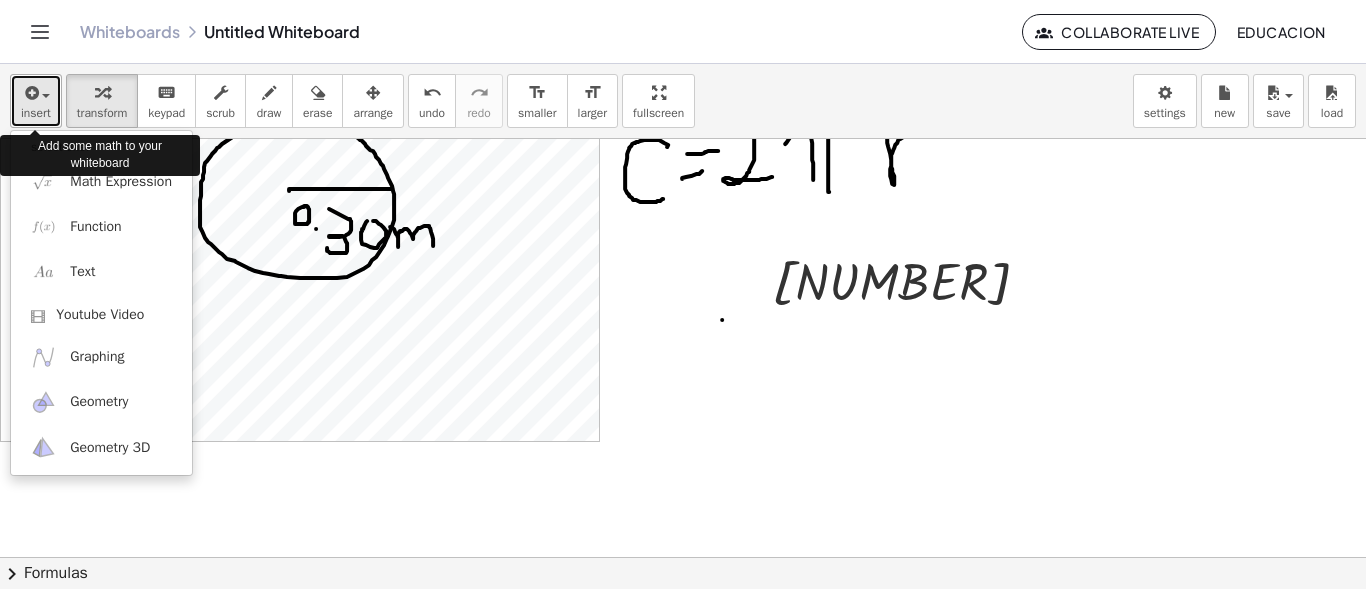 click at bounding box center [30, 93] 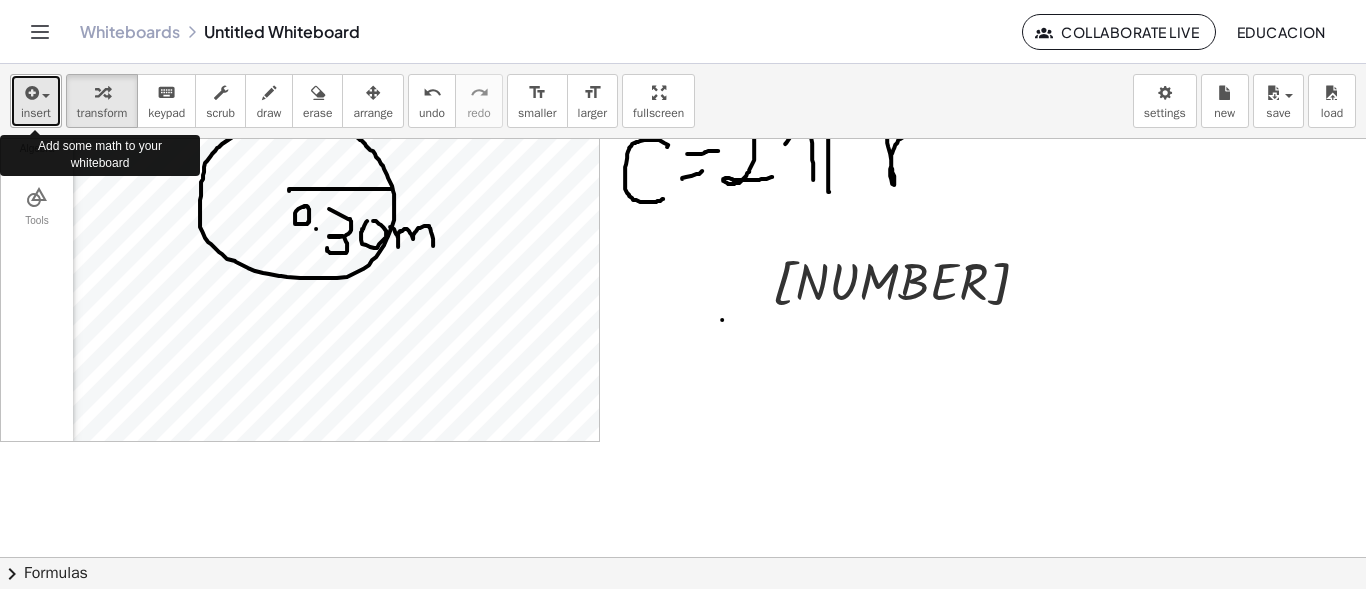 click at bounding box center [30, 93] 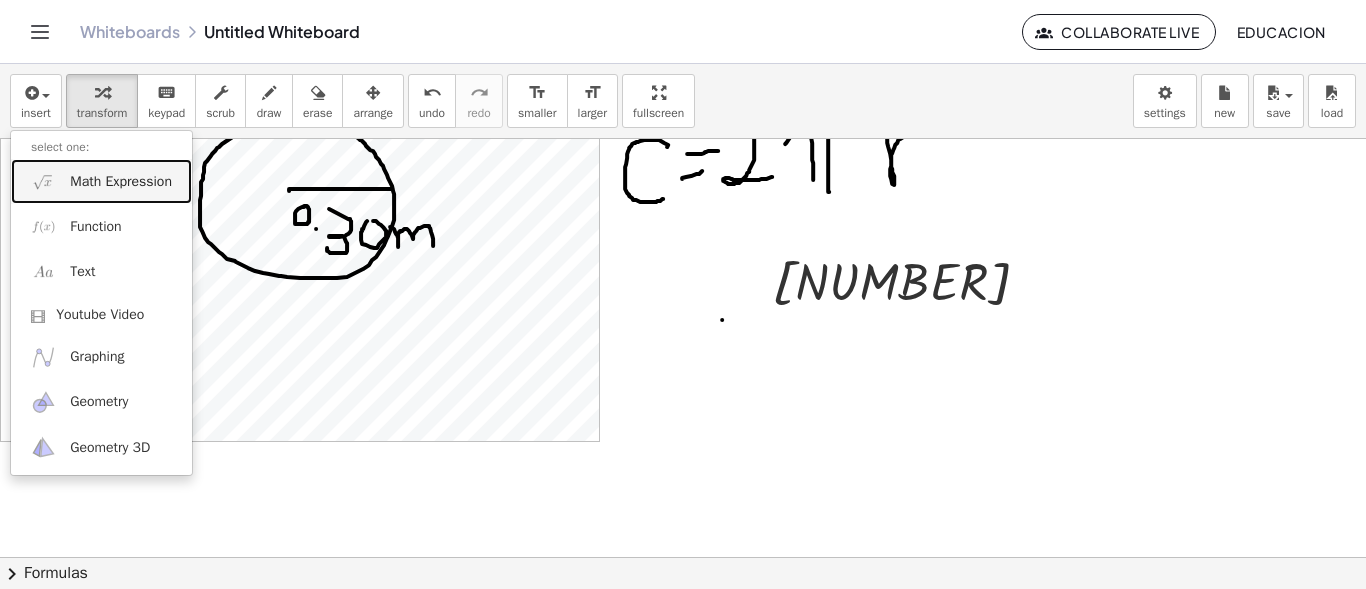 click on "Math Expression" at bounding box center [121, 182] 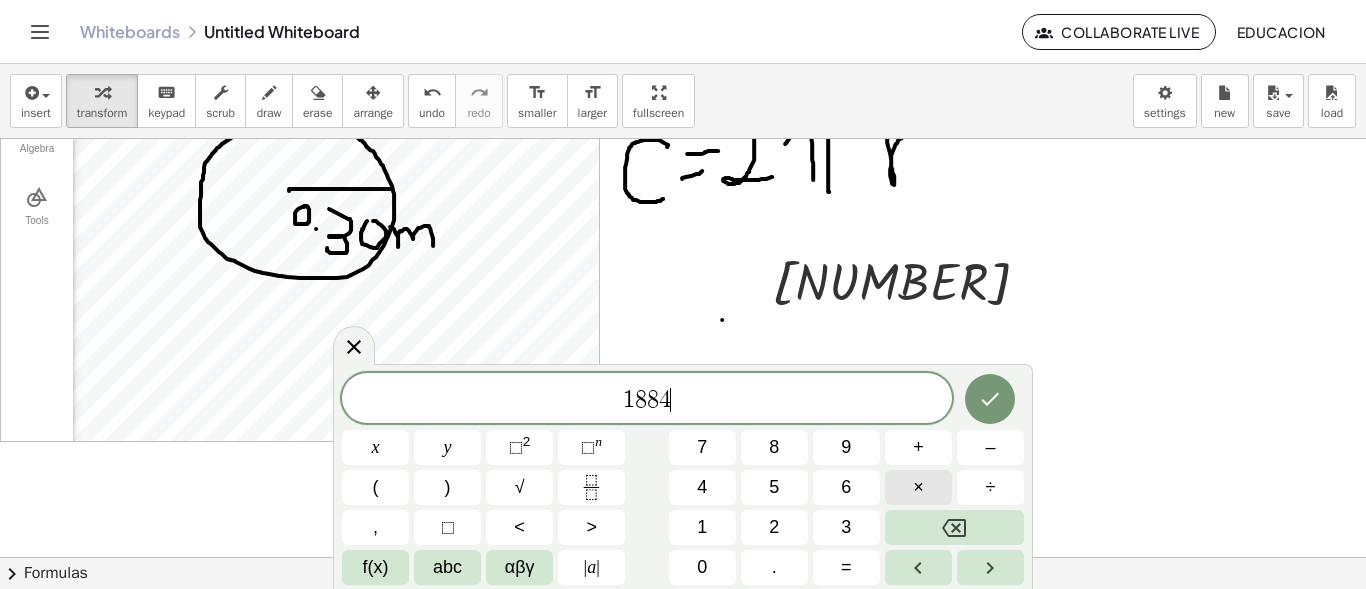 click on "×" at bounding box center [918, 487] 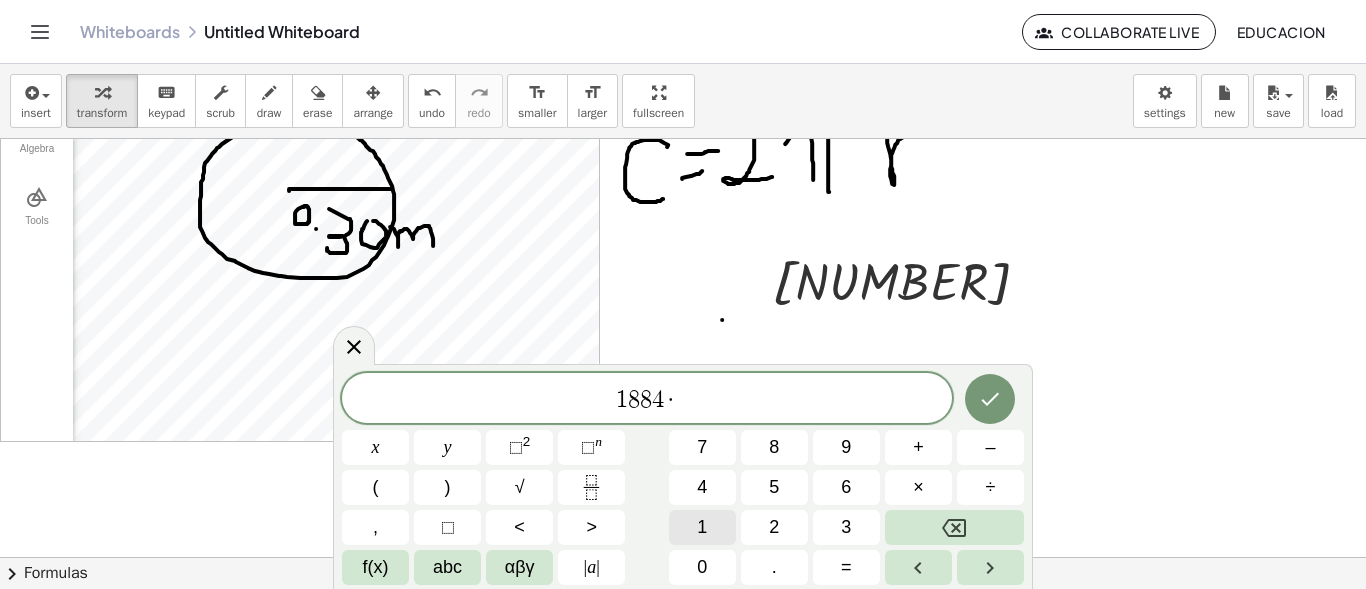 click on "1" at bounding box center [702, 527] 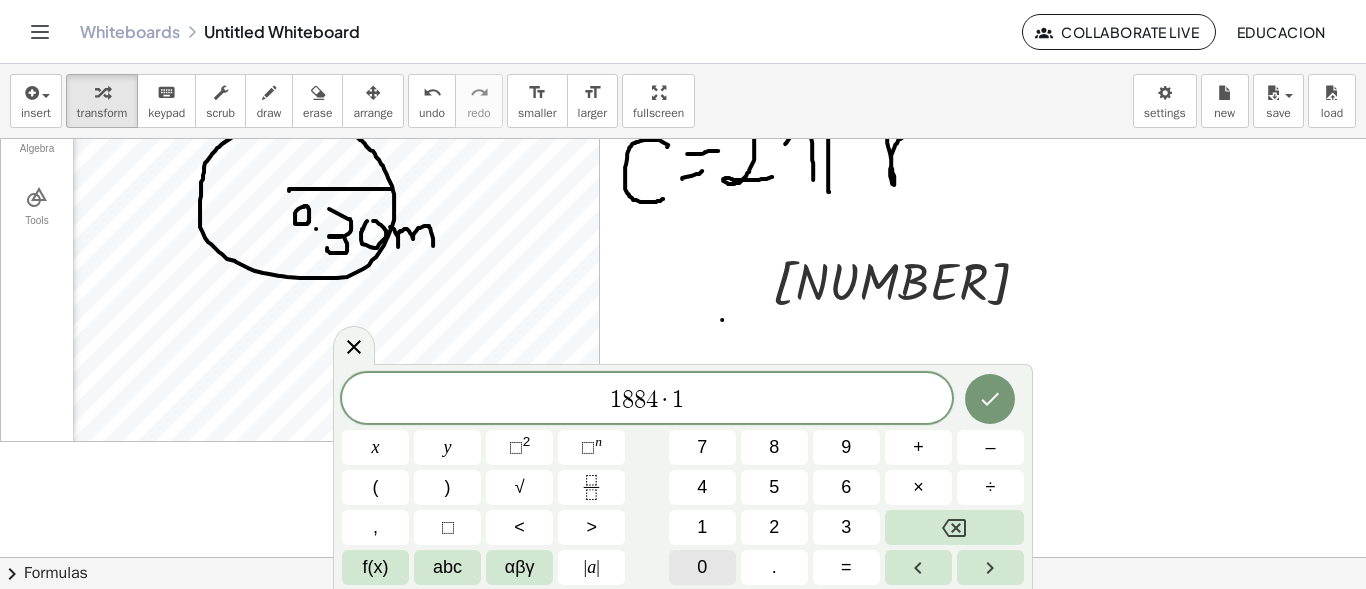 click on "0" at bounding box center [702, 567] 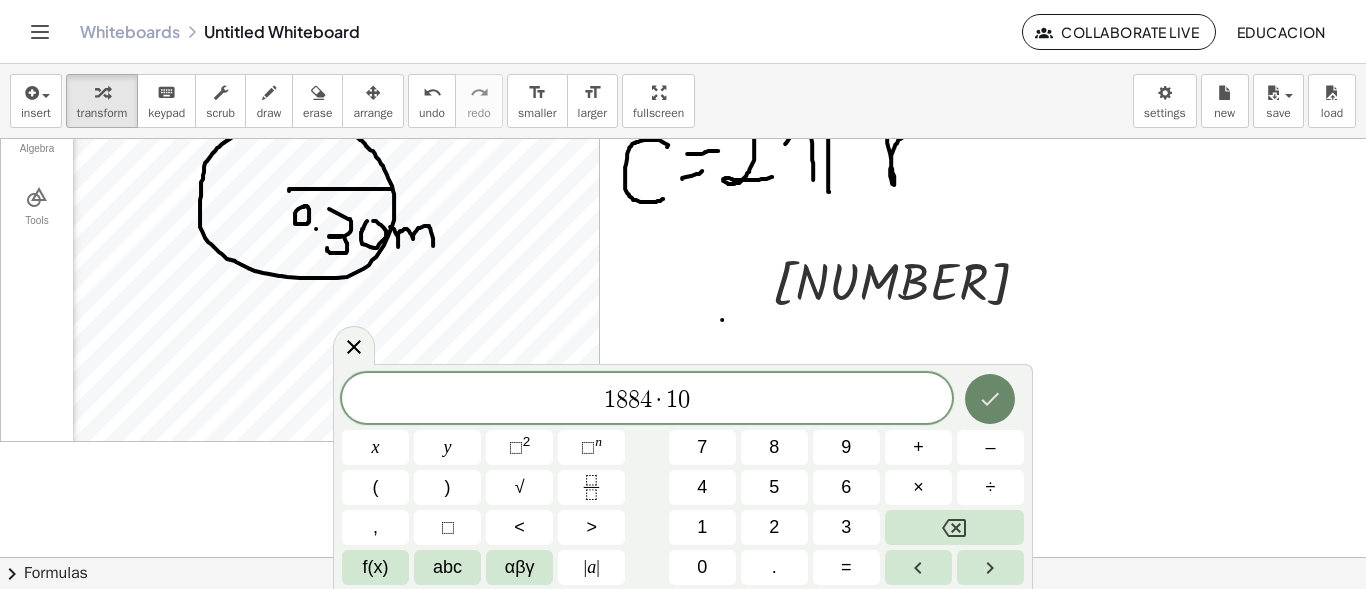 click at bounding box center (990, 399) 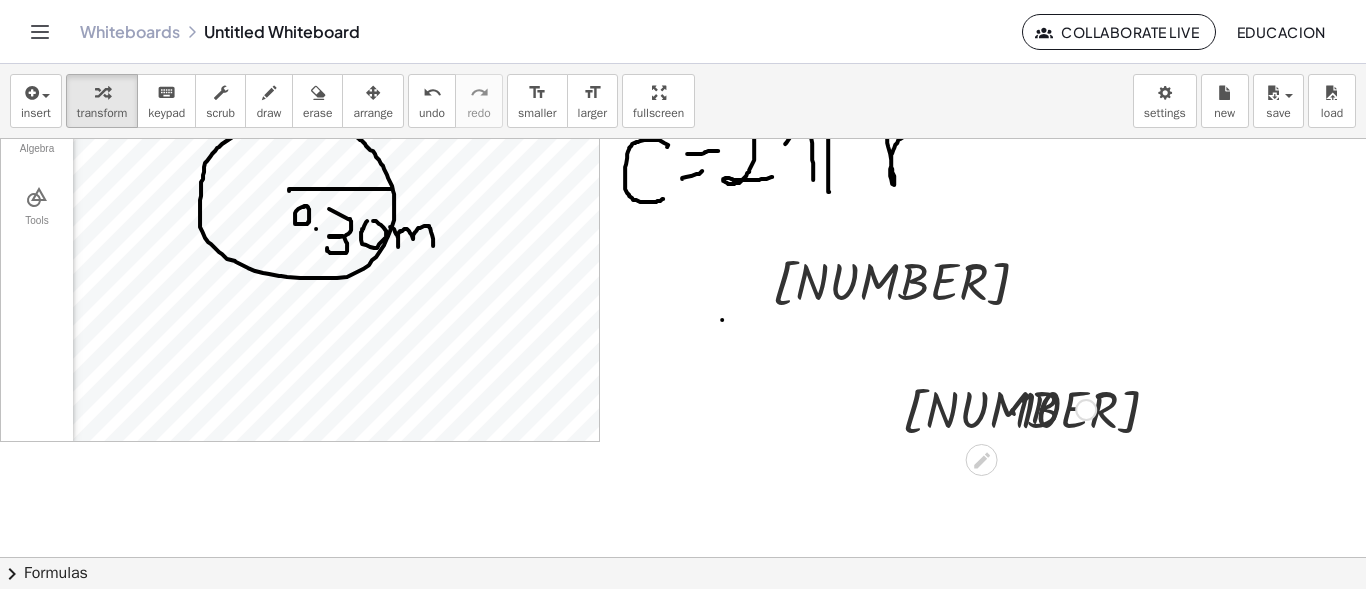 click at bounding box center (999, 408) 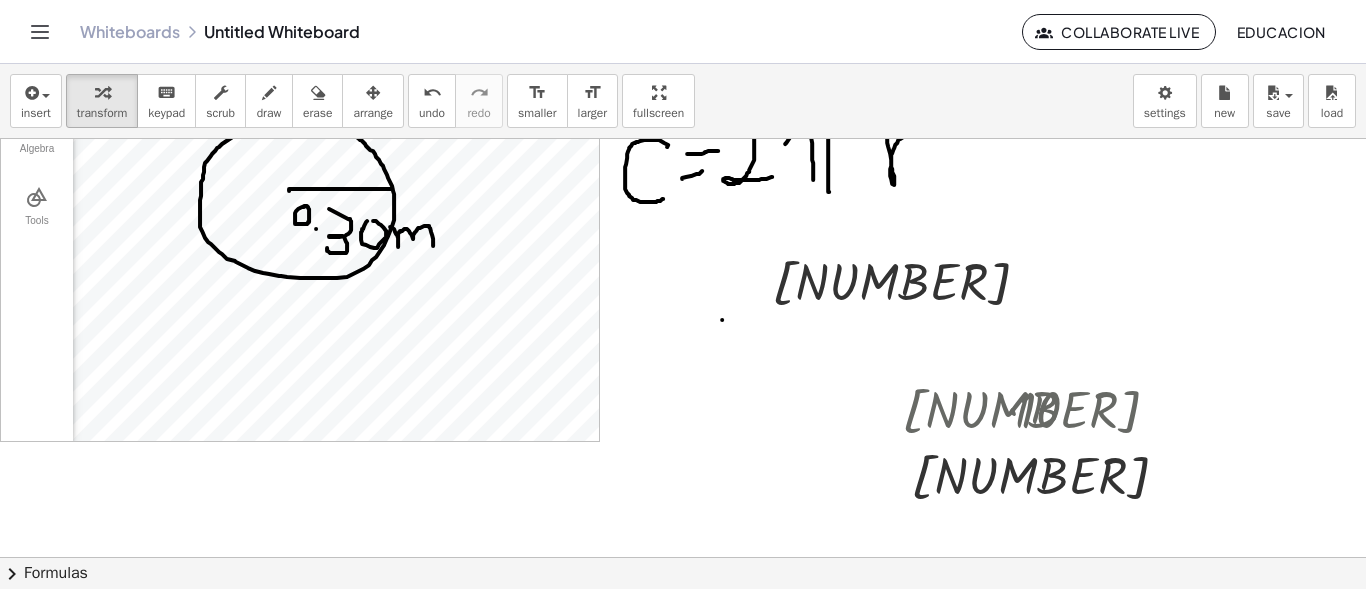 scroll, scrollTop: 100, scrollLeft: 0, axis: vertical 